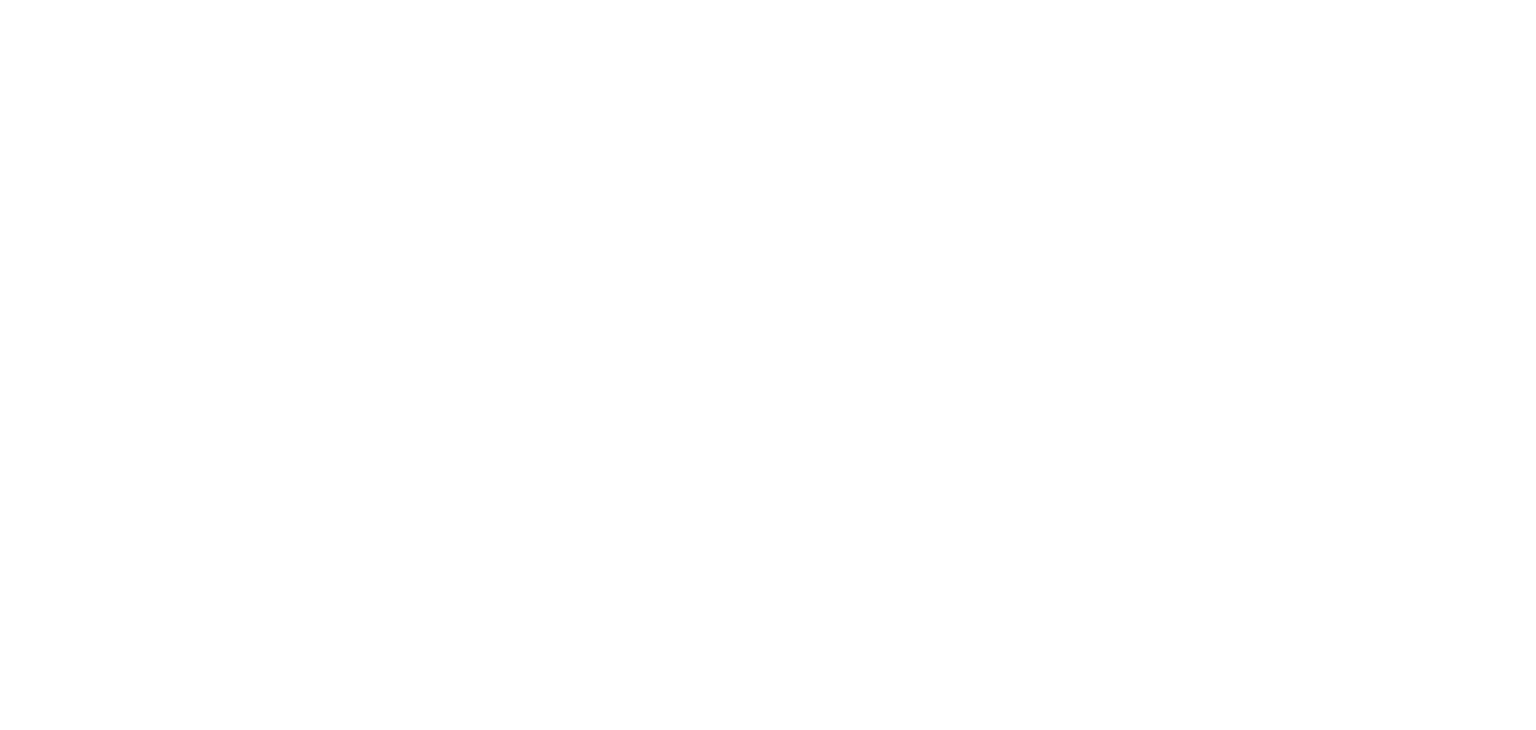 scroll, scrollTop: 0, scrollLeft: 0, axis: both 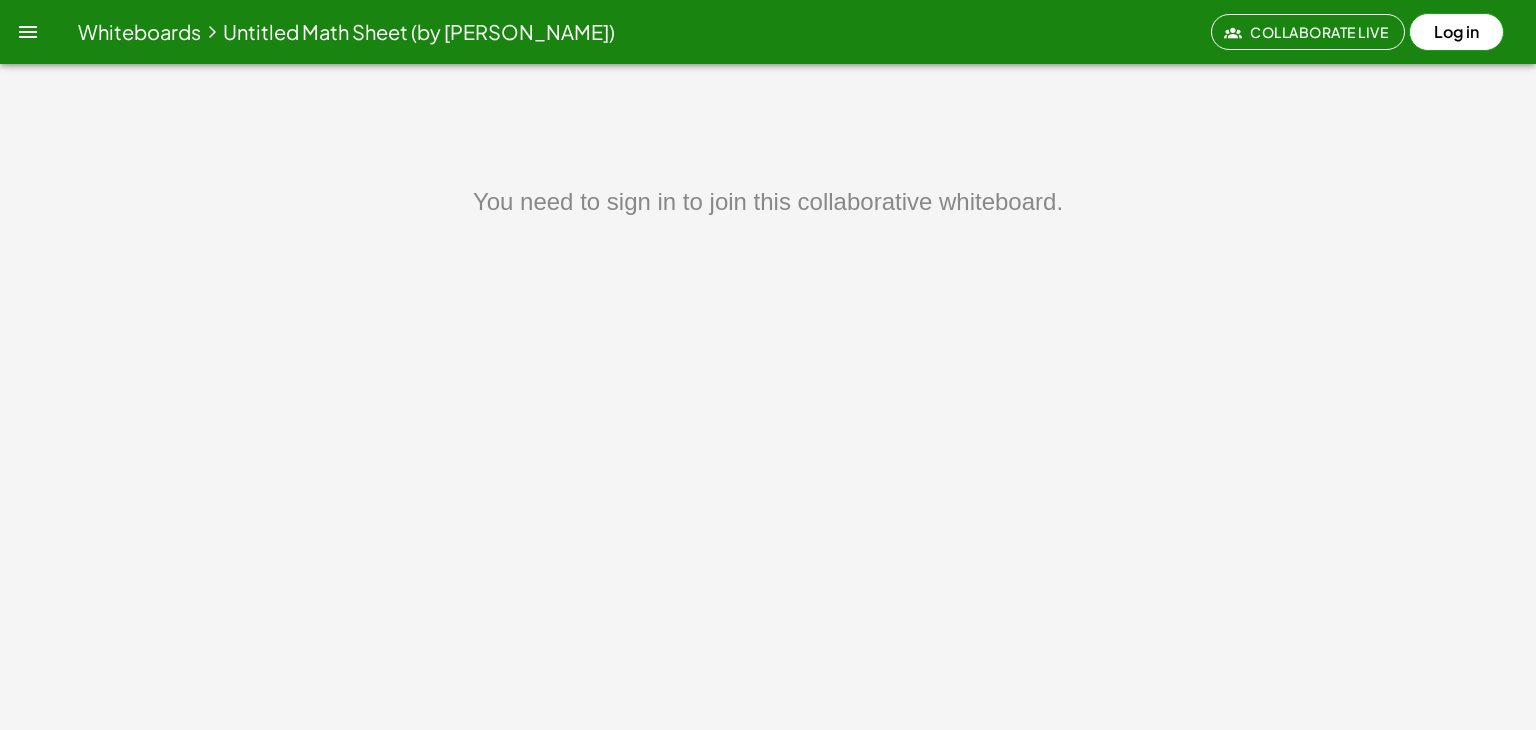 click on "Whiteboards     Untitled Math Sheet (by [PERSON_NAME]) Collaborate Live  Log in" 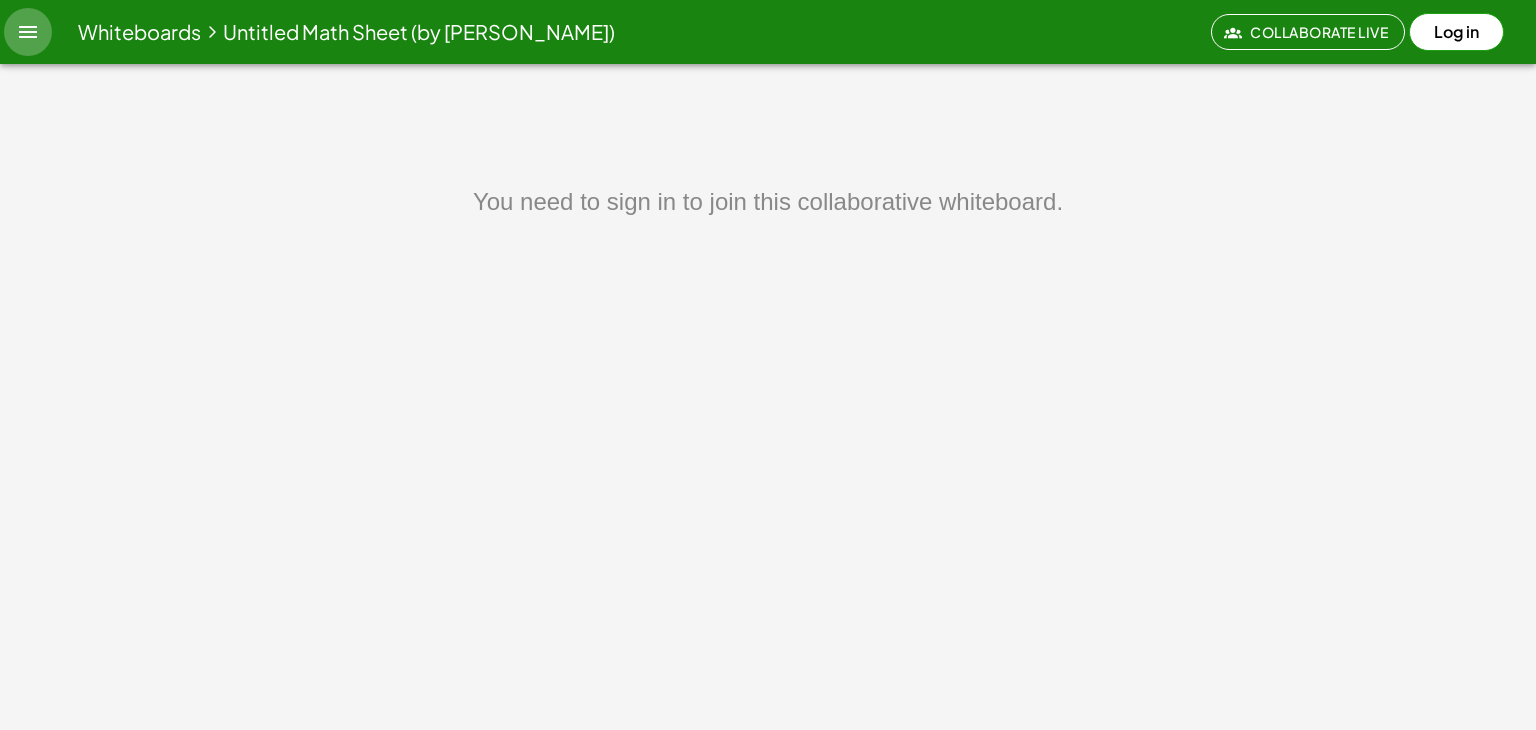 click 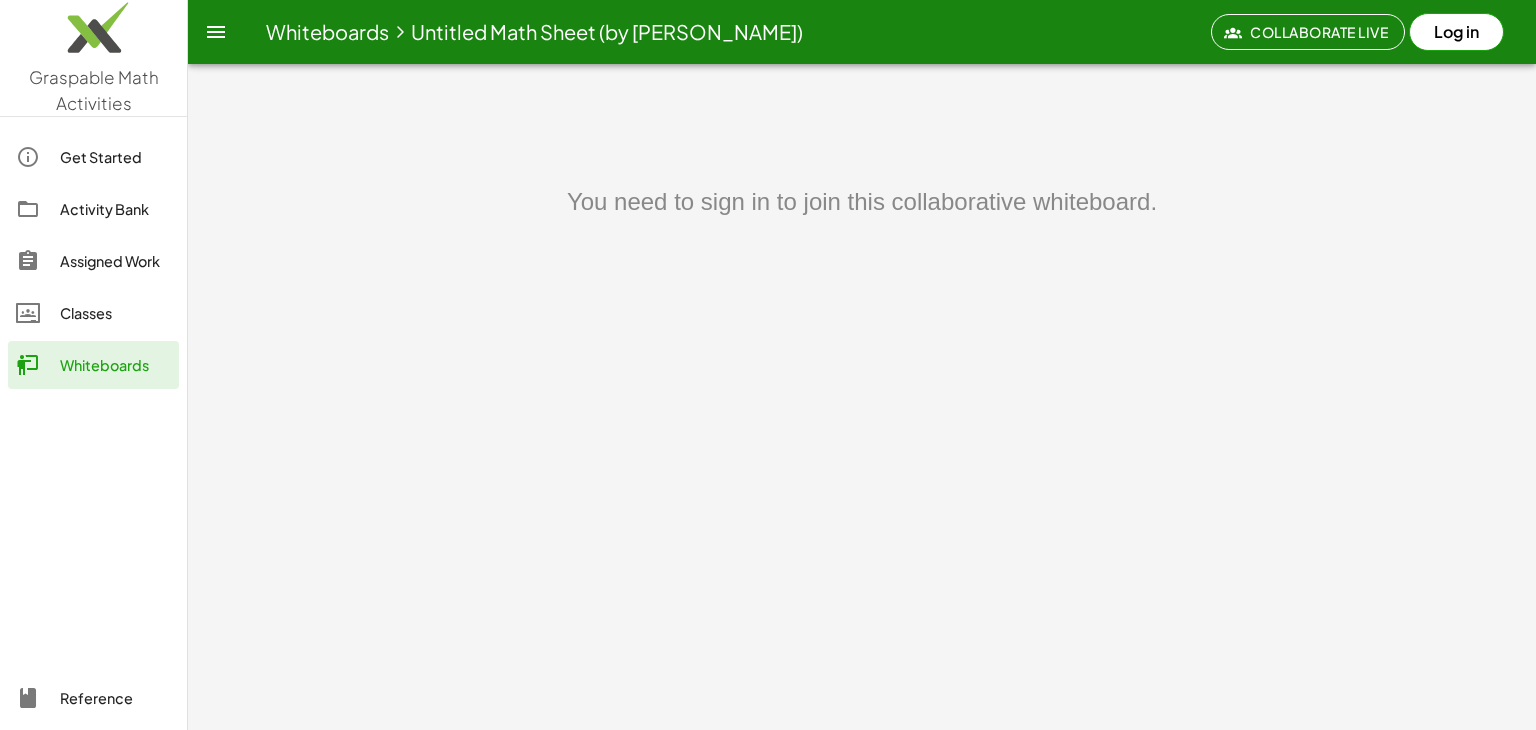 click on "Graspable Math Activities Get Started Activity Bank Assigned Work Classes Whiteboards Reference  You need to sign in to join this collaborative whiteboard." 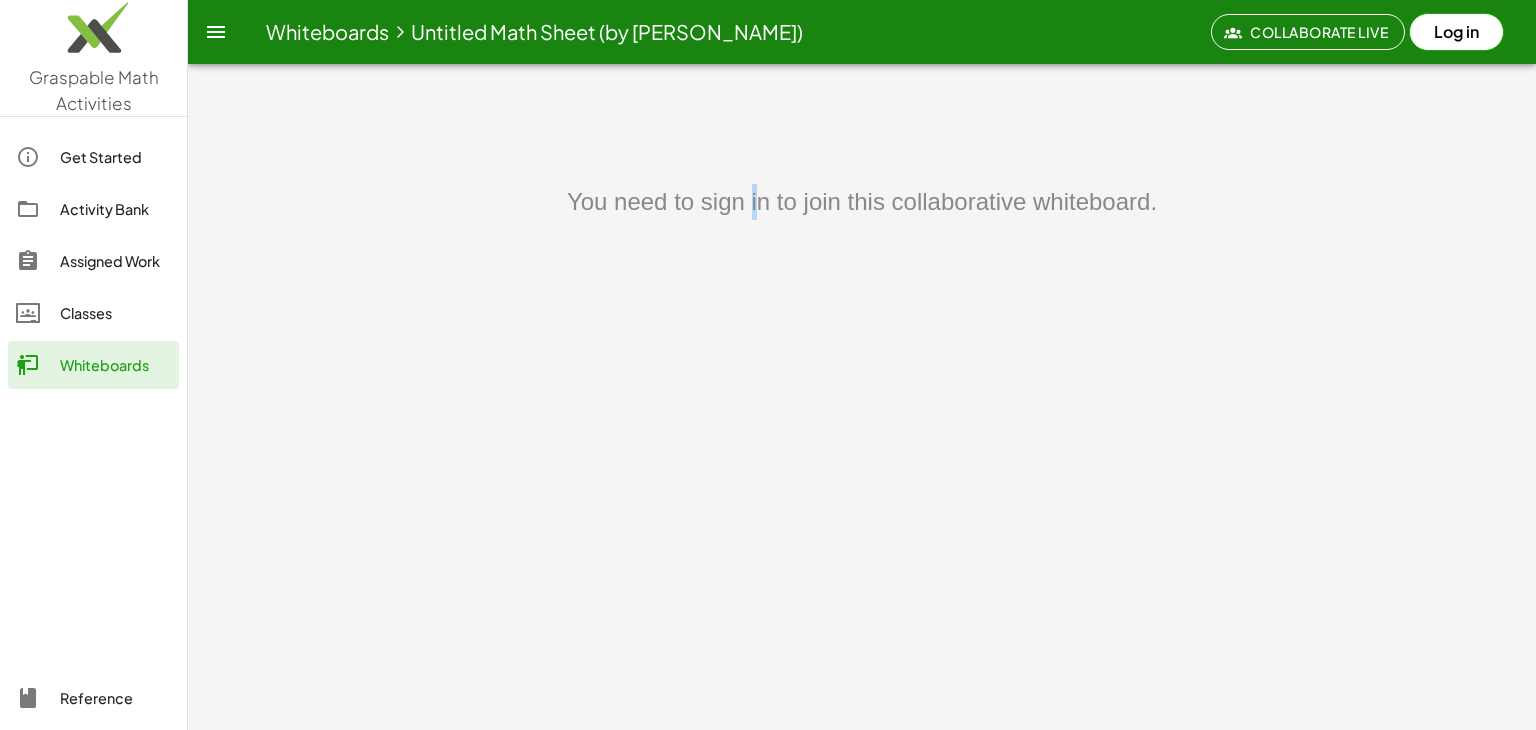drag, startPoint x: 738, startPoint y: 148, endPoint x: 905, endPoint y: 108, distance: 171.72362 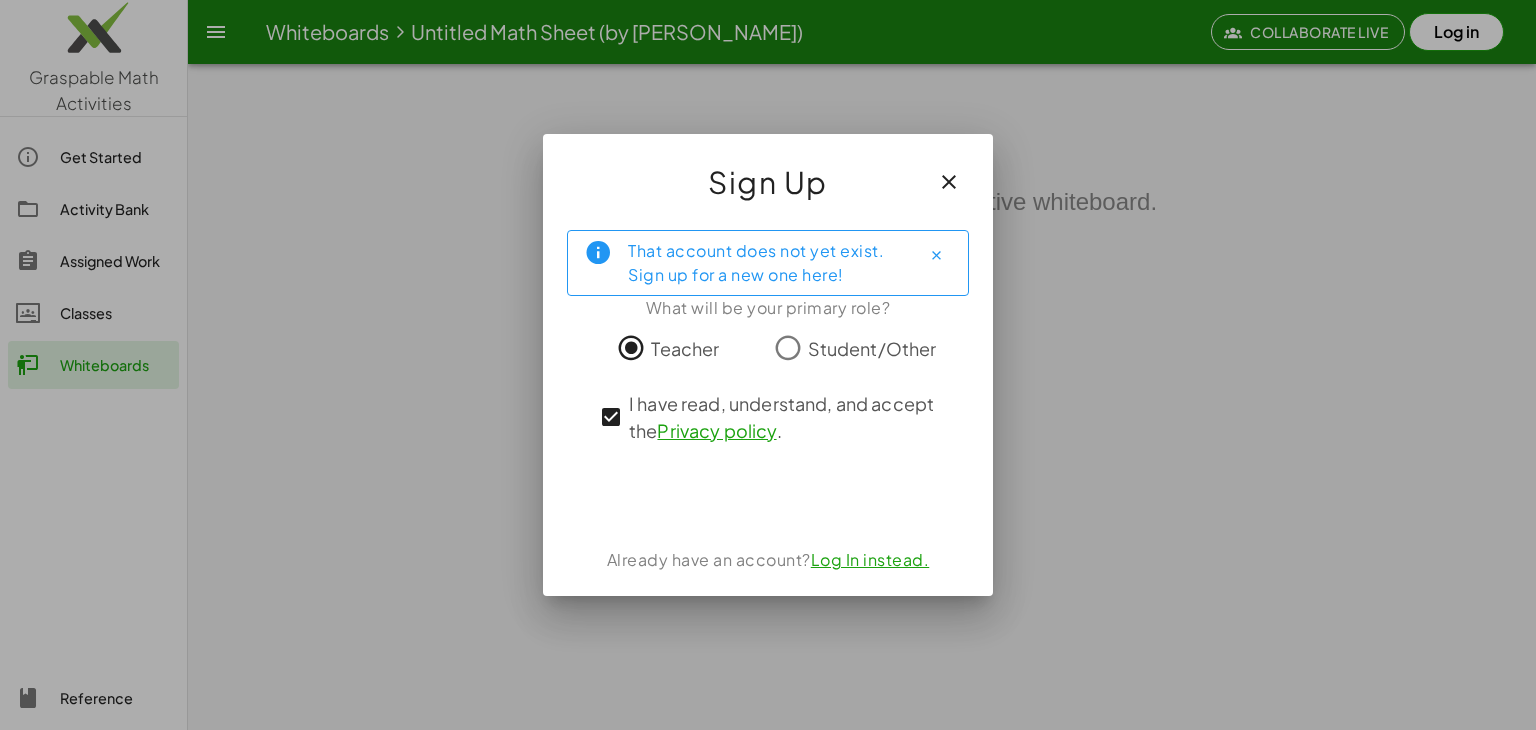 click on "Student/Other" 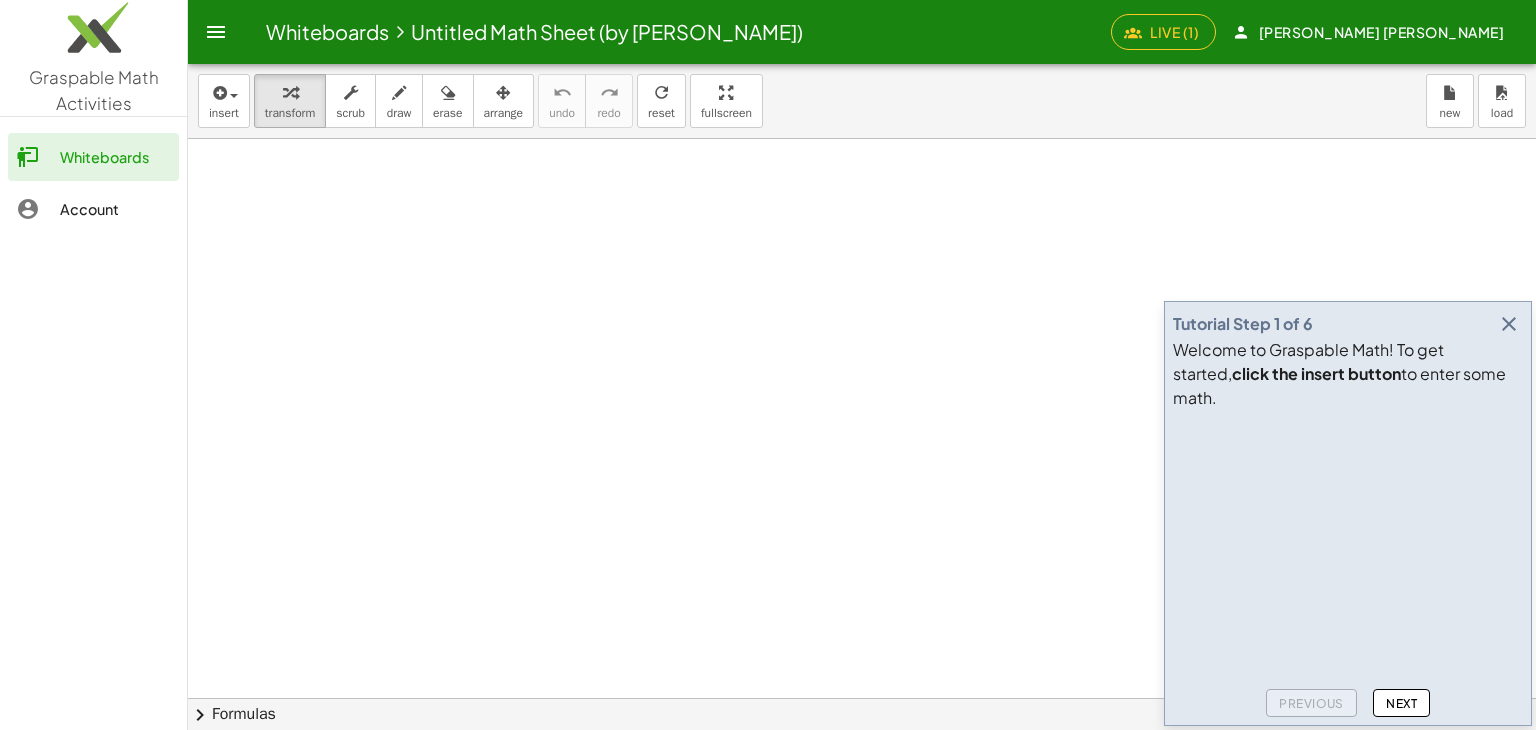 click on "Next" 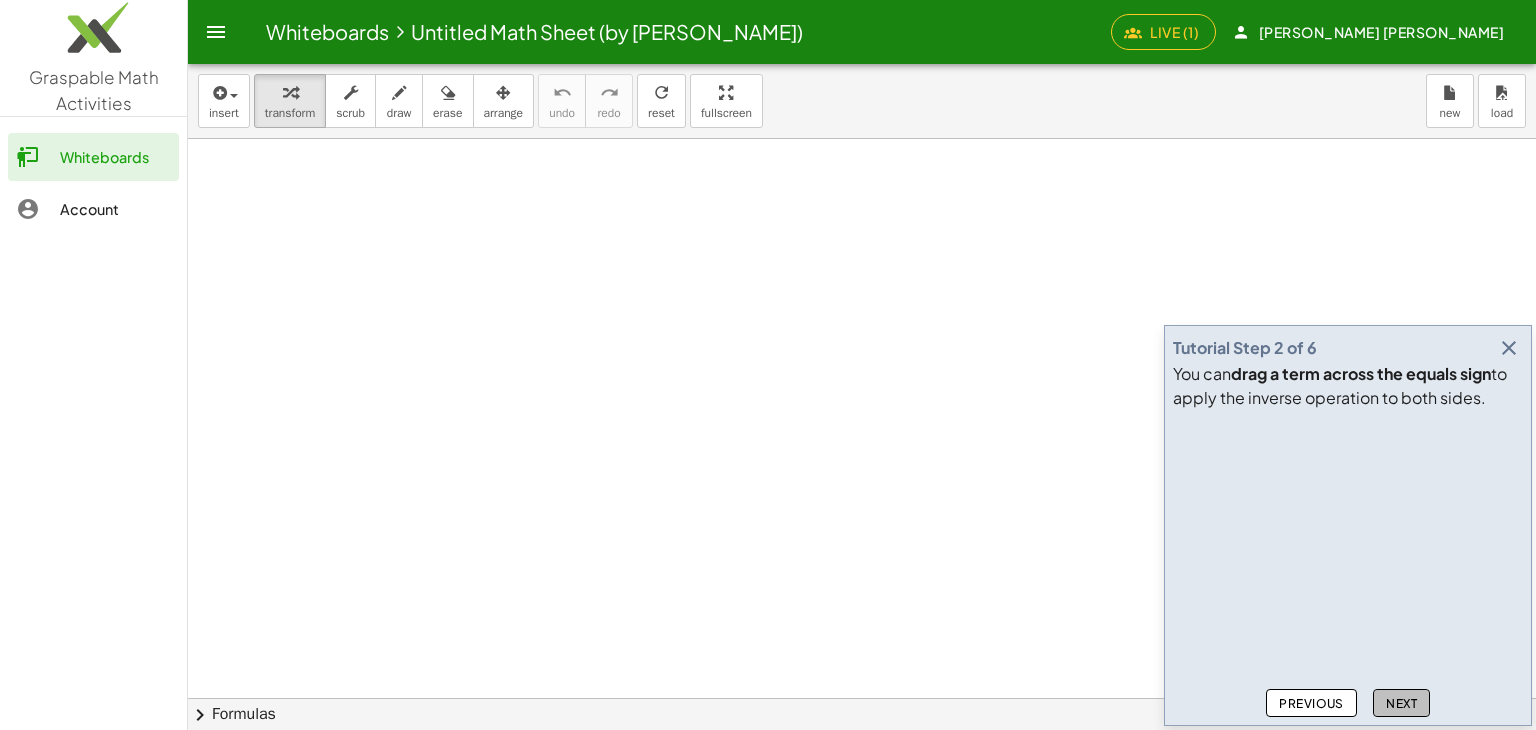 click on "Next" at bounding box center [1401, 703] 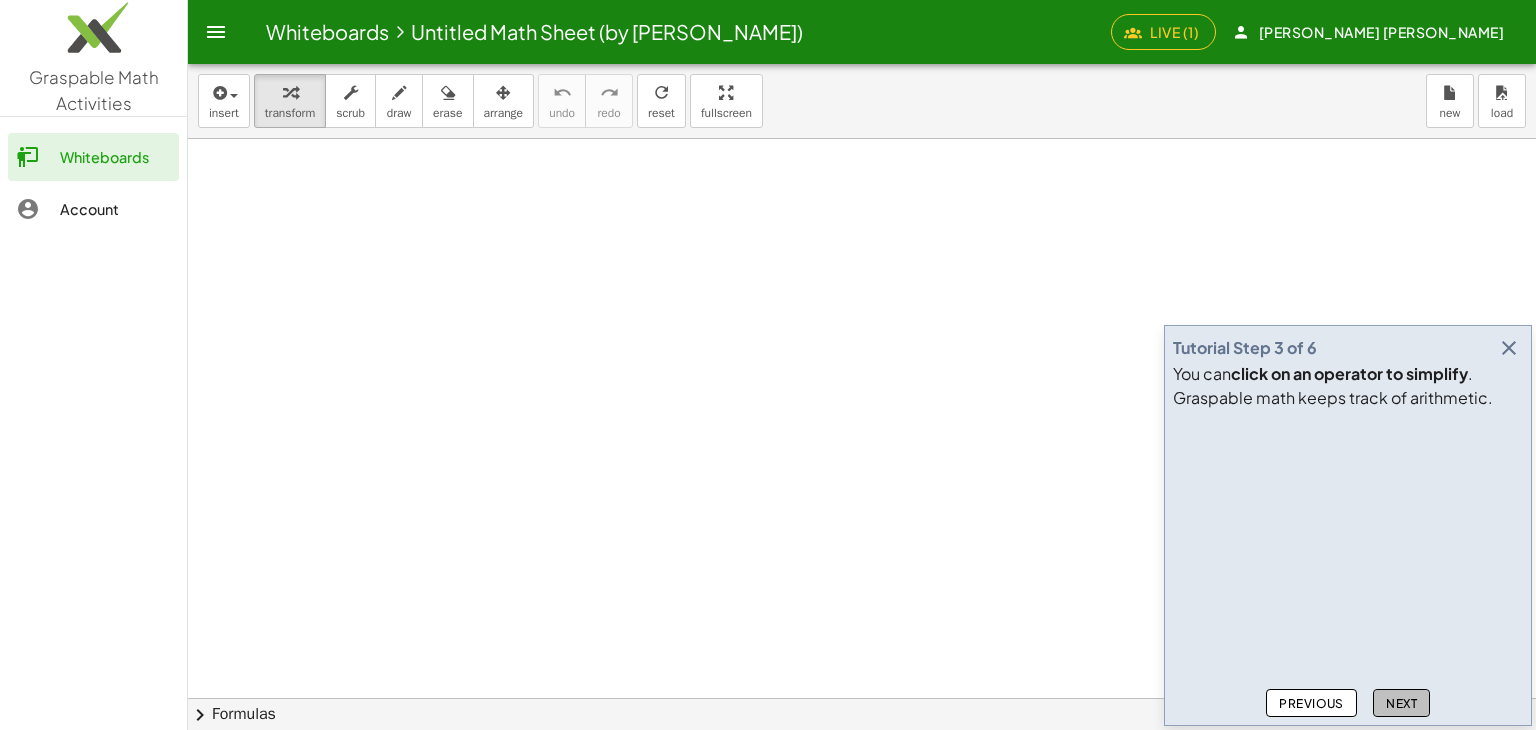 click on "Next" 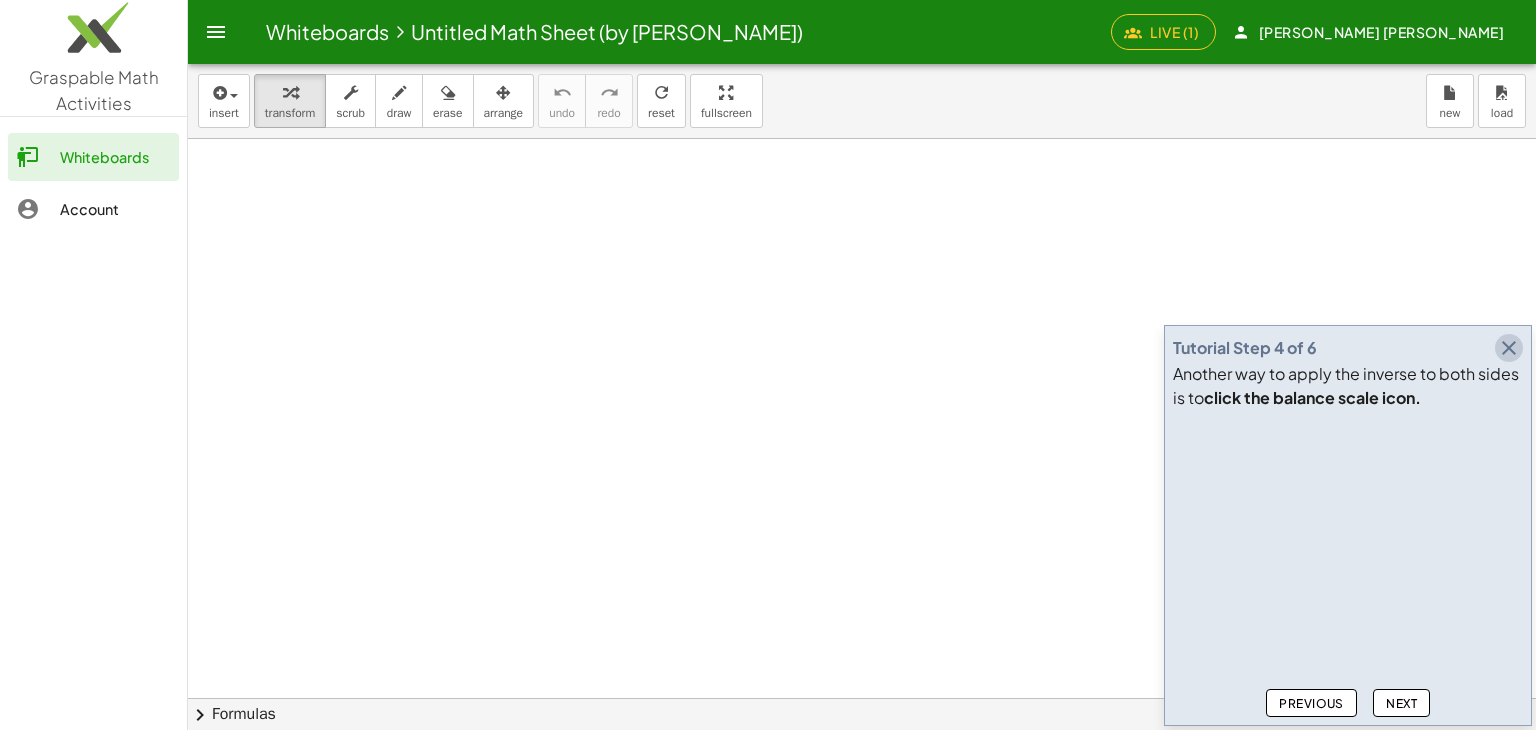 click at bounding box center (1509, 348) 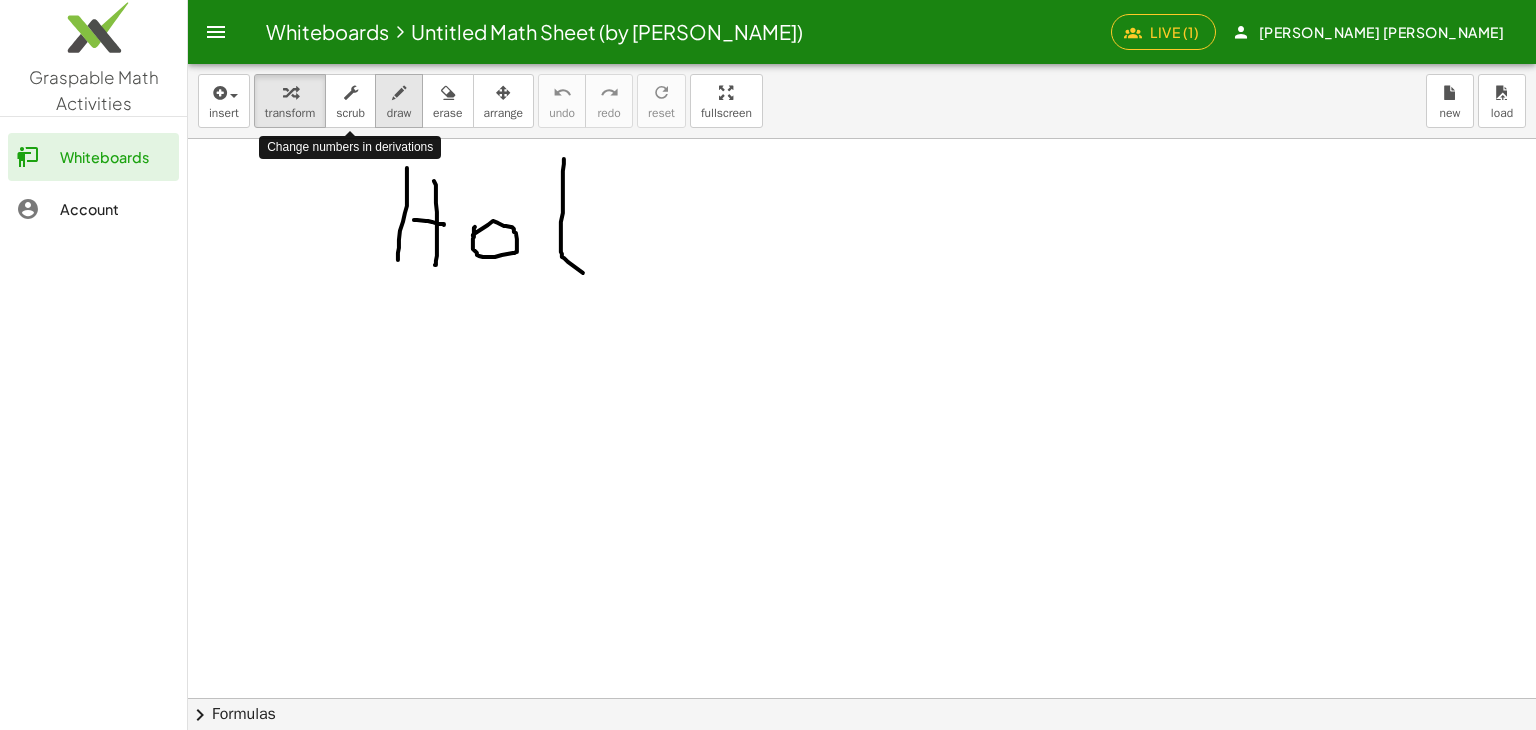 click on "draw" at bounding box center (399, 101) 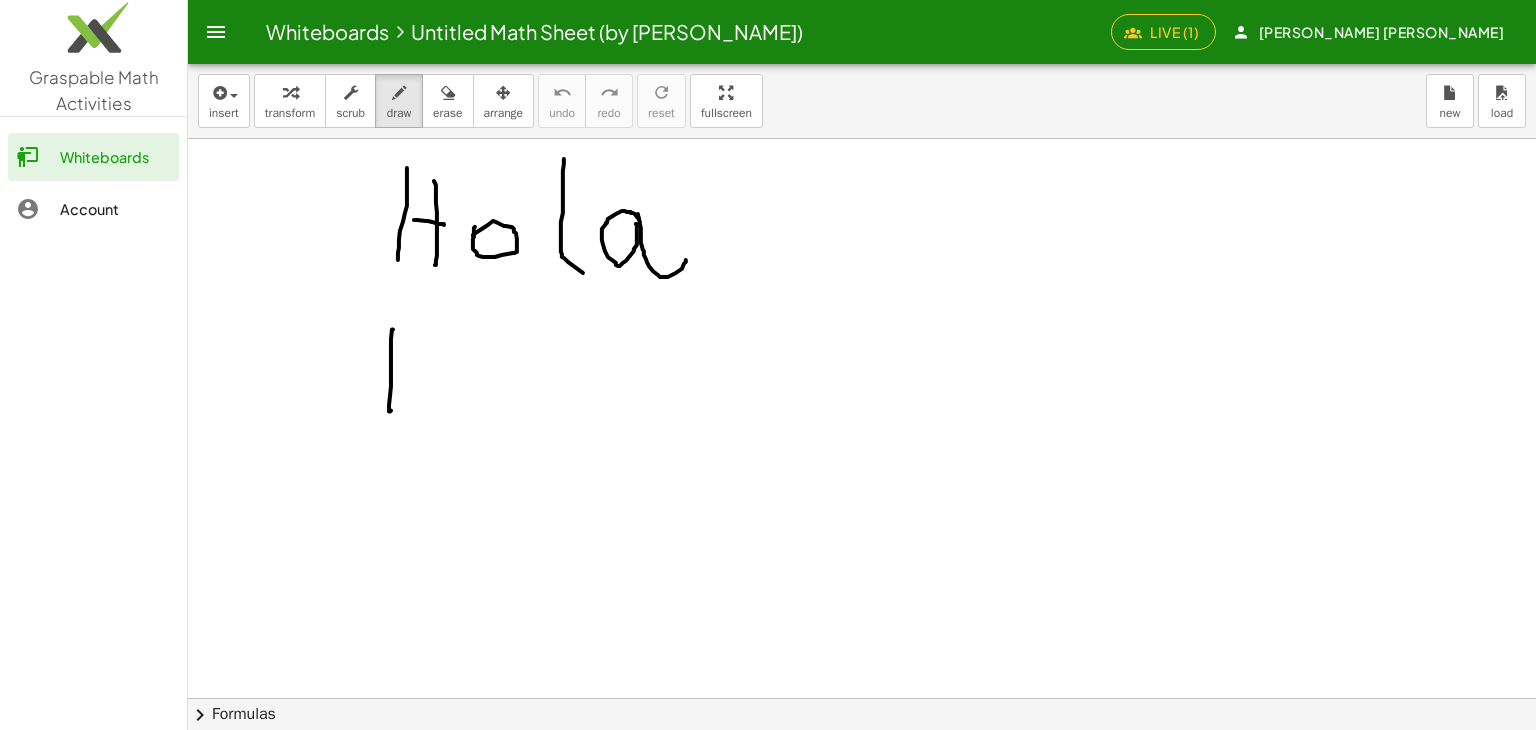 drag, startPoint x: 393, startPoint y: 329, endPoint x: 392, endPoint y: 405, distance: 76.00658 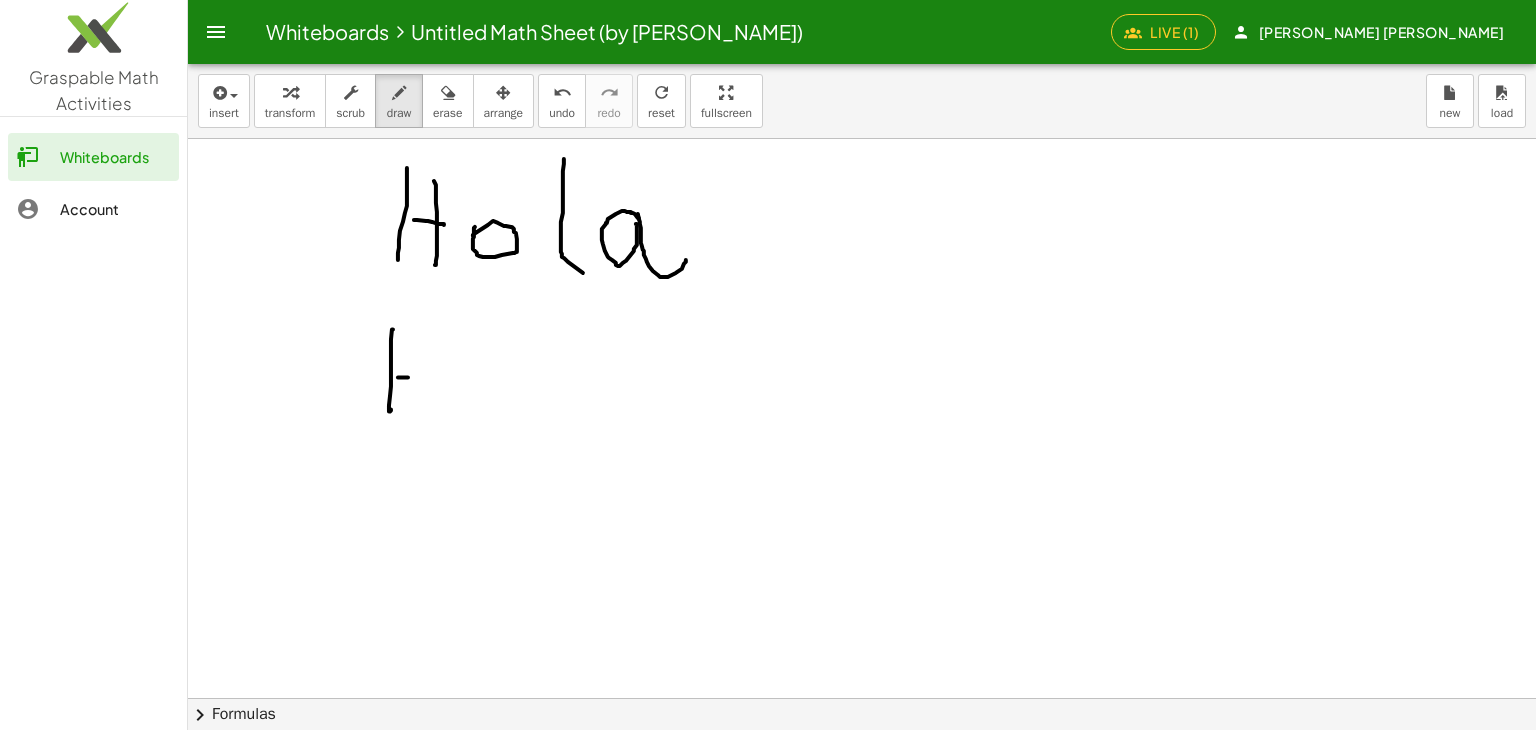 drag, startPoint x: 398, startPoint y: 377, endPoint x: 464, endPoint y: 337, distance: 77.175125 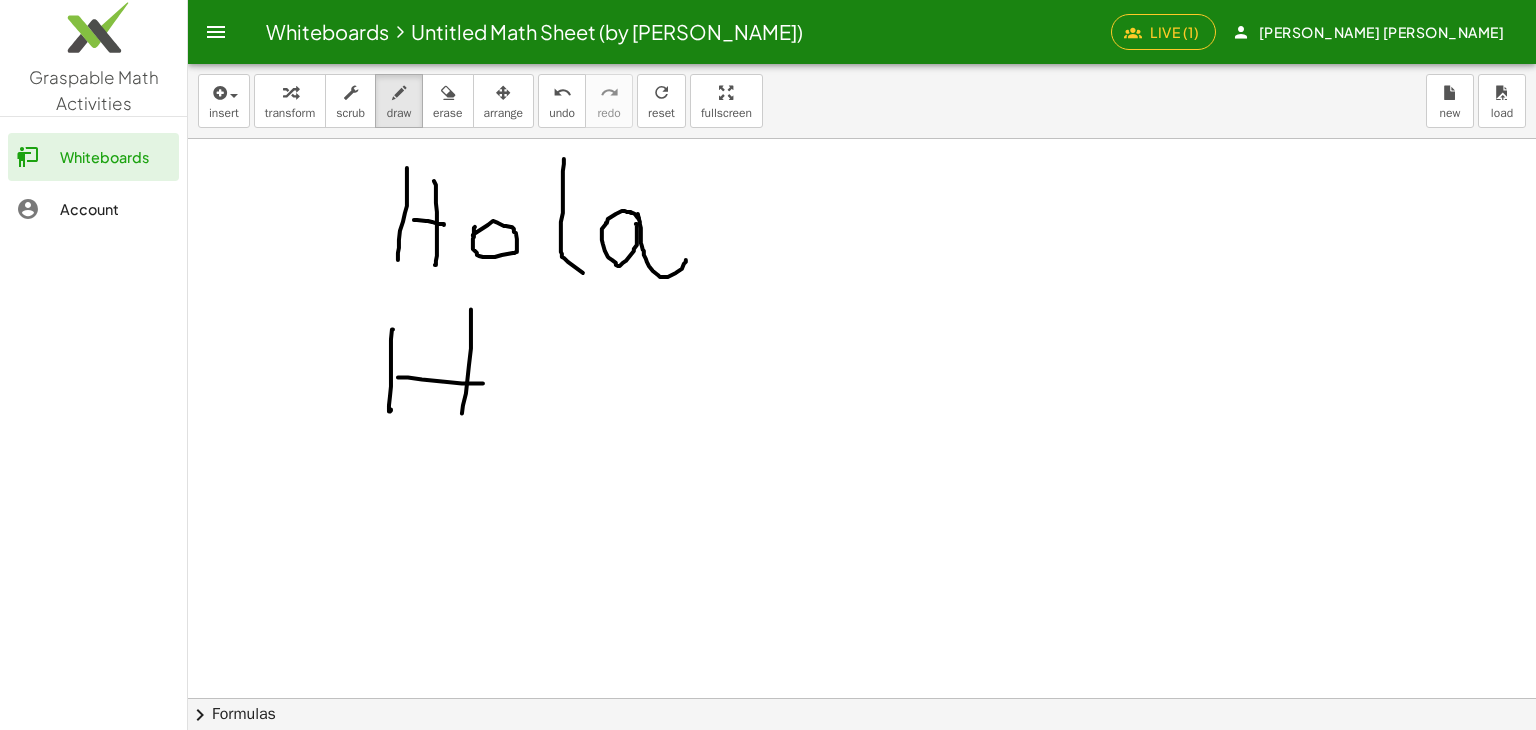 drag, startPoint x: 471, startPoint y: 309, endPoint x: 461, endPoint y: 421, distance: 112.44554 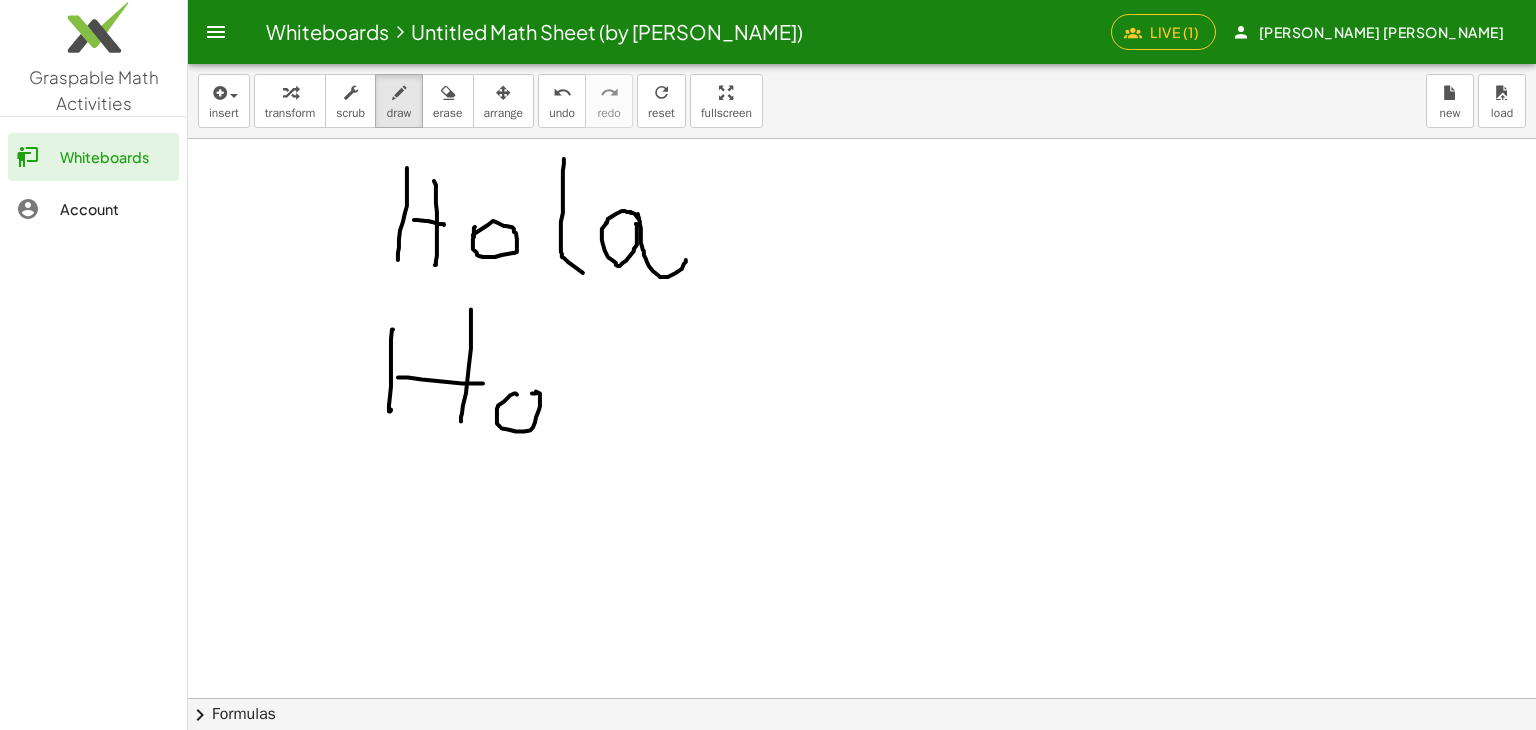 drag, startPoint x: 517, startPoint y: 394, endPoint x: 531, endPoint y: 390, distance: 14.56022 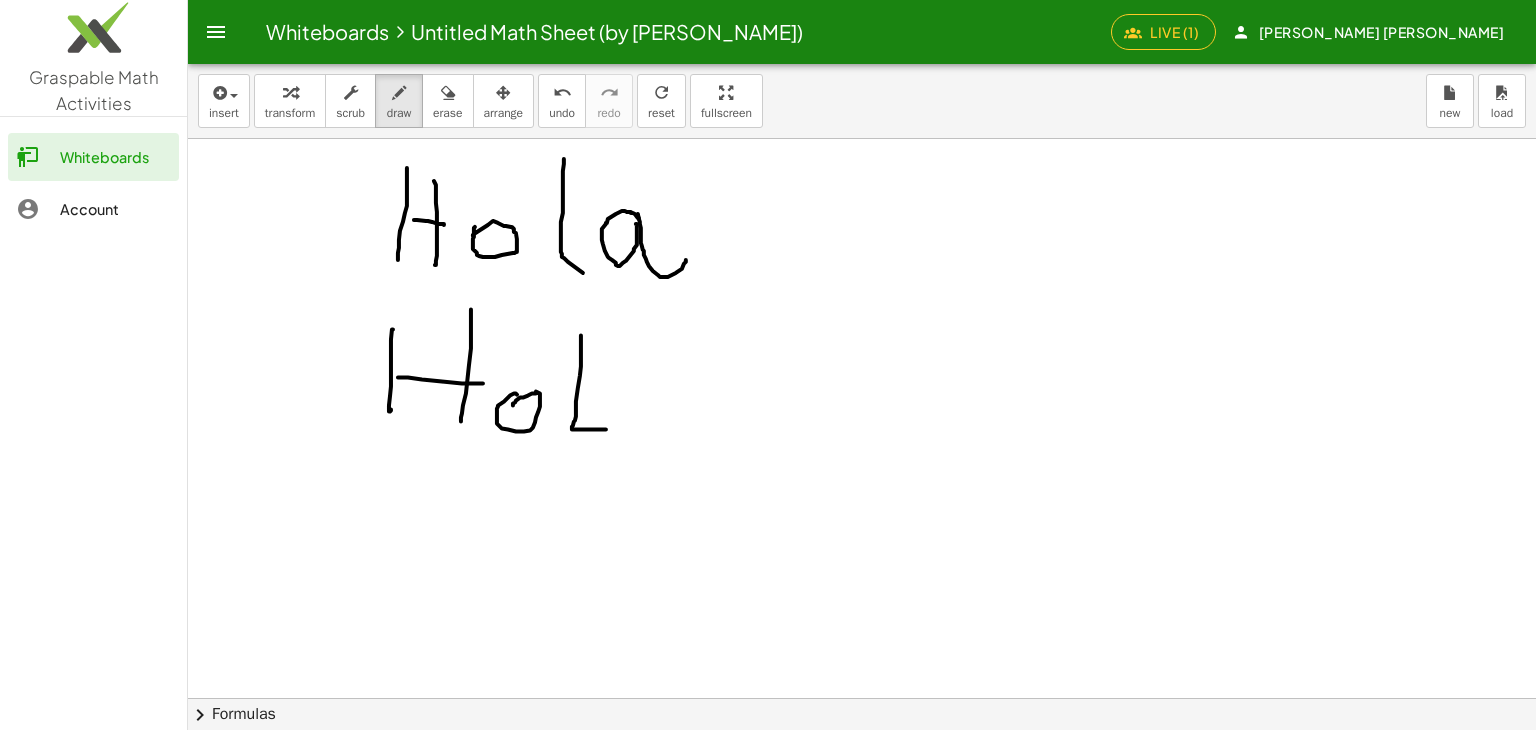 drag, startPoint x: 581, startPoint y: 335, endPoint x: 627, endPoint y: 414, distance: 91.416626 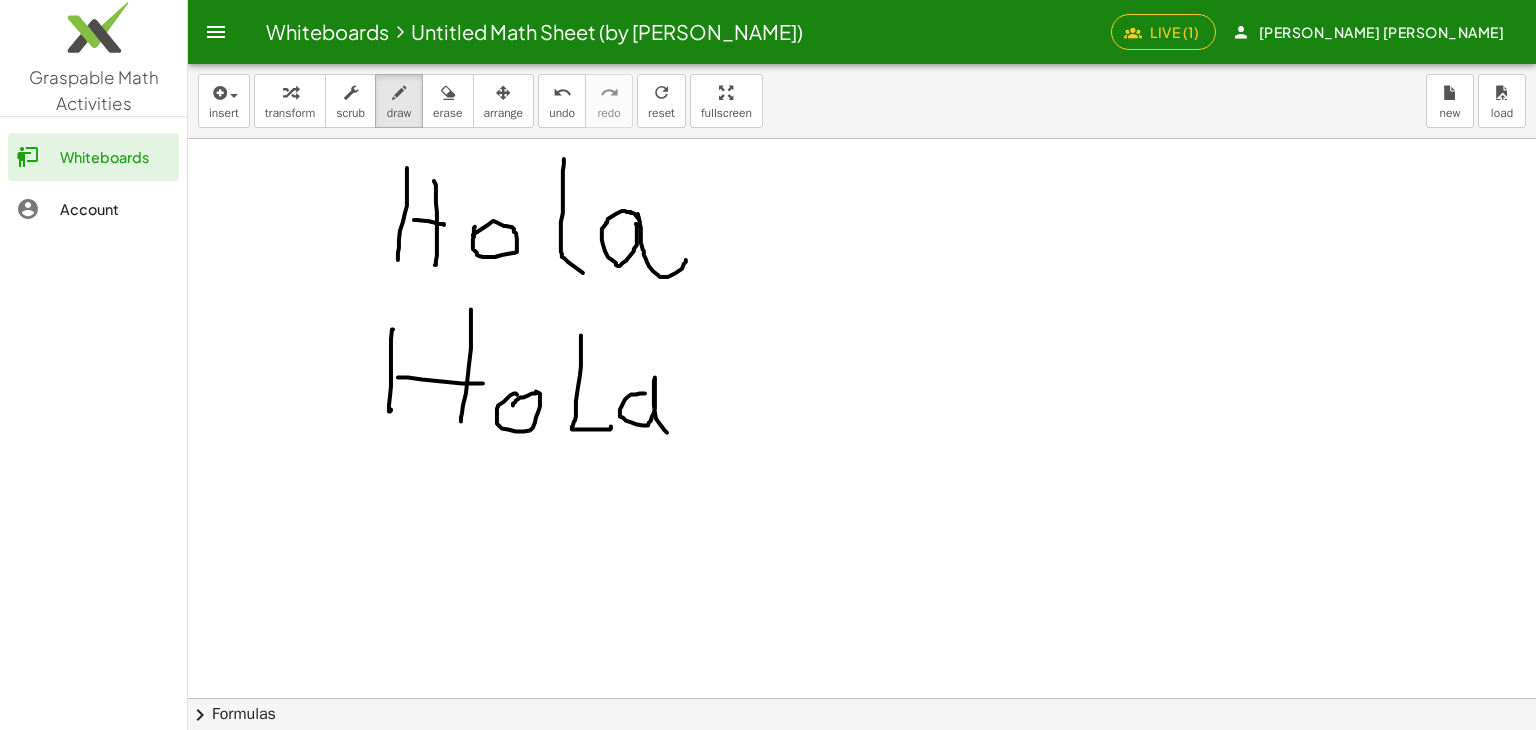 drag, startPoint x: 645, startPoint y: 393, endPoint x: 655, endPoint y: 423, distance: 31.622776 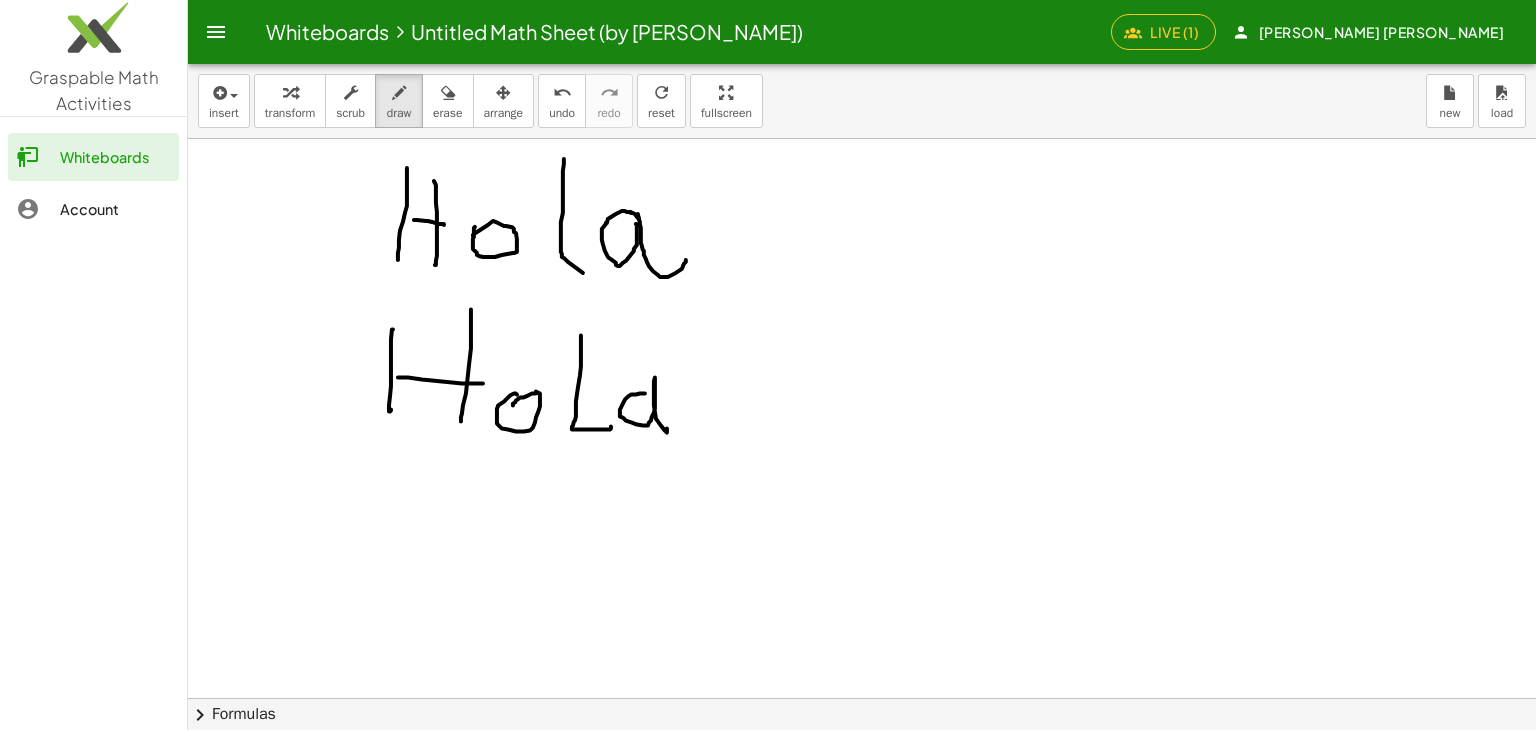 drag, startPoint x: 440, startPoint y: 93, endPoint x: 418, endPoint y: 177, distance: 86.833176 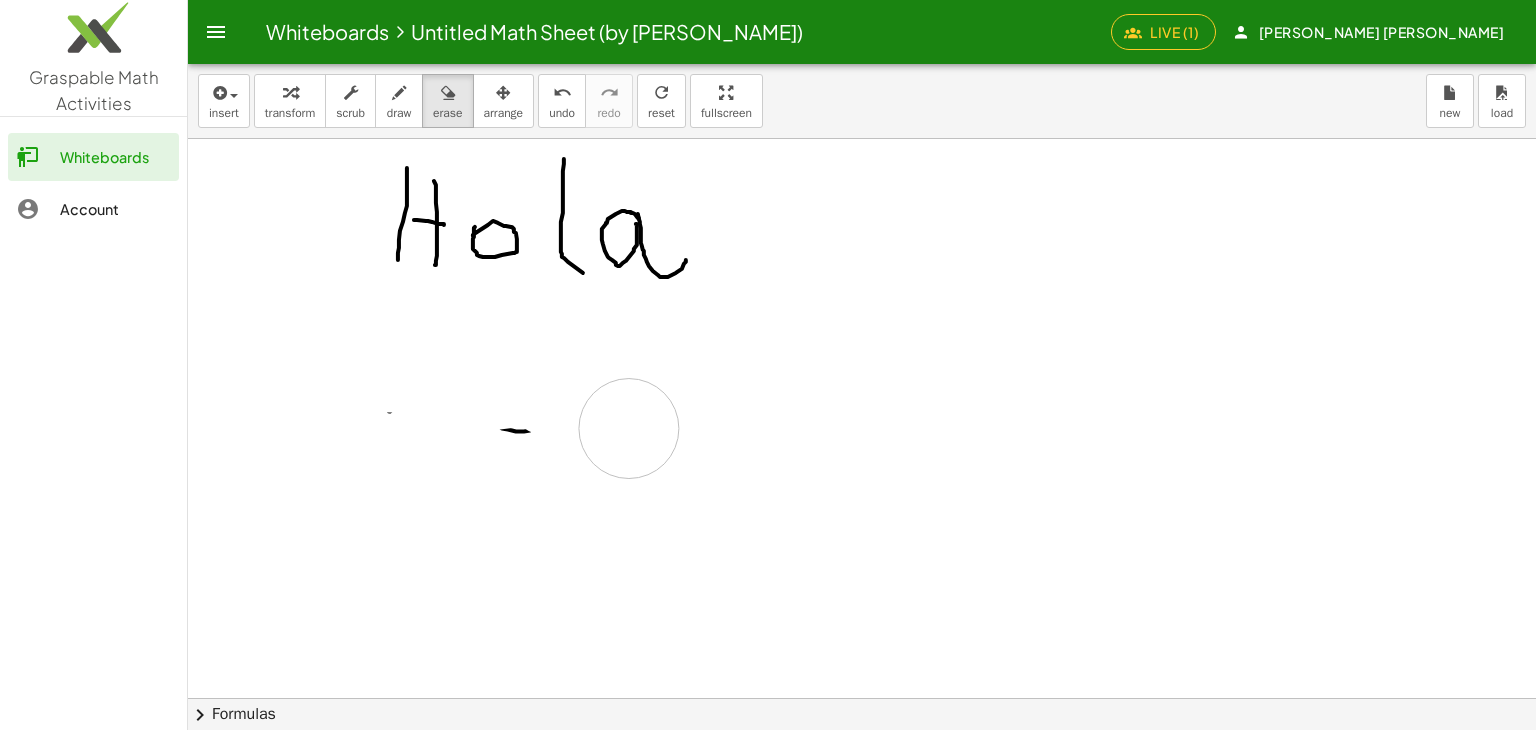 drag, startPoint x: 372, startPoint y: 336, endPoint x: 684, endPoint y: 337, distance: 312.00162 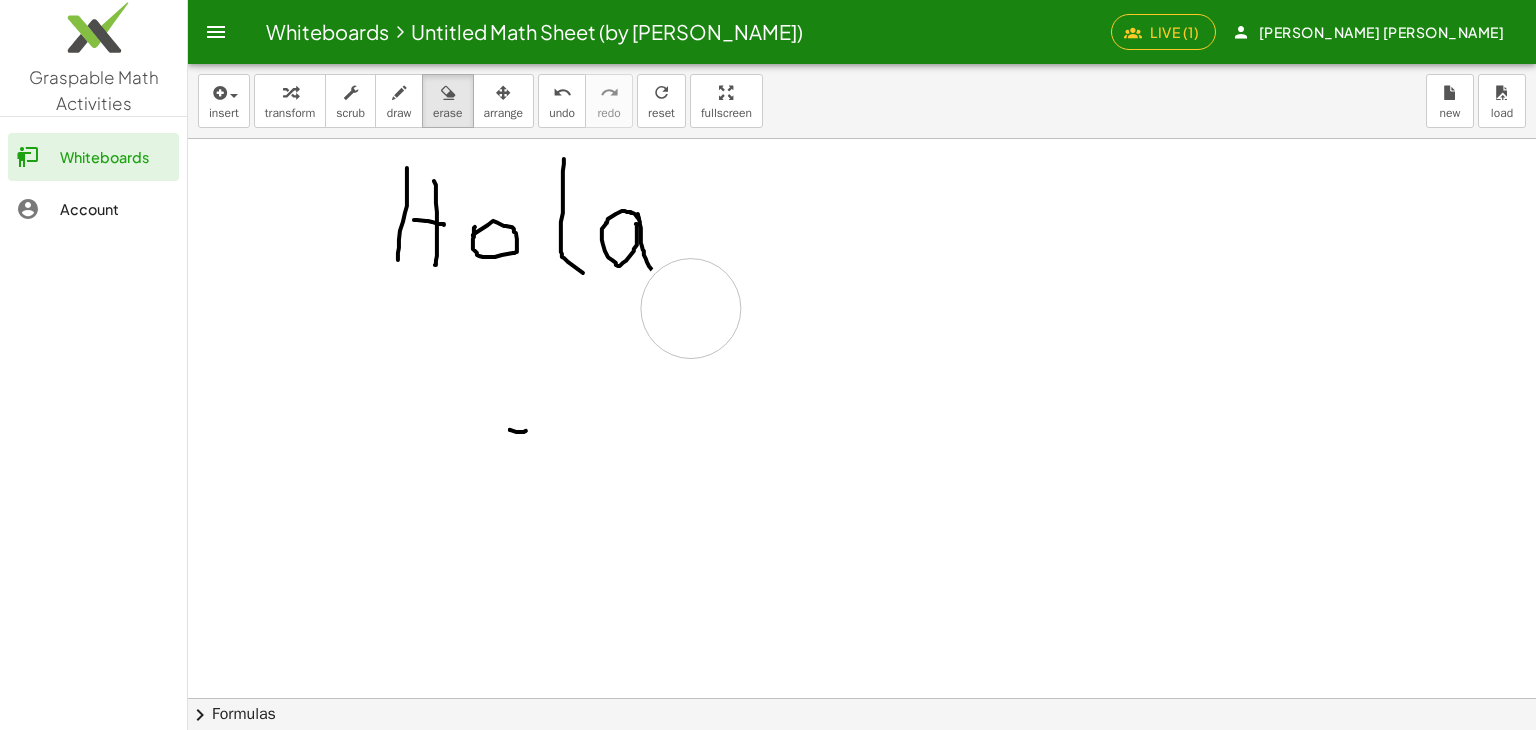 click at bounding box center [862, 698] 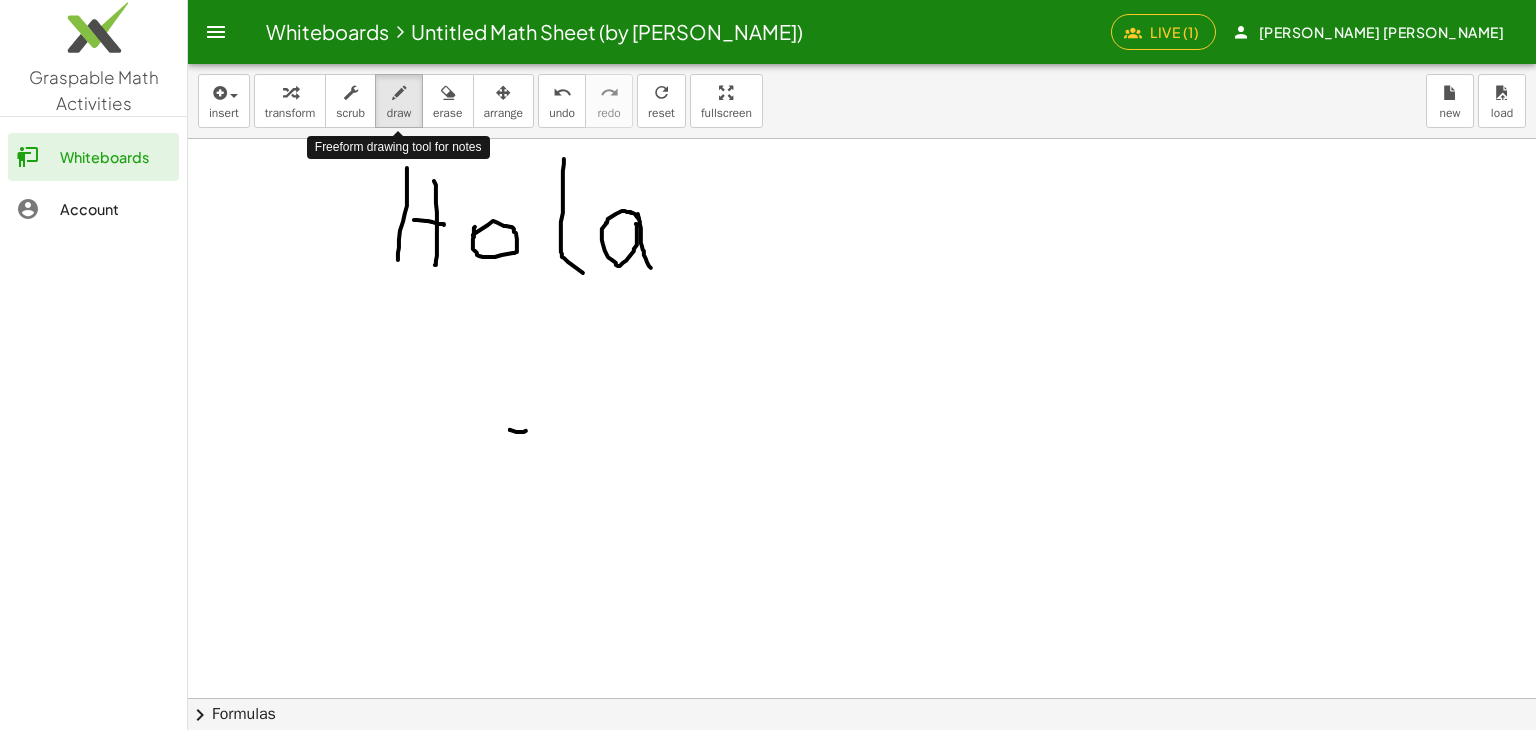 drag, startPoint x: 392, startPoint y: 101, endPoint x: 408, endPoint y: 173, distance: 73.756355 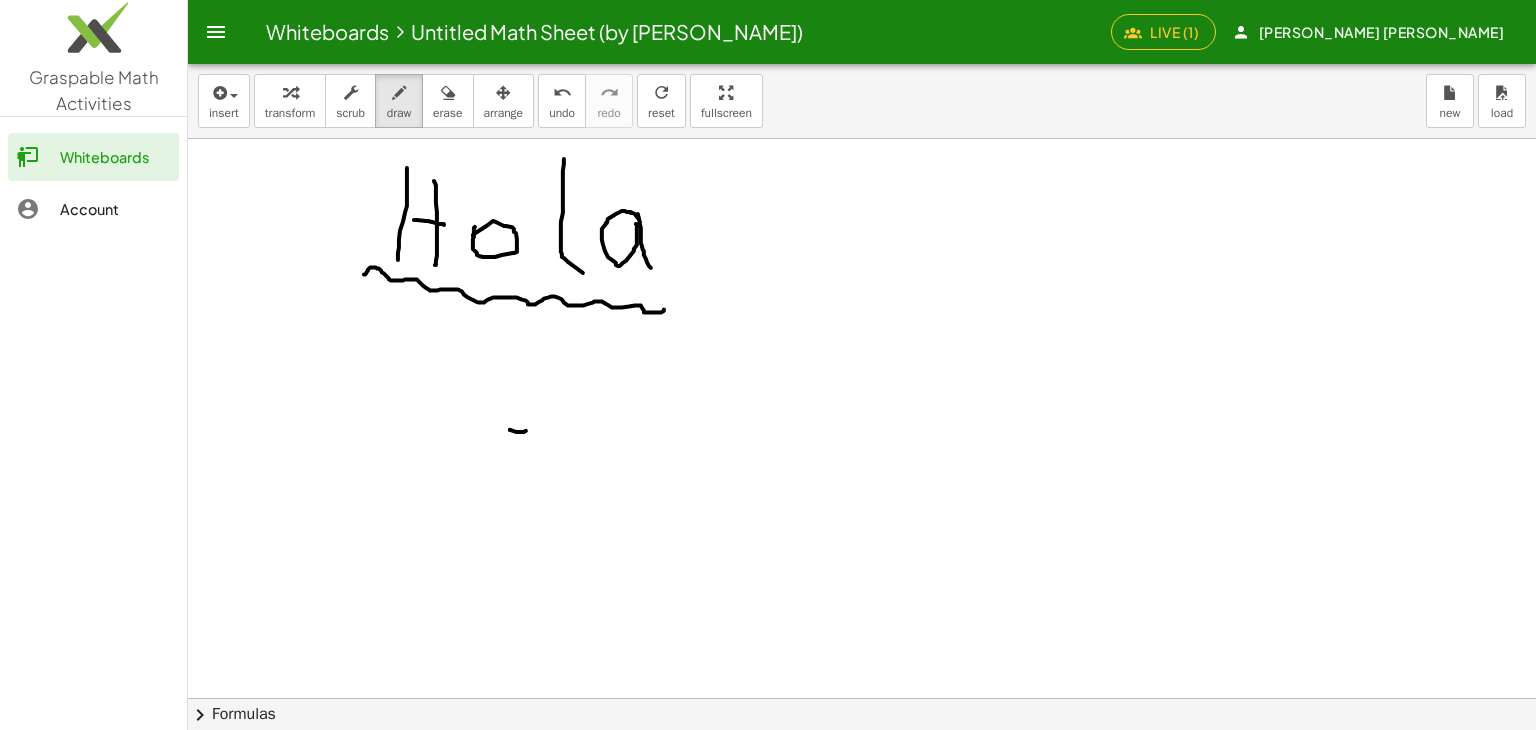 drag, startPoint x: 365, startPoint y: 274, endPoint x: 664, endPoint y: 309, distance: 301.04153 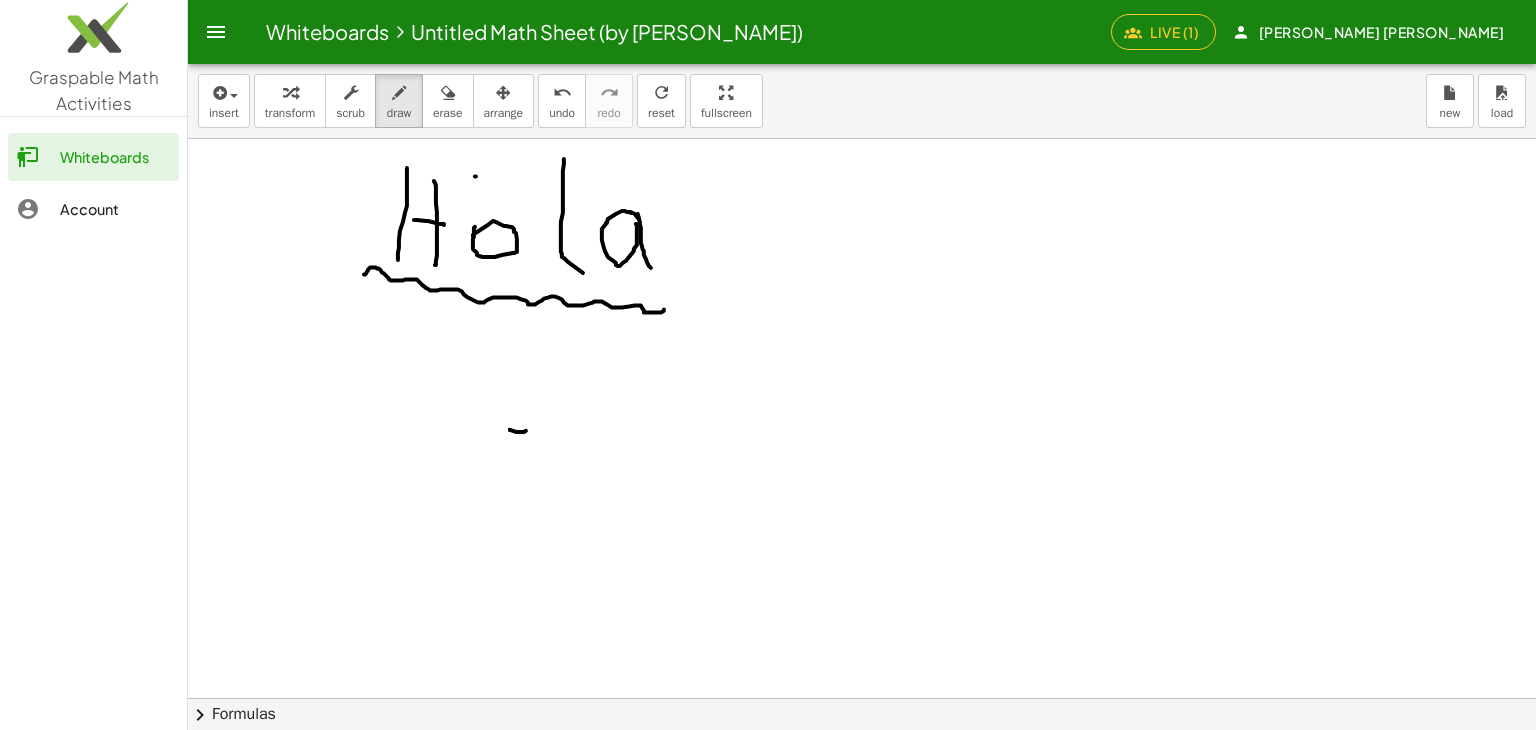 click at bounding box center [862, 698] 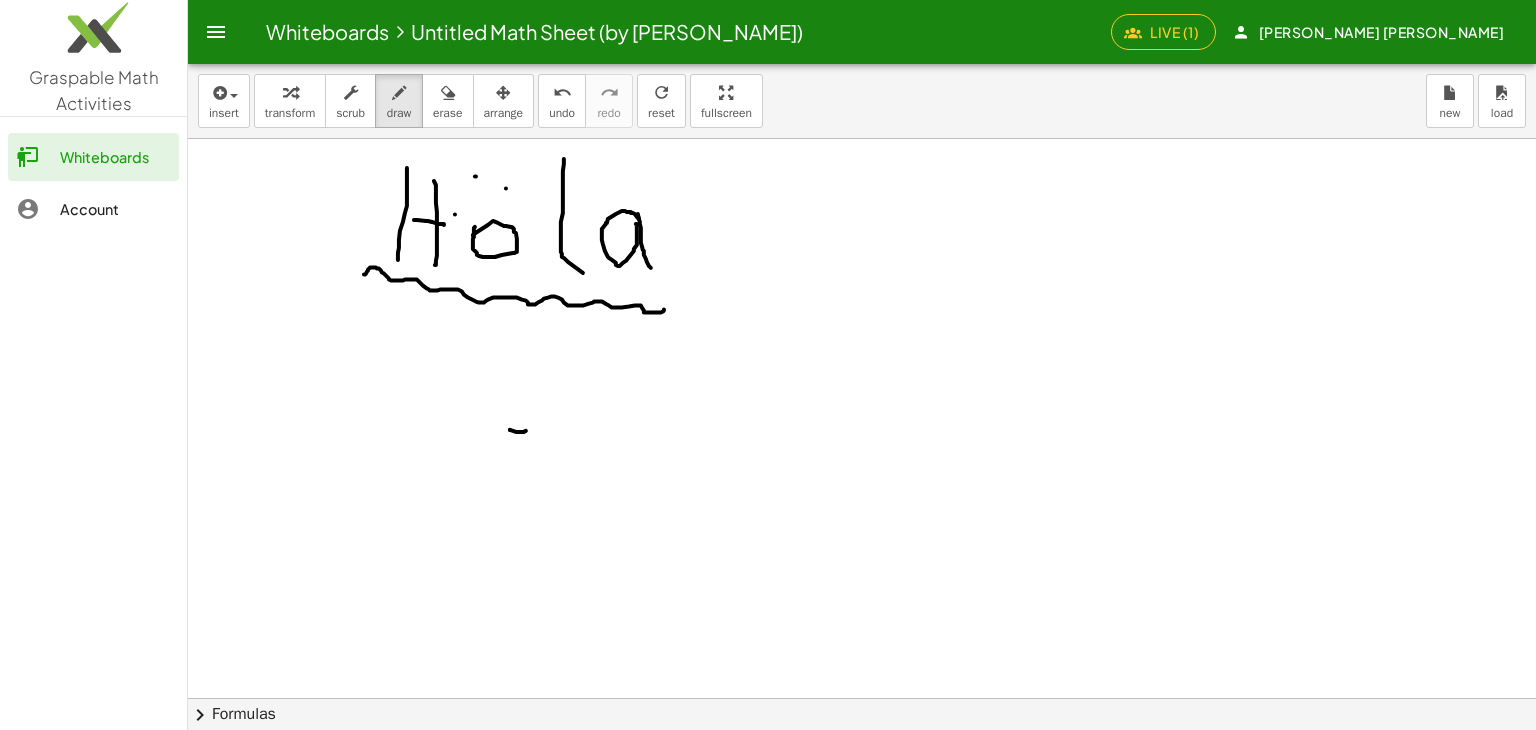 click at bounding box center [862, 698] 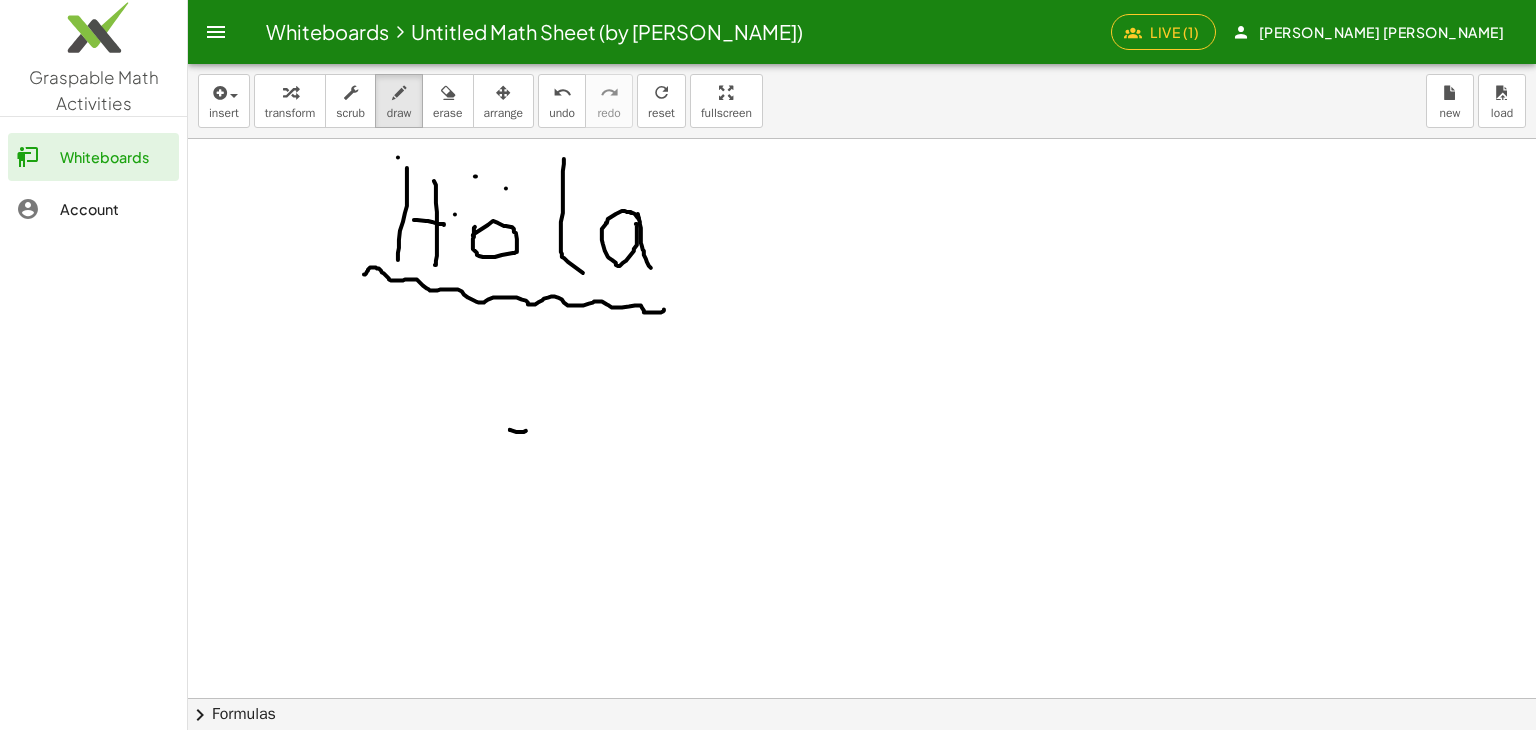 click at bounding box center [862, 698] 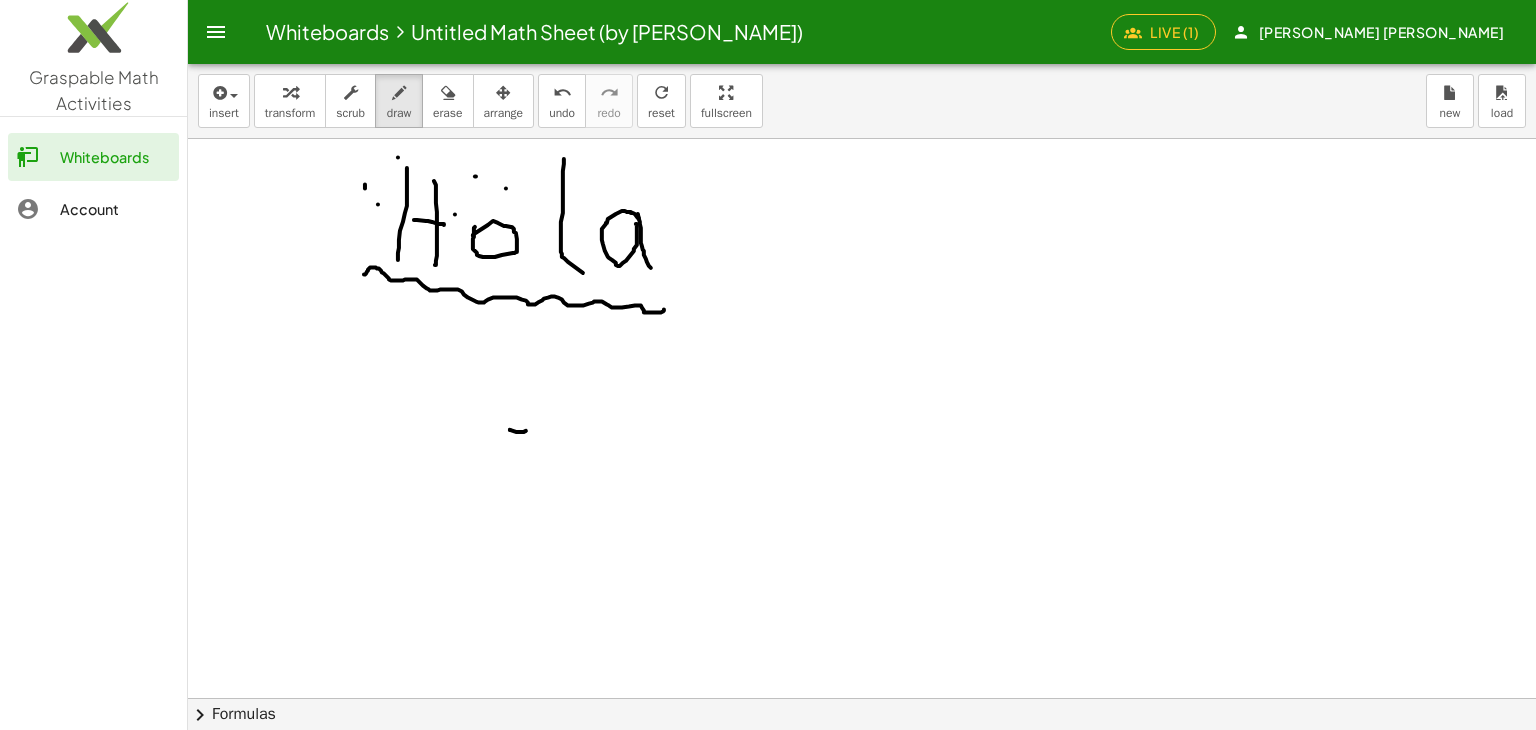drag, startPoint x: 378, startPoint y: 204, endPoint x: 394, endPoint y: 212, distance: 17.888544 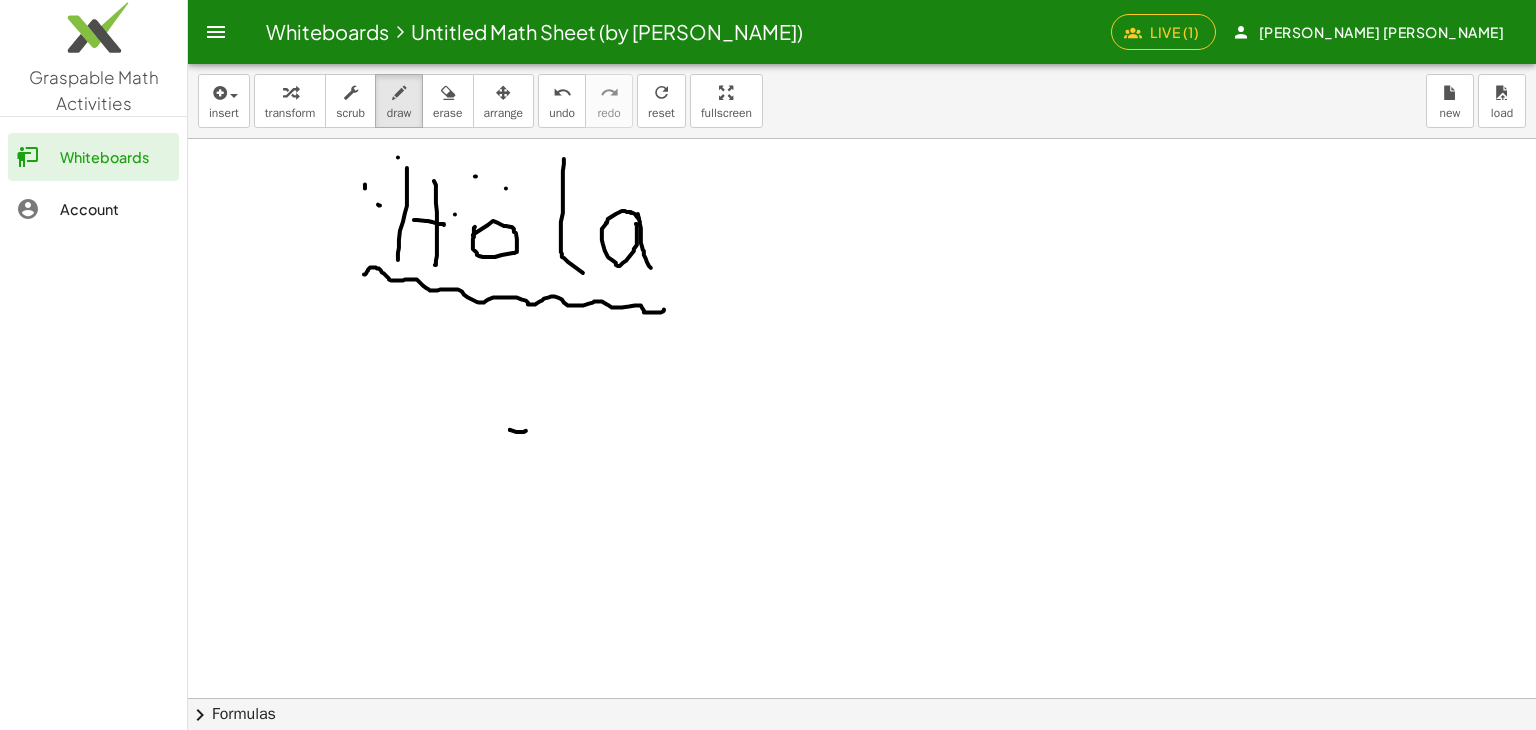 click at bounding box center [862, 698] 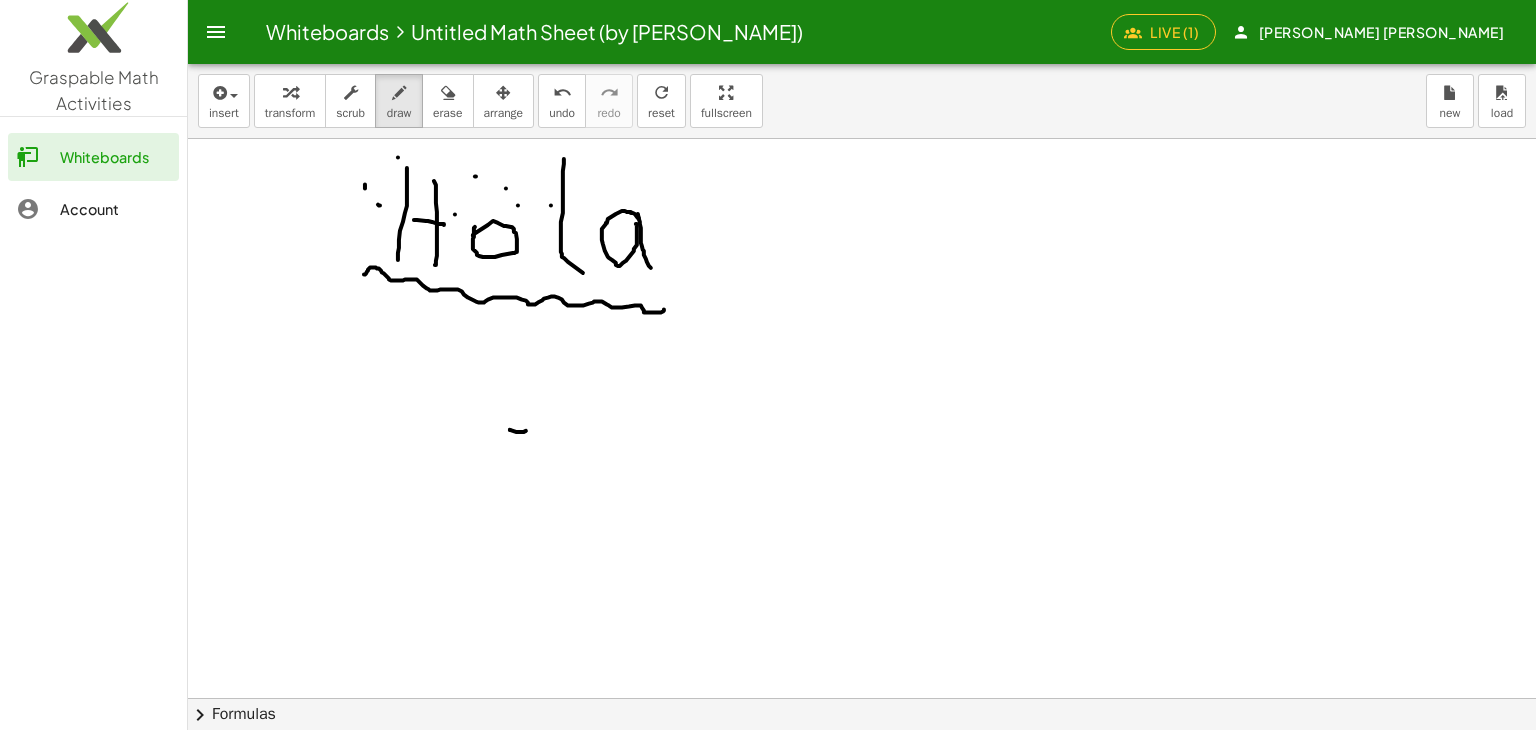 click at bounding box center (862, 698) 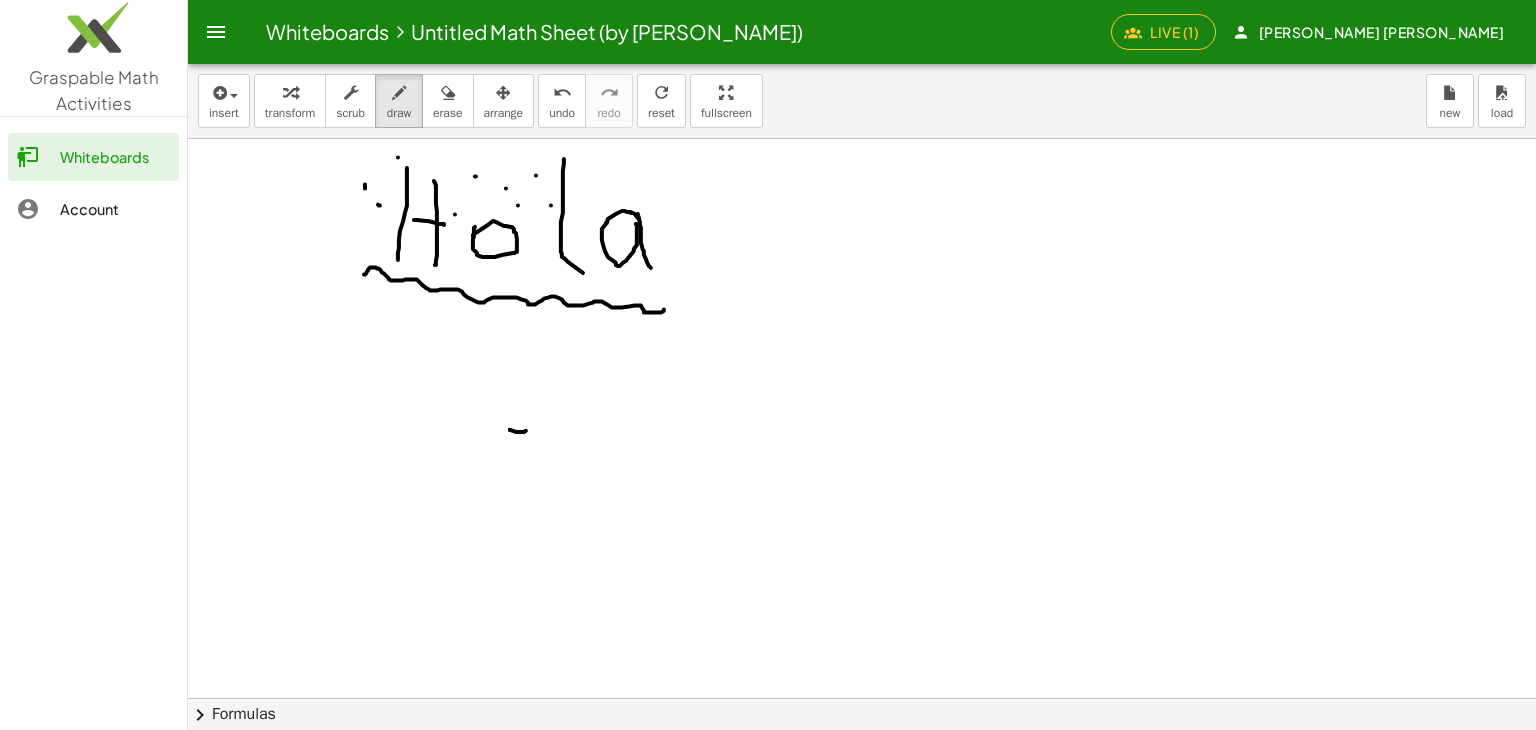 click at bounding box center (862, 698) 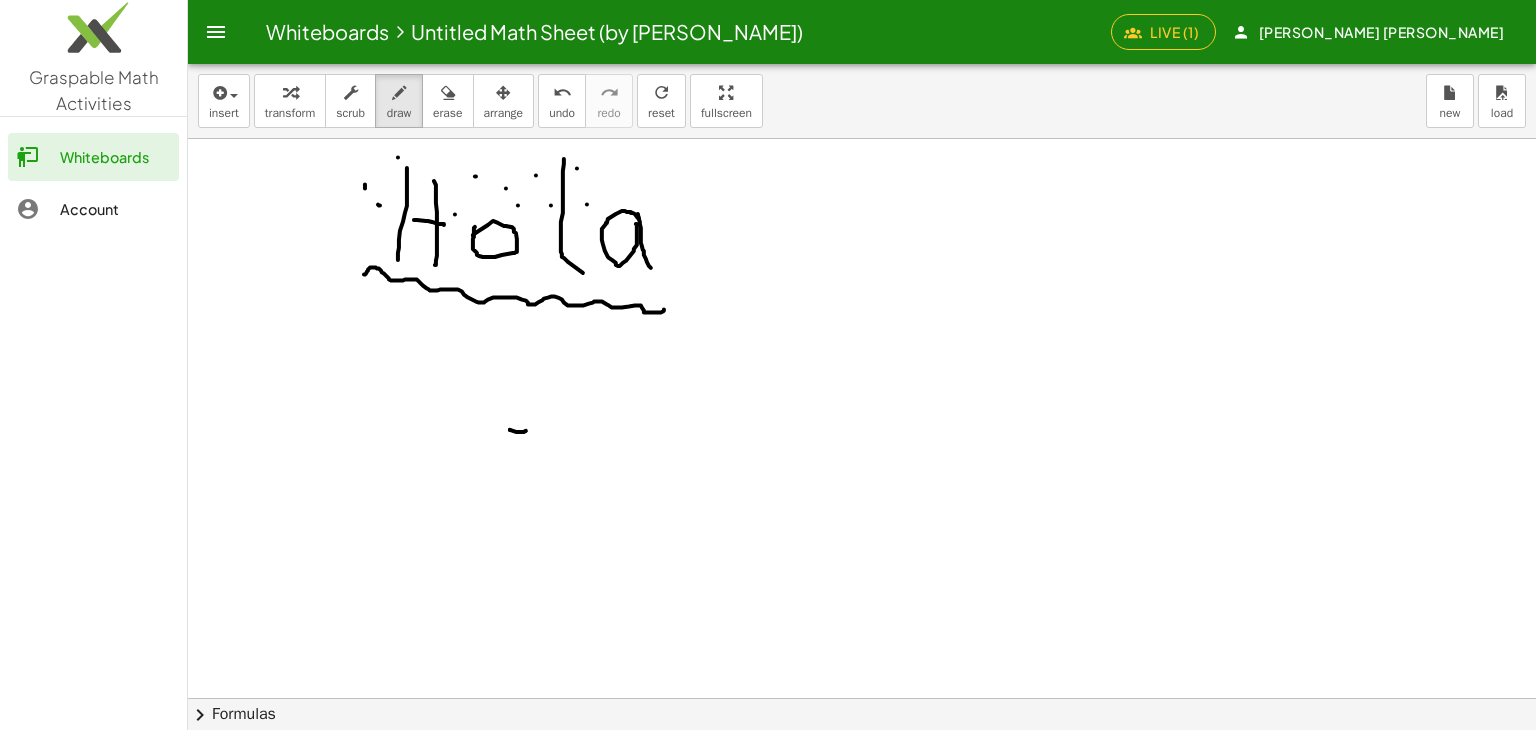 drag, startPoint x: 587, startPoint y: 204, endPoint x: 612, endPoint y: 203, distance: 25.019993 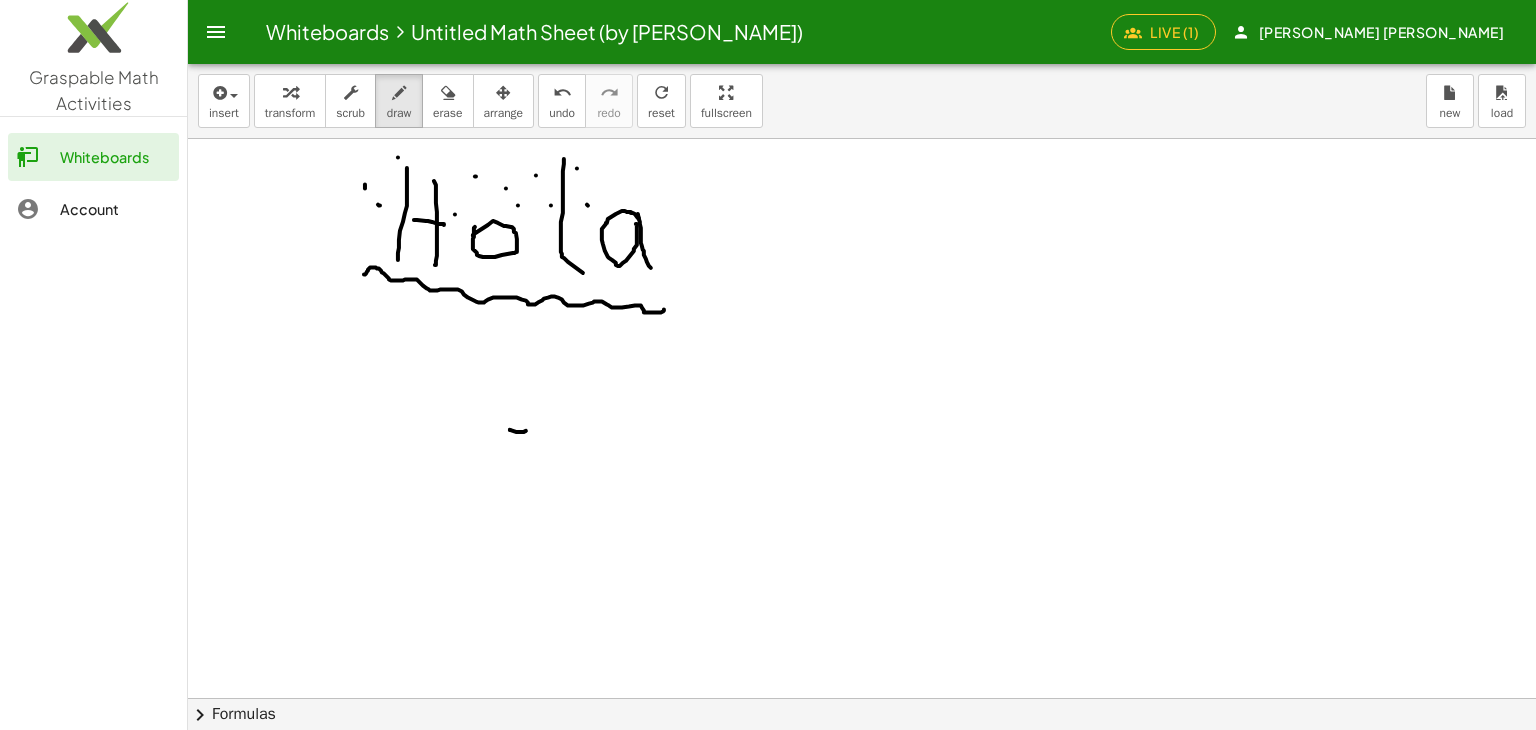 click at bounding box center (862, 698) 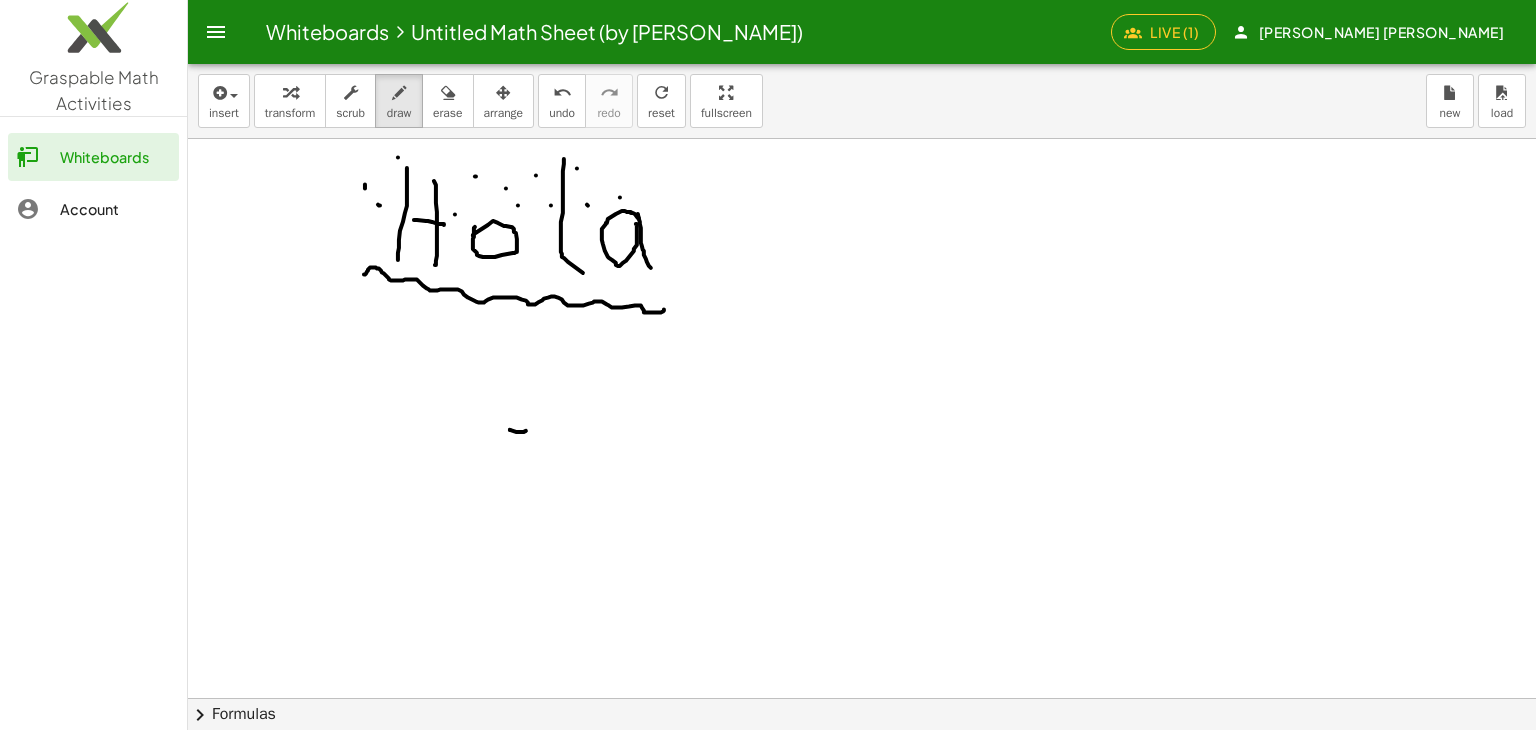 click at bounding box center (862, 698) 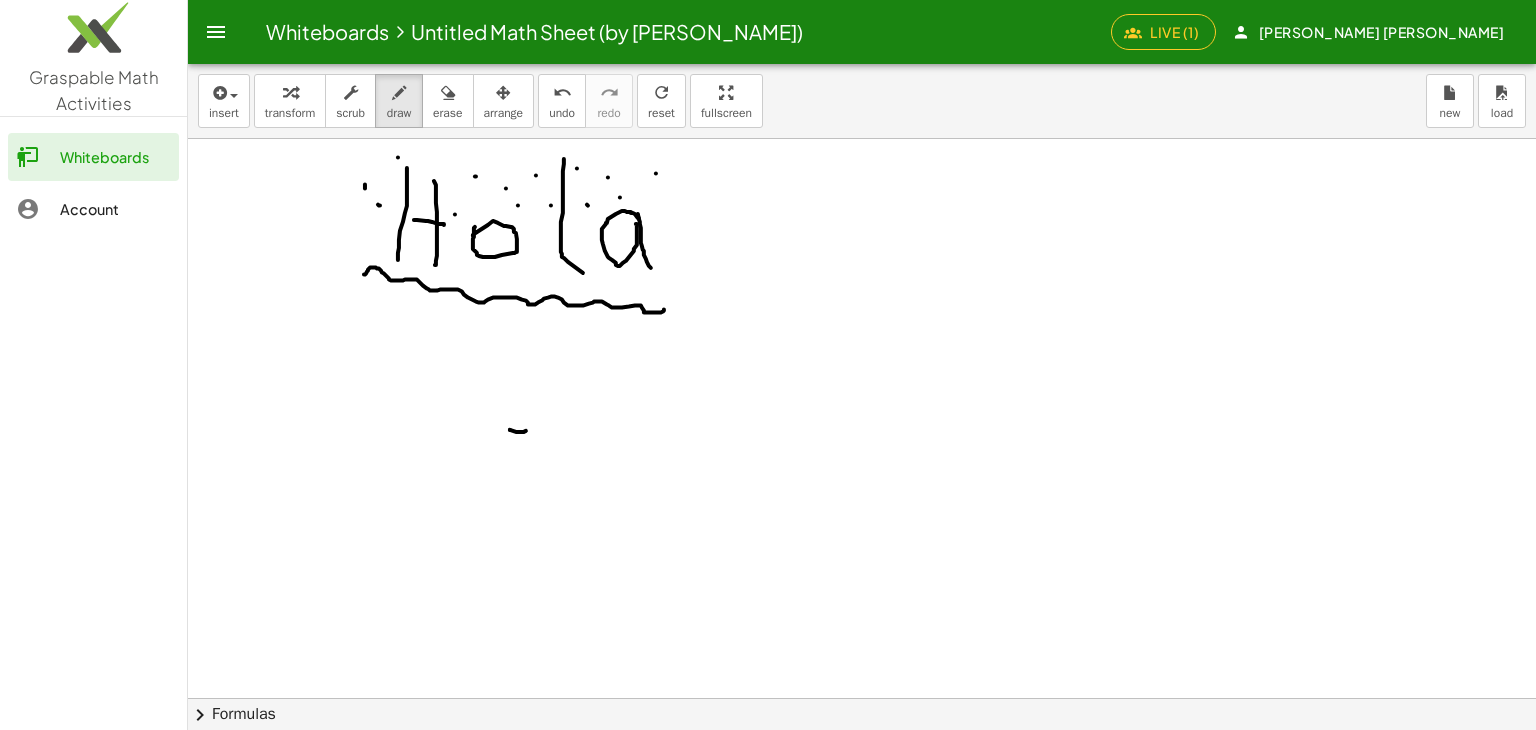 click at bounding box center [862, 698] 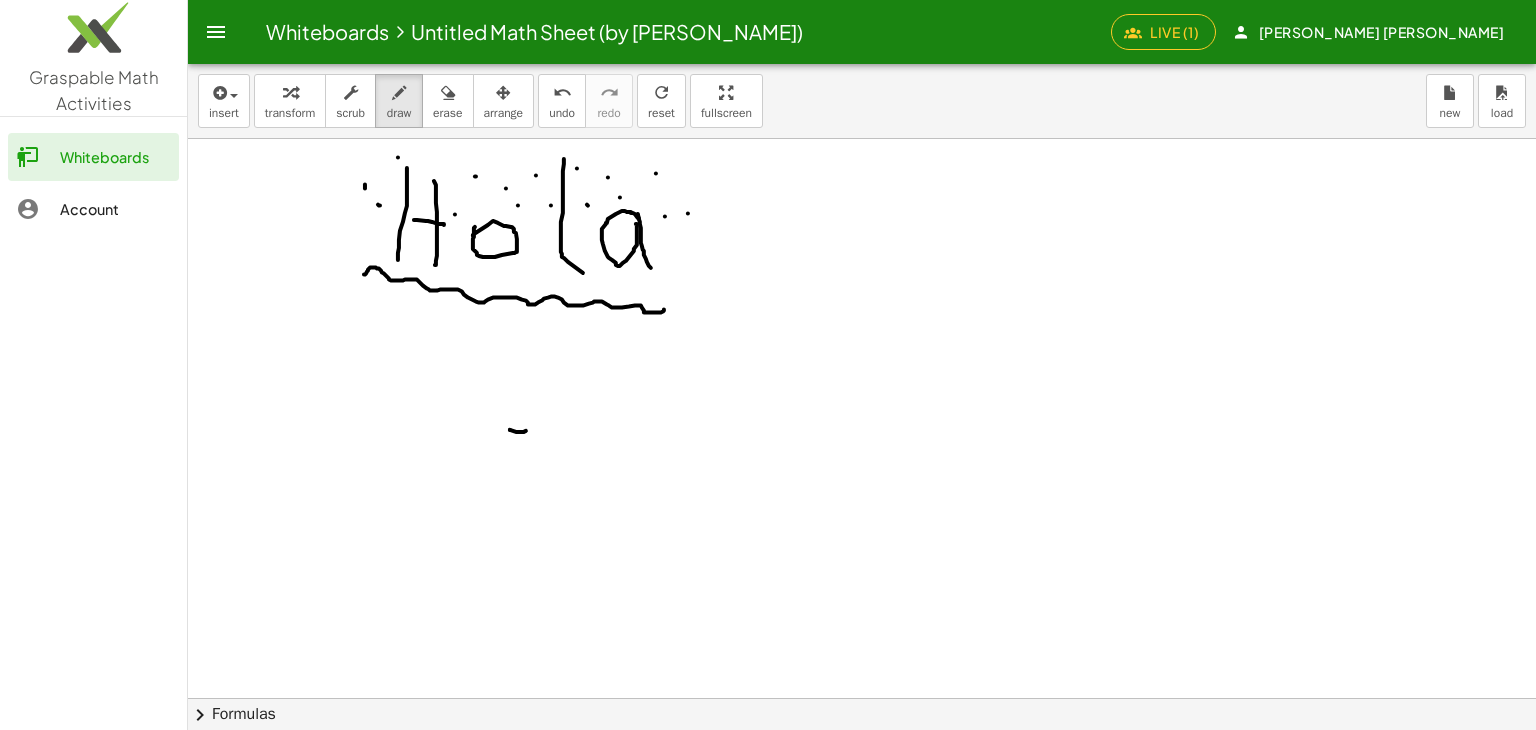 drag, startPoint x: 688, startPoint y: 213, endPoint x: 669, endPoint y: 189, distance: 30.610456 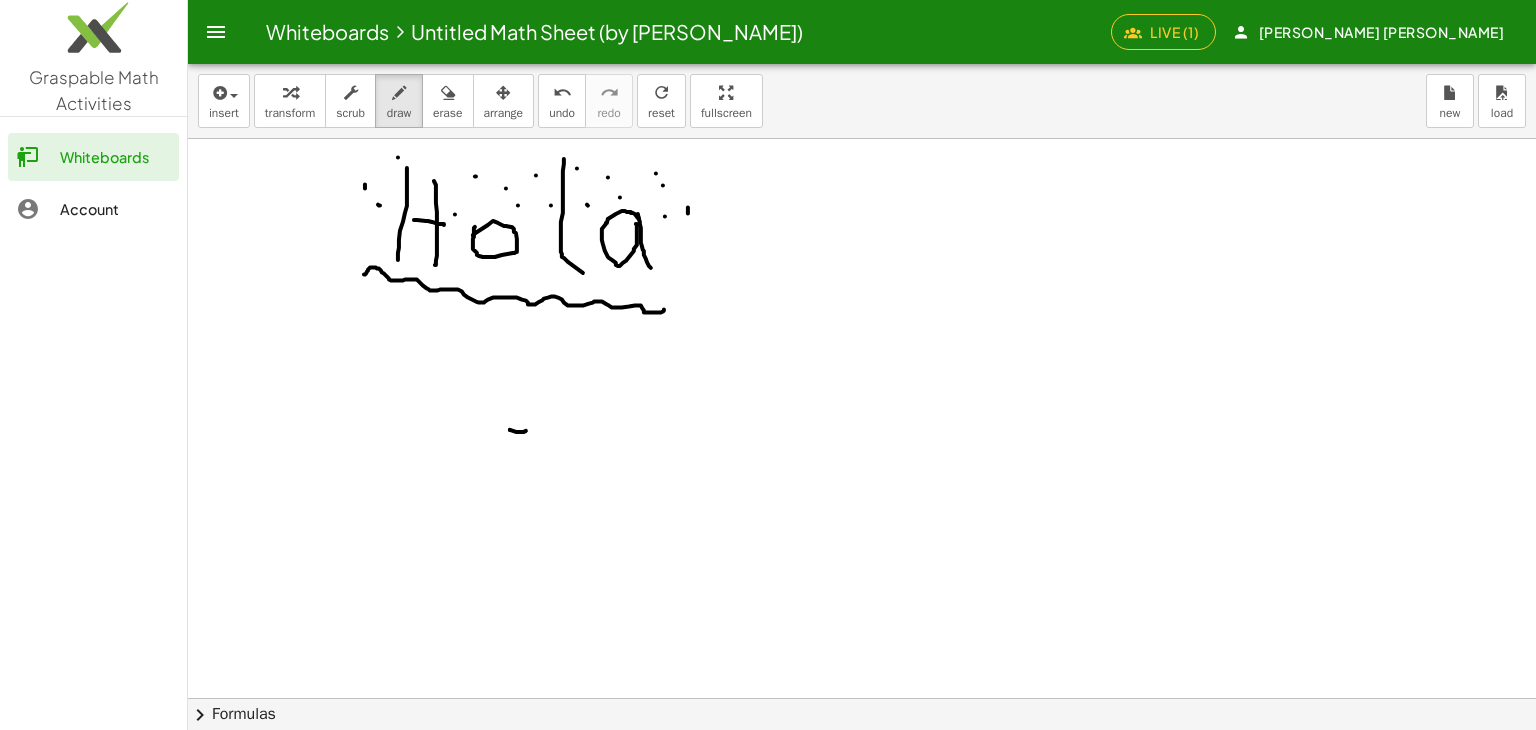 drag, startPoint x: 663, startPoint y: 185, endPoint x: 647, endPoint y: 196, distance: 19.416489 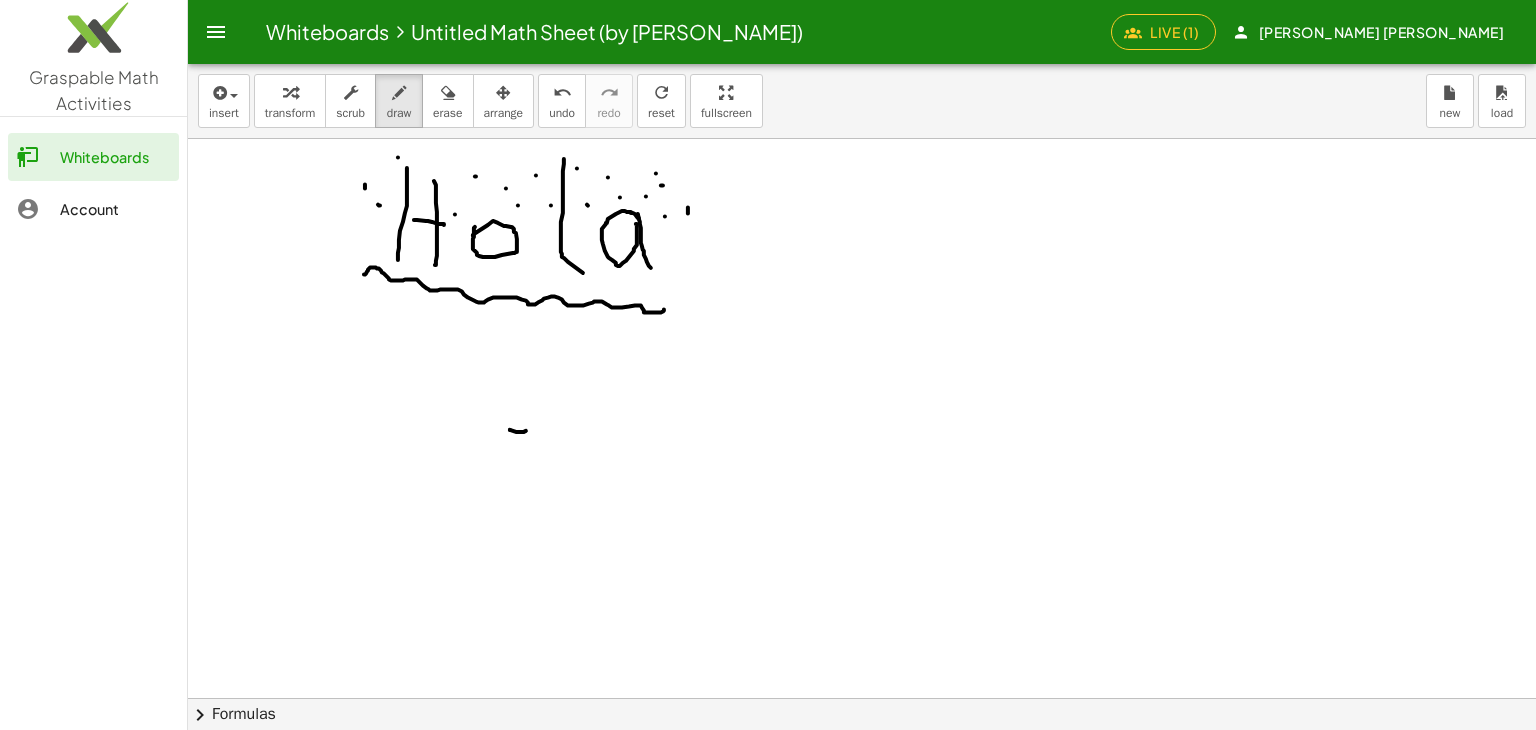 click at bounding box center [862, 698] 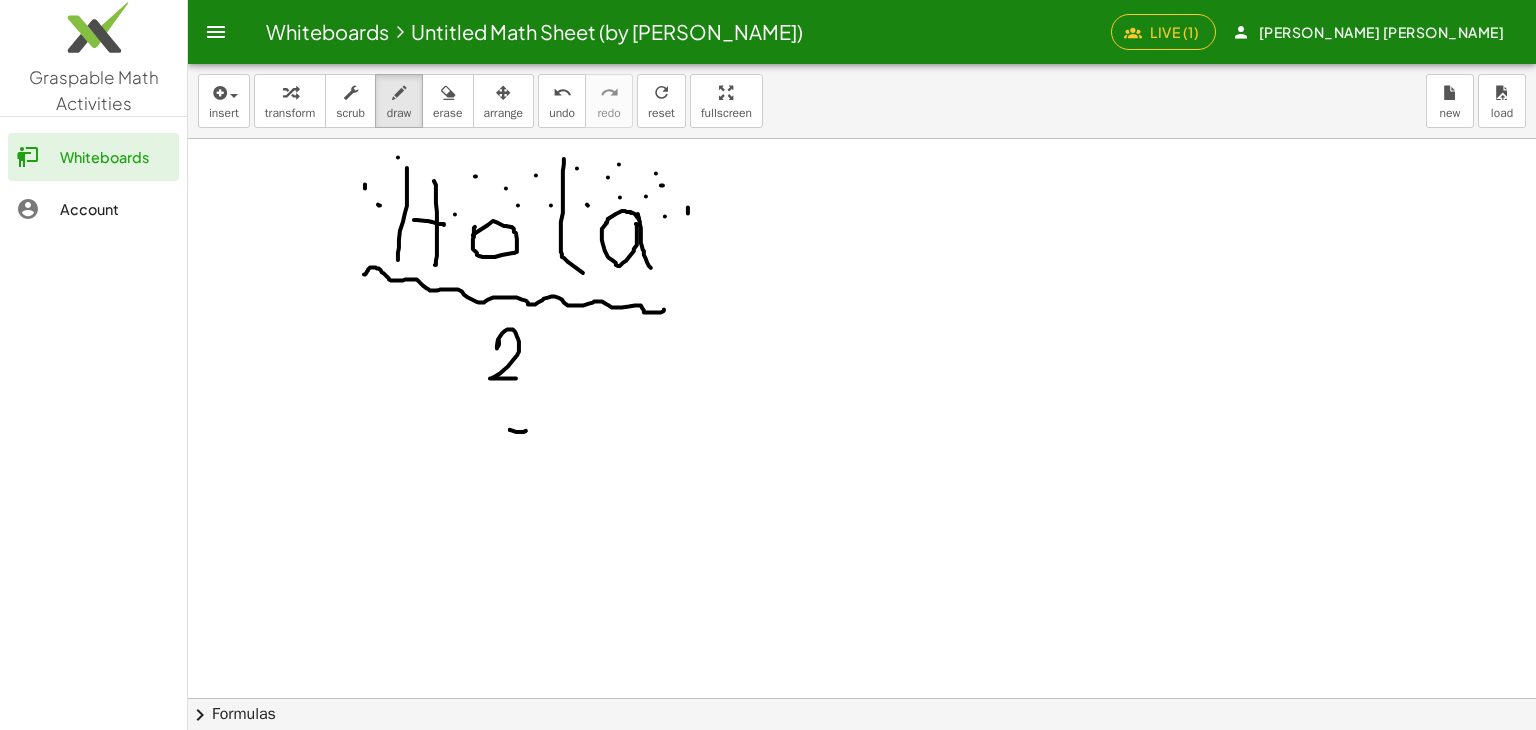 drag, startPoint x: 498, startPoint y: 340, endPoint x: 533, endPoint y: 371, distance: 46.75468 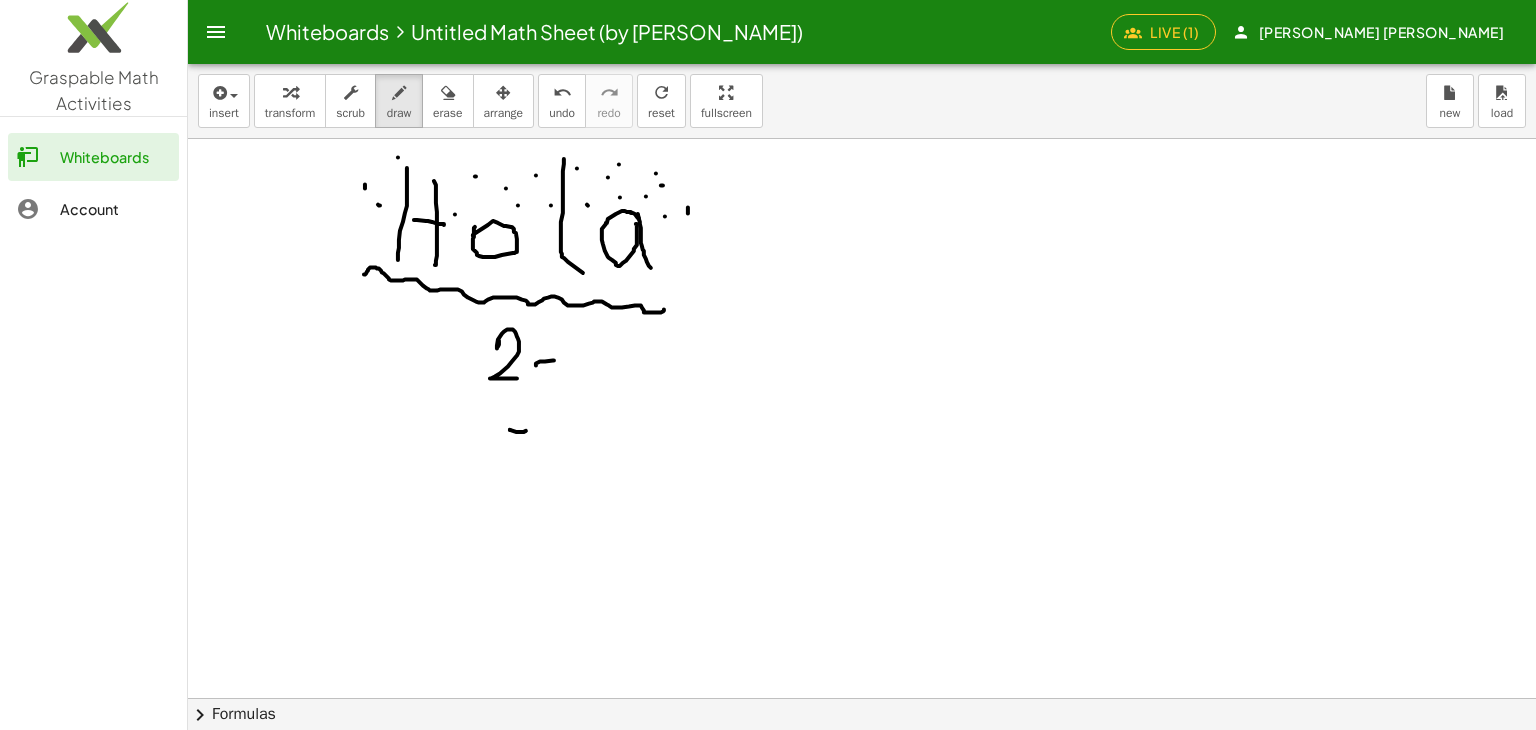 drag, startPoint x: 536, startPoint y: 365, endPoint x: 554, endPoint y: 359, distance: 18.973665 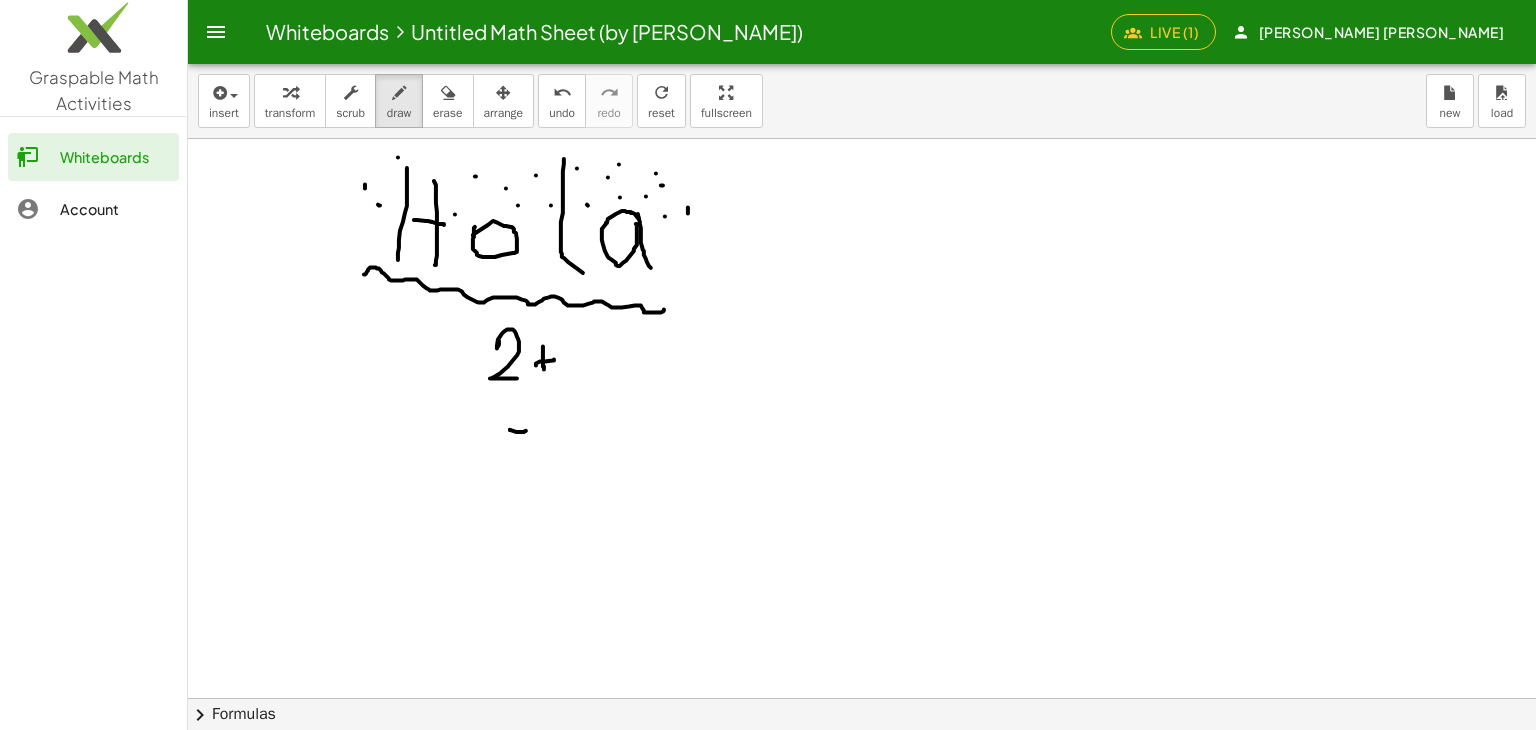 drag, startPoint x: 543, startPoint y: 346, endPoint x: 552, endPoint y: 369, distance: 24.698177 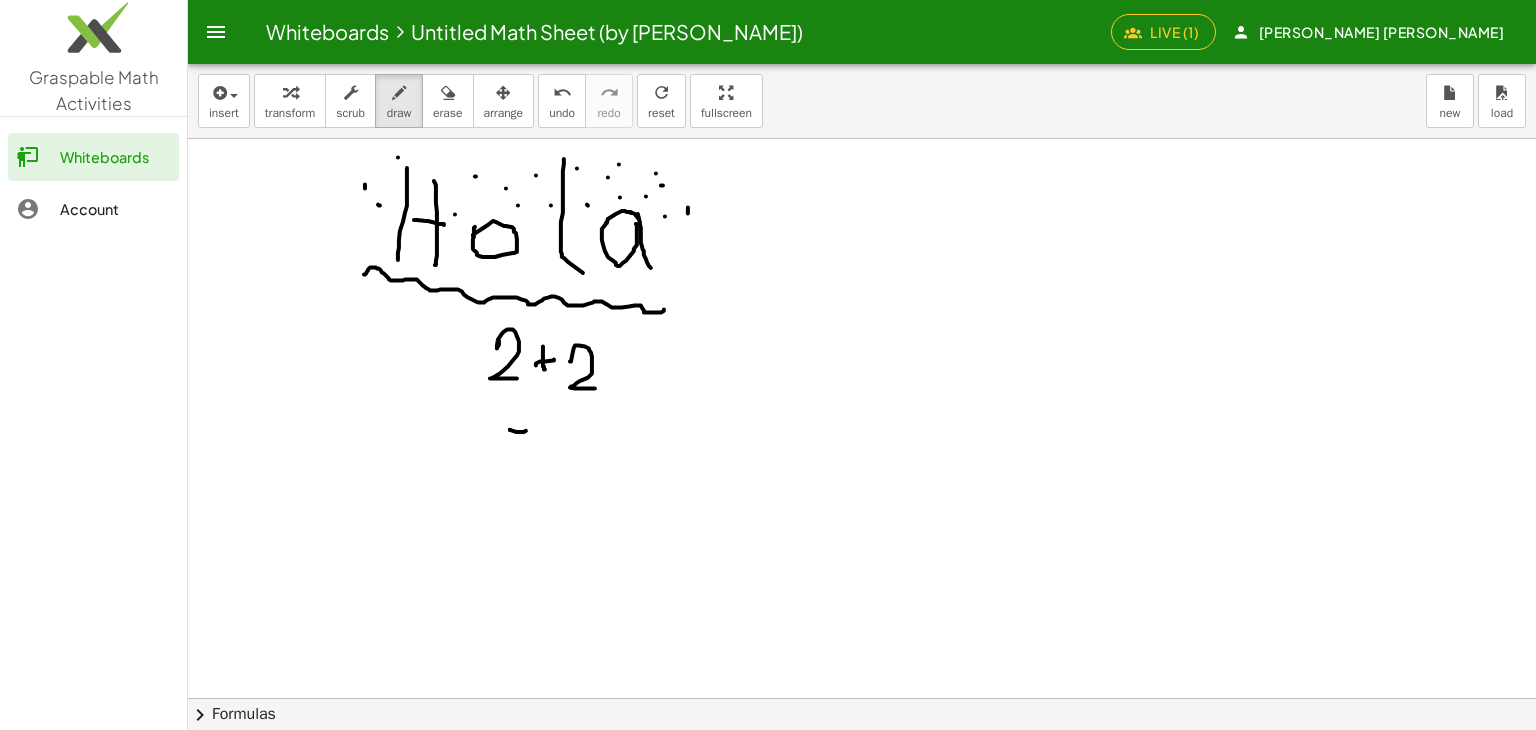 drag, startPoint x: 570, startPoint y: 361, endPoint x: 595, endPoint y: 388, distance: 36.796738 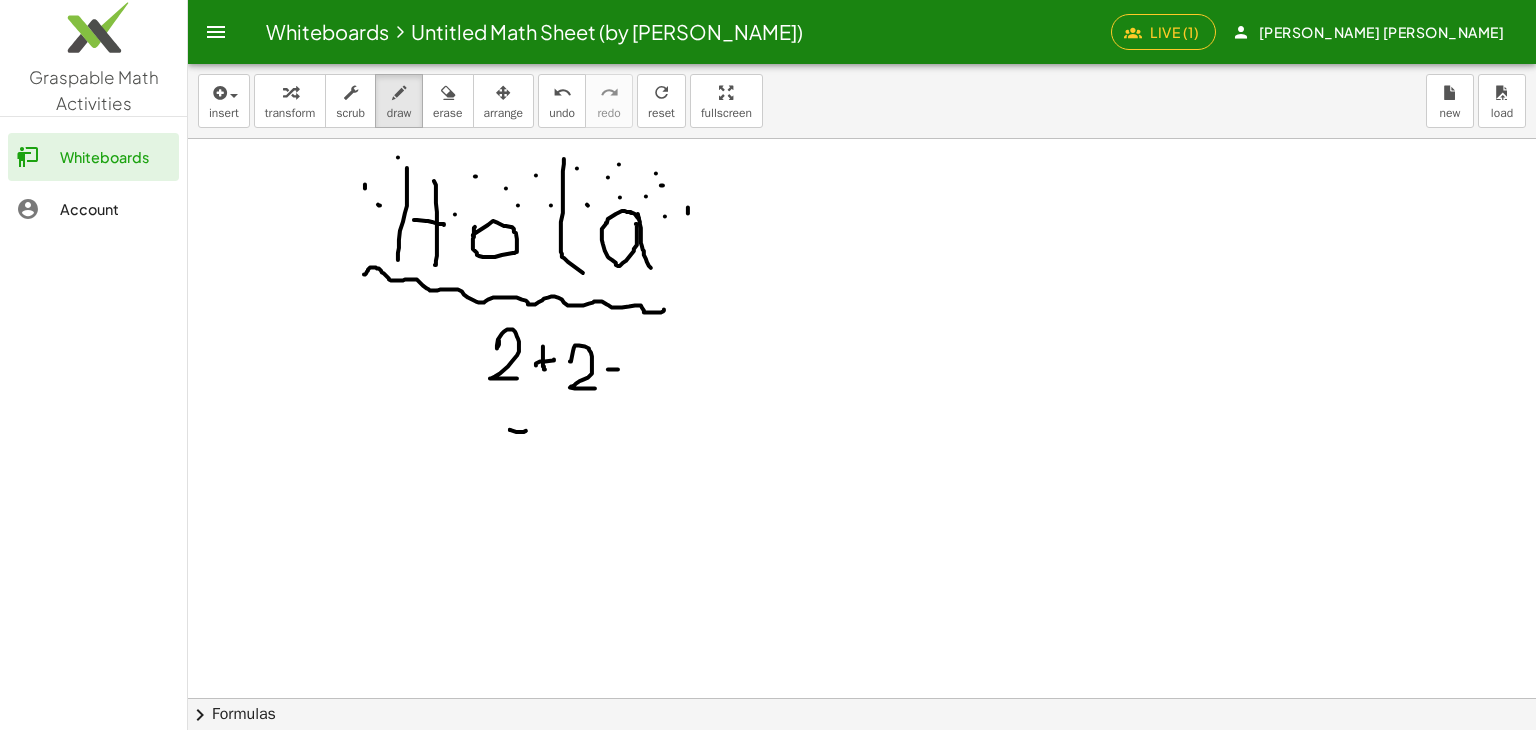 click at bounding box center [862, 698] 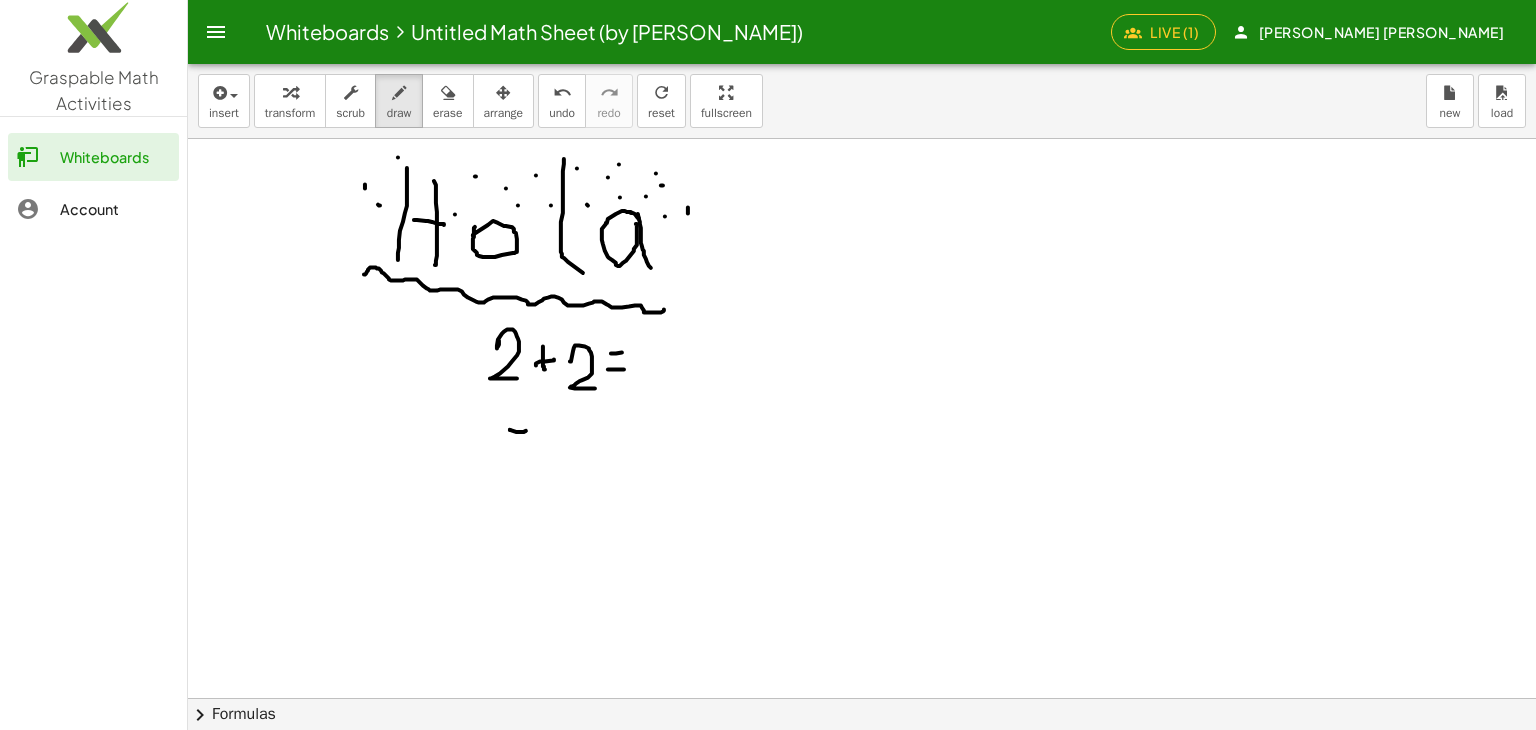 drag, startPoint x: 611, startPoint y: 353, endPoint x: 628, endPoint y: 351, distance: 17.117243 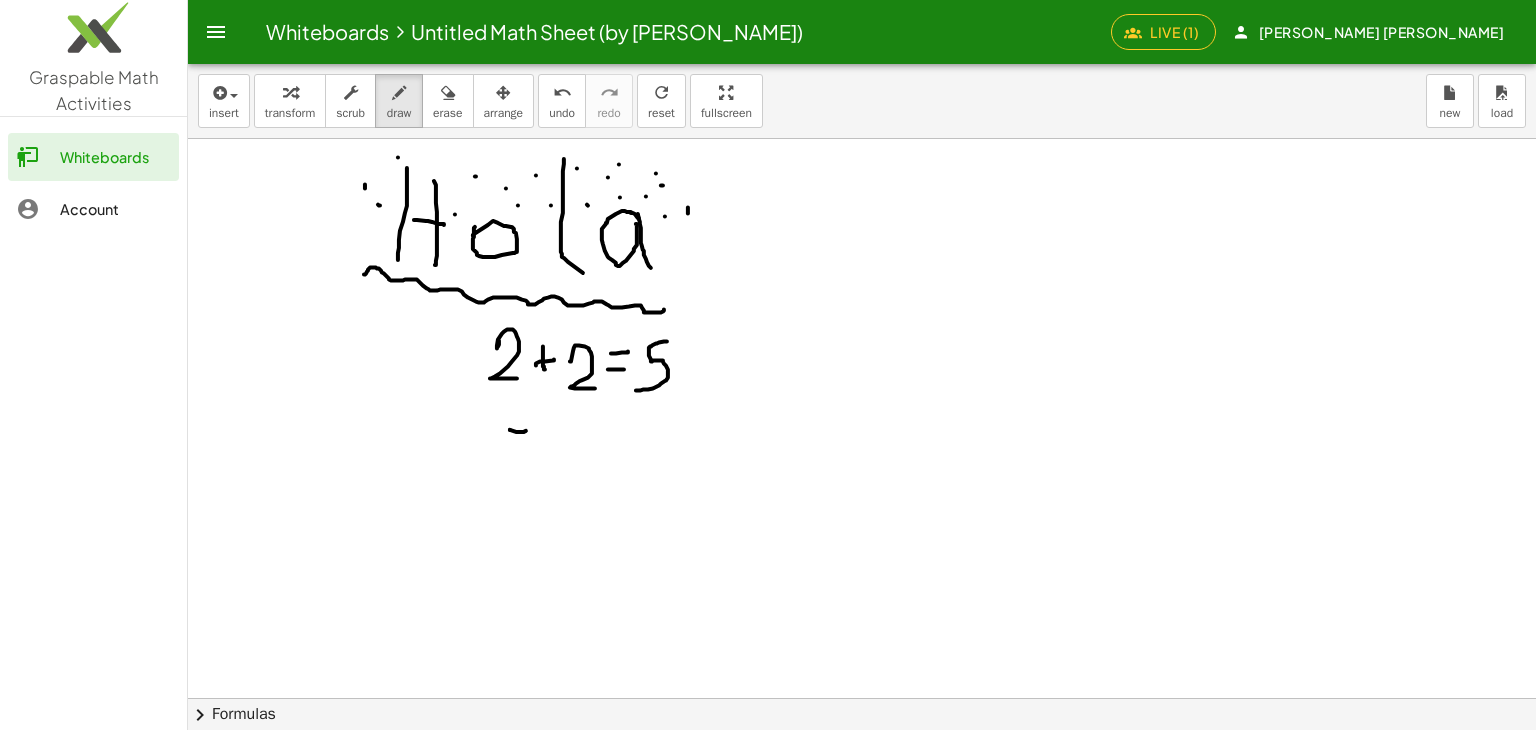 drag, startPoint x: 667, startPoint y: 341, endPoint x: 643, endPoint y: 397, distance: 60.926186 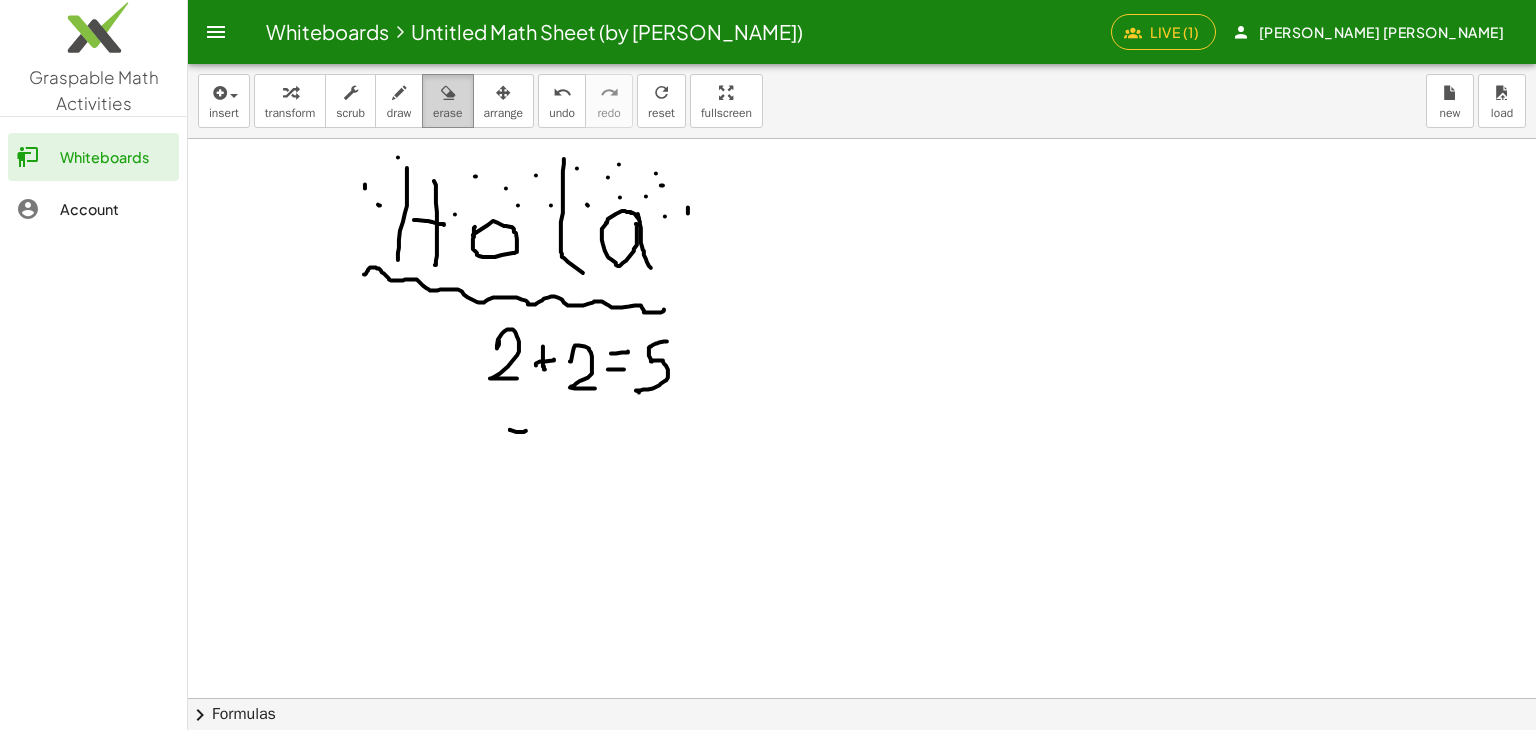 drag, startPoint x: 438, startPoint y: 101, endPoint x: 546, endPoint y: 312, distance: 237.03375 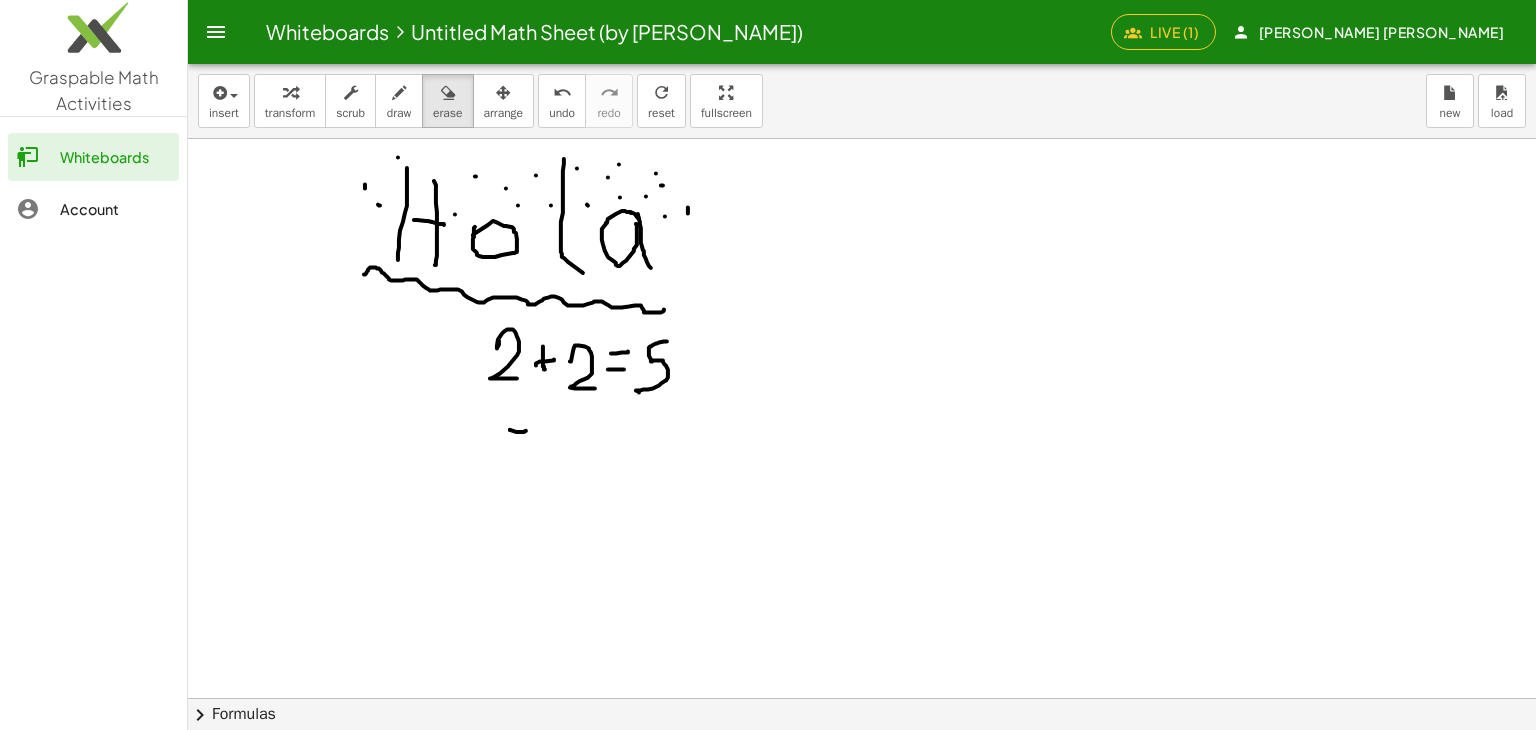 click at bounding box center (448, 93) 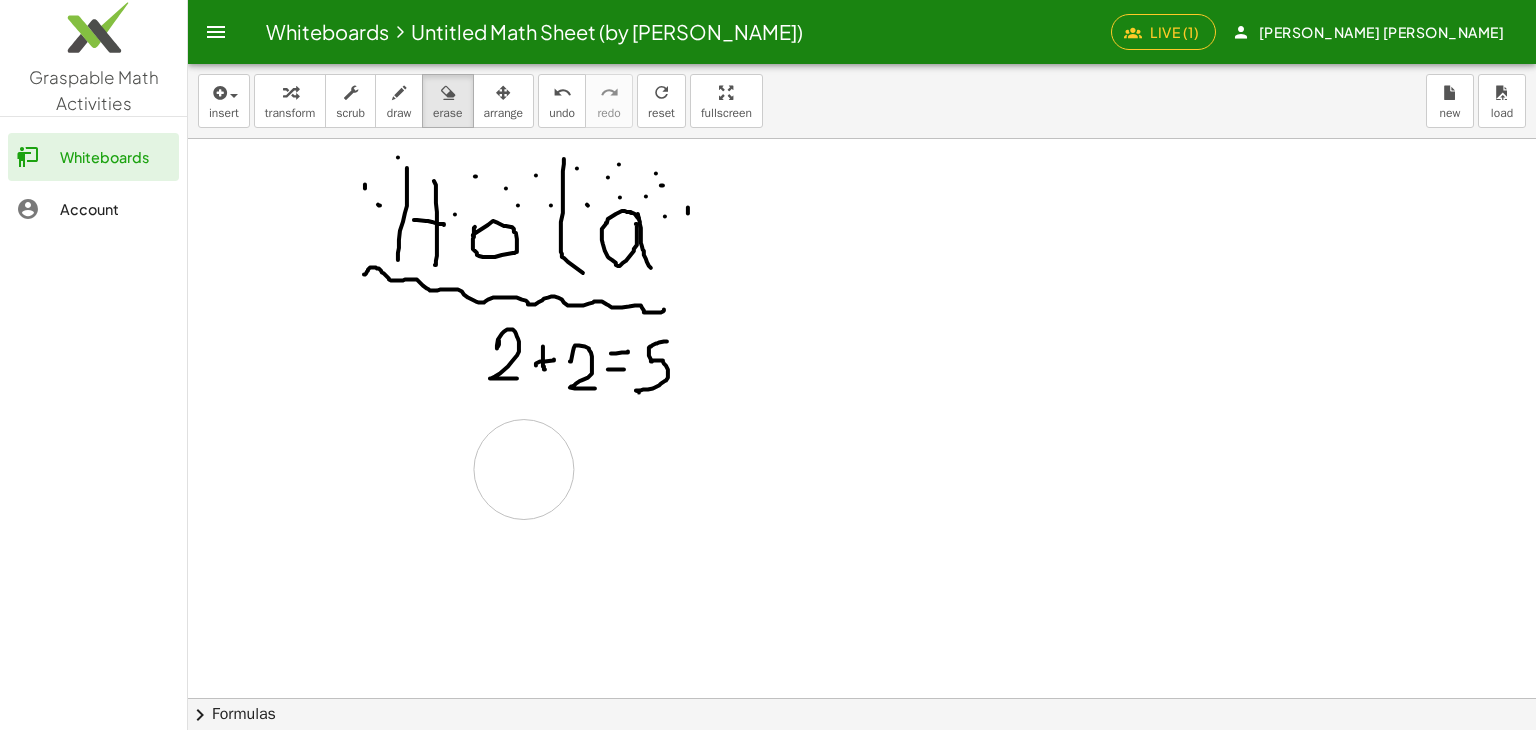 drag, startPoint x: 555, startPoint y: 496, endPoint x: 524, endPoint y: 469, distance: 41.109608 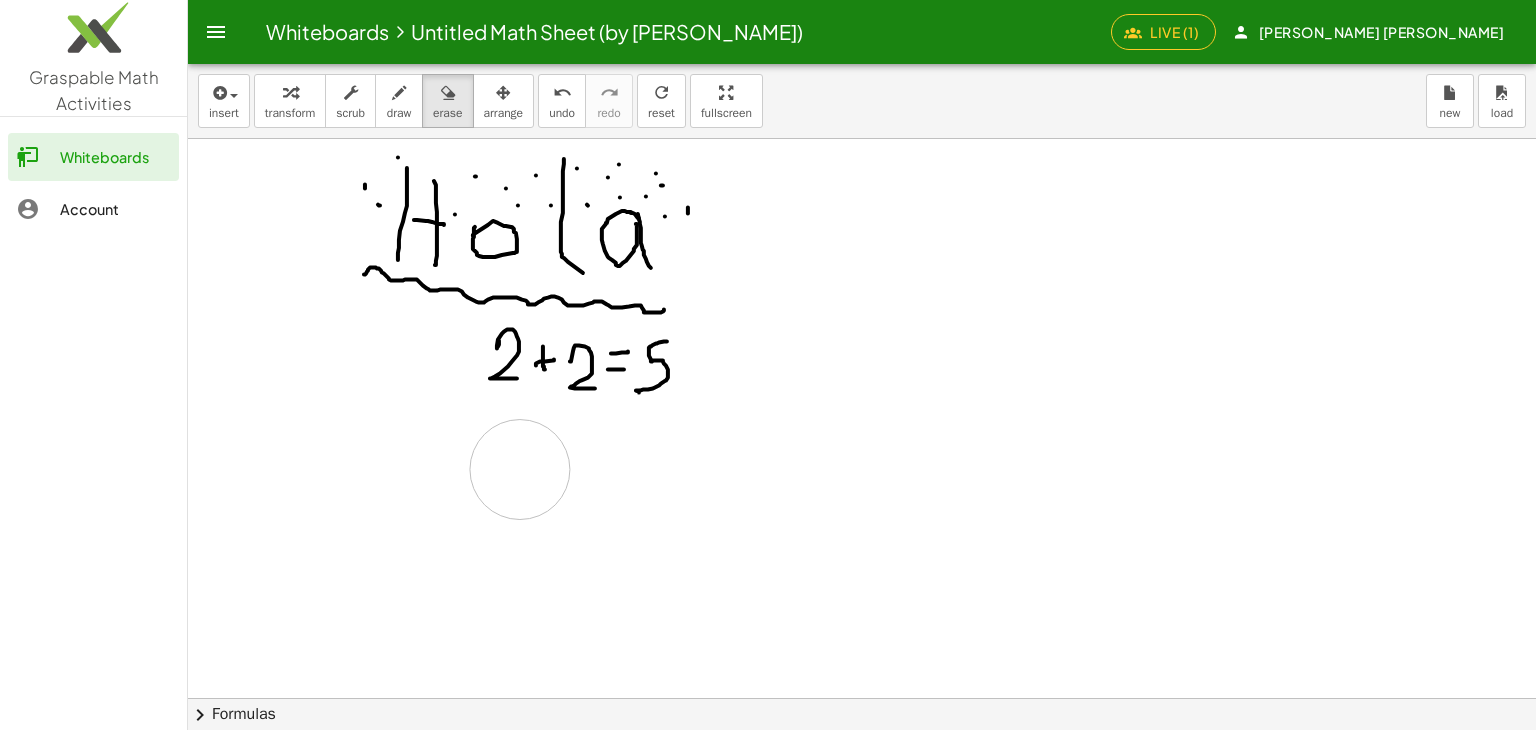 drag, startPoint x: 520, startPoint y: 469, endPoint x: 444, endPoint y: 467, distance: 76.02631 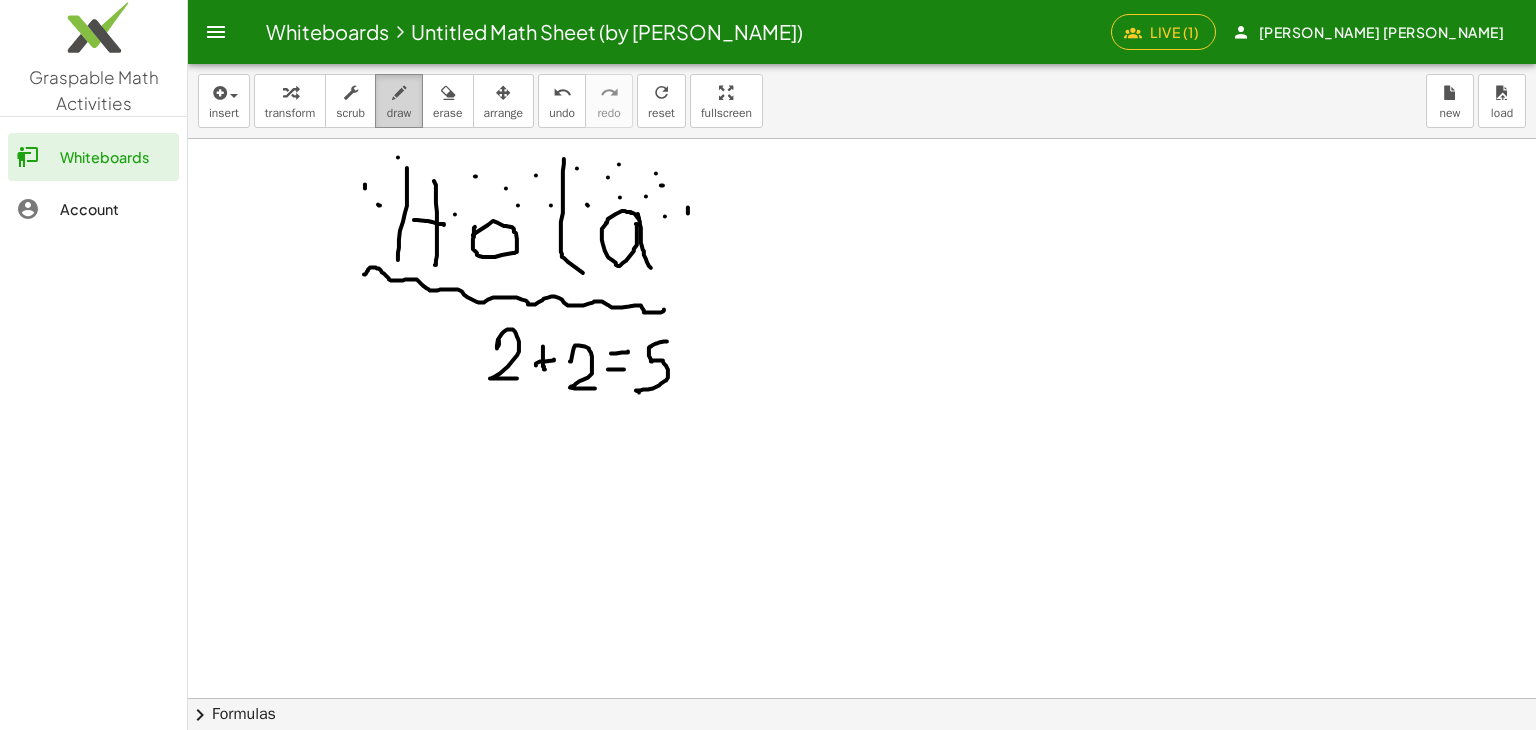 click on "draw" at bounding box center (399, 113) 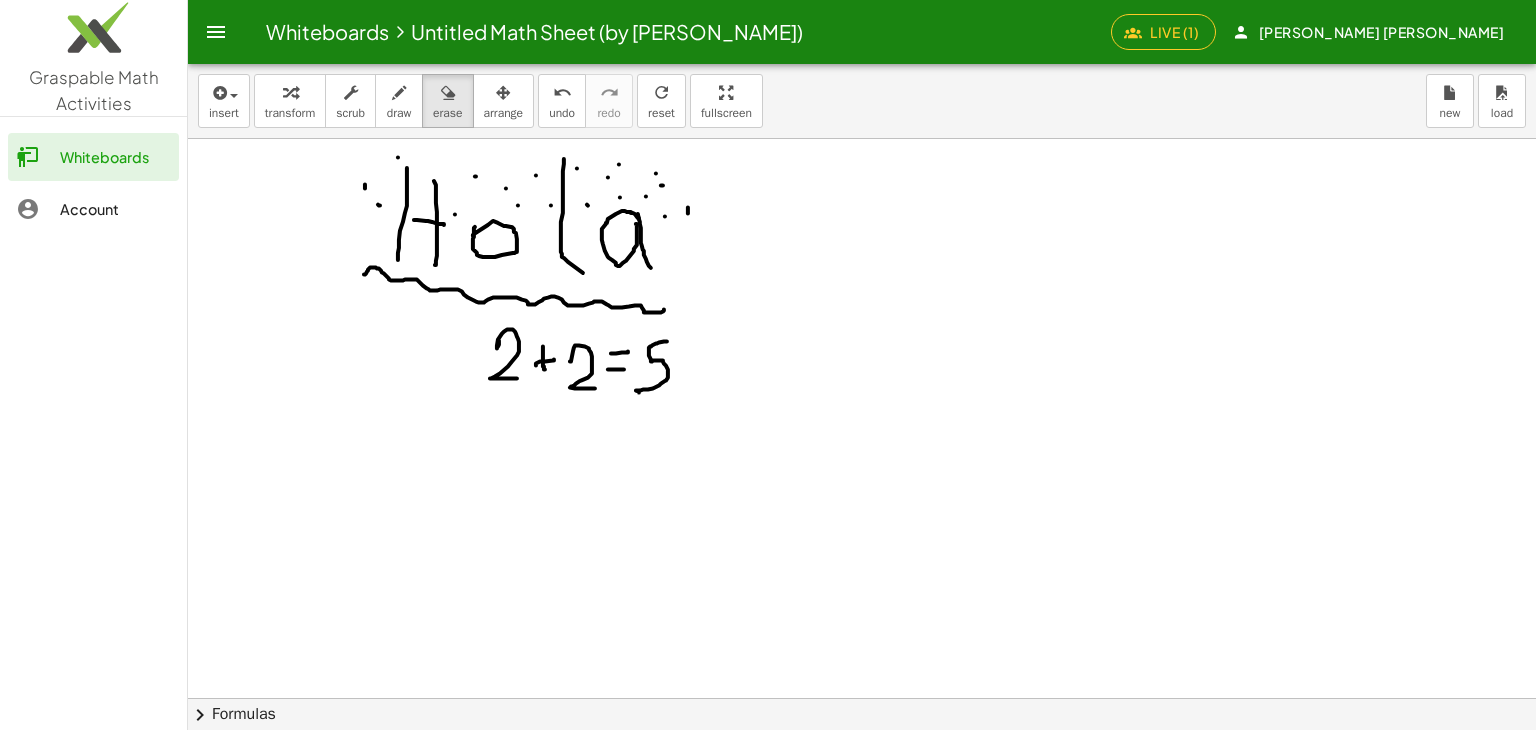 drag, startPoint x: 464, startPoint y: 107, endPoint x: 484, endPoint y: 136, distance: 35.22783 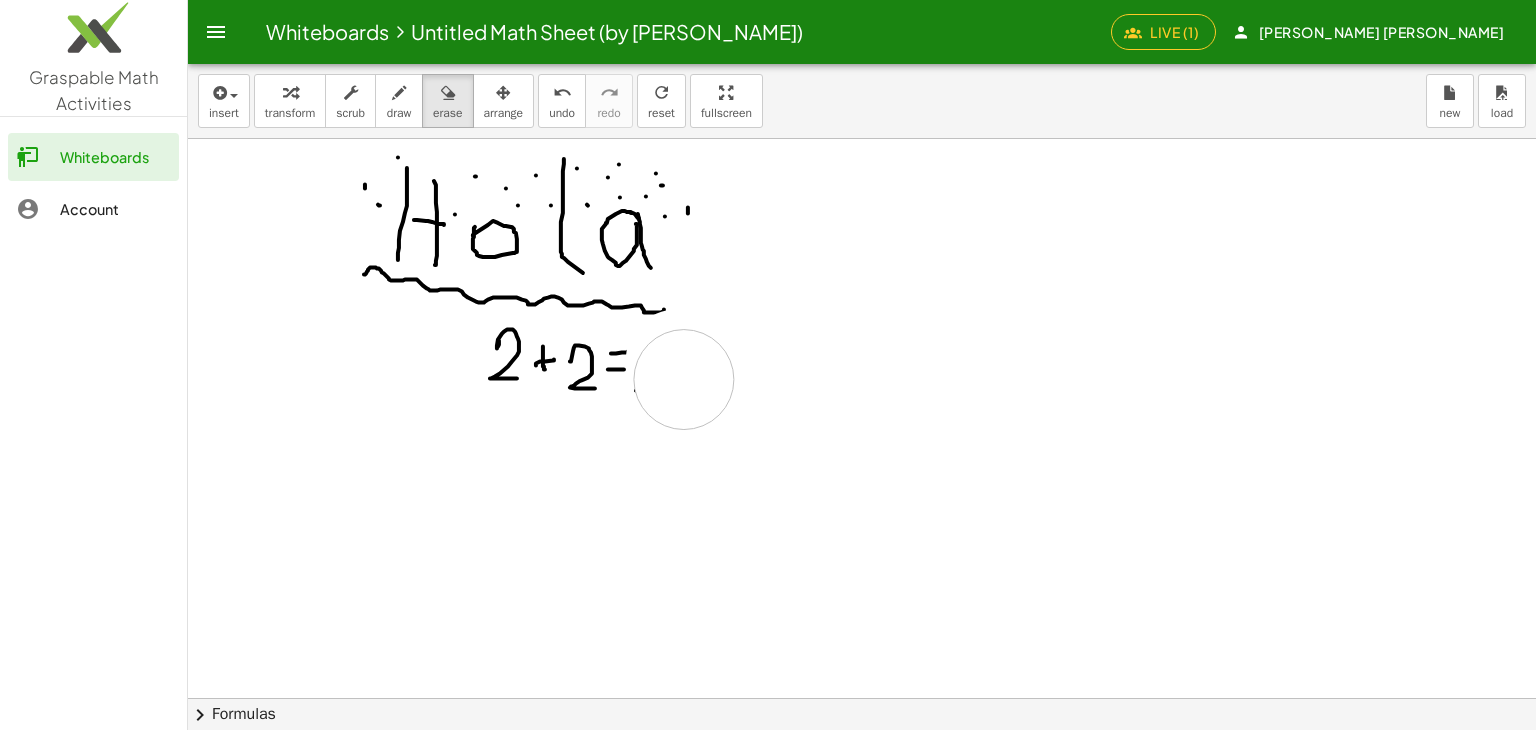 drag, startPoint x: 694, startPoint y: 389, endPoint x: 679, endPoint y: 385, distance: 15.524175 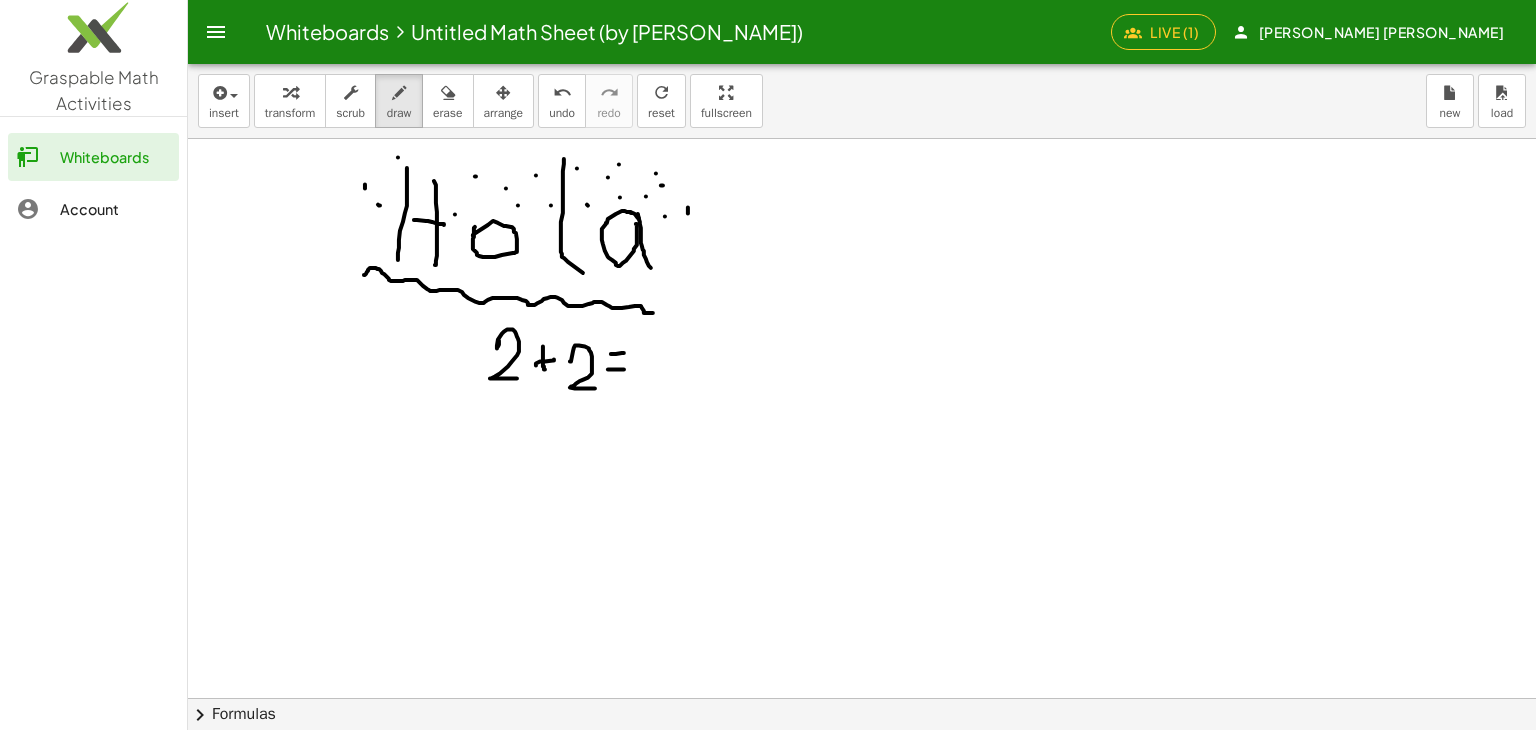 drag, startPoint x: 405, startPoint y: 94, endPoint x: 584, endPoint y: 237, distance: 229.10696 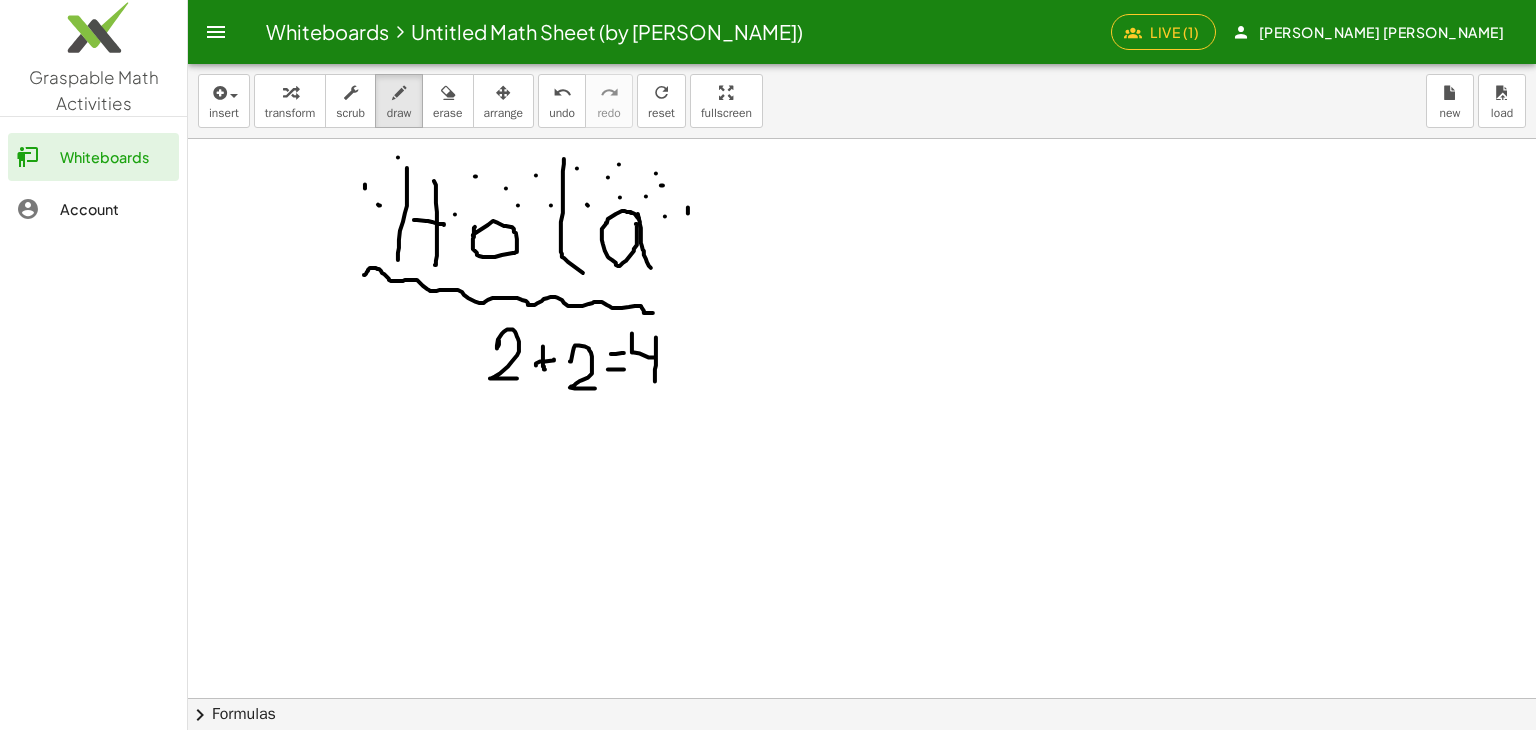 drag, startPoint x: 632, startPoint y: 333, endPoint x: 655, endPoint y: 381, distance: 53.225933 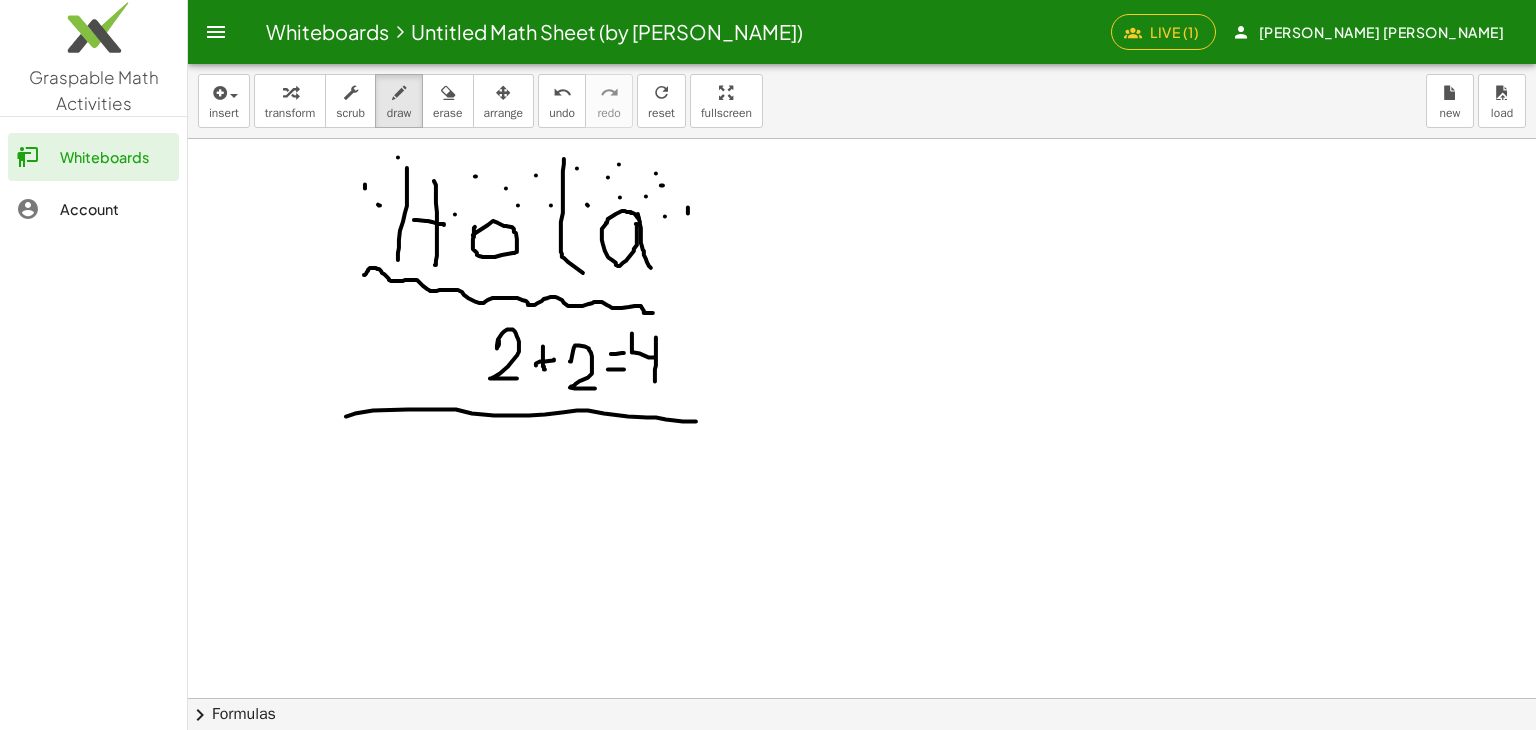 drag, startPoint x: 346, startPoint y: 416, endPoint x: 717, endPoint y: 413, distance: 371.01212 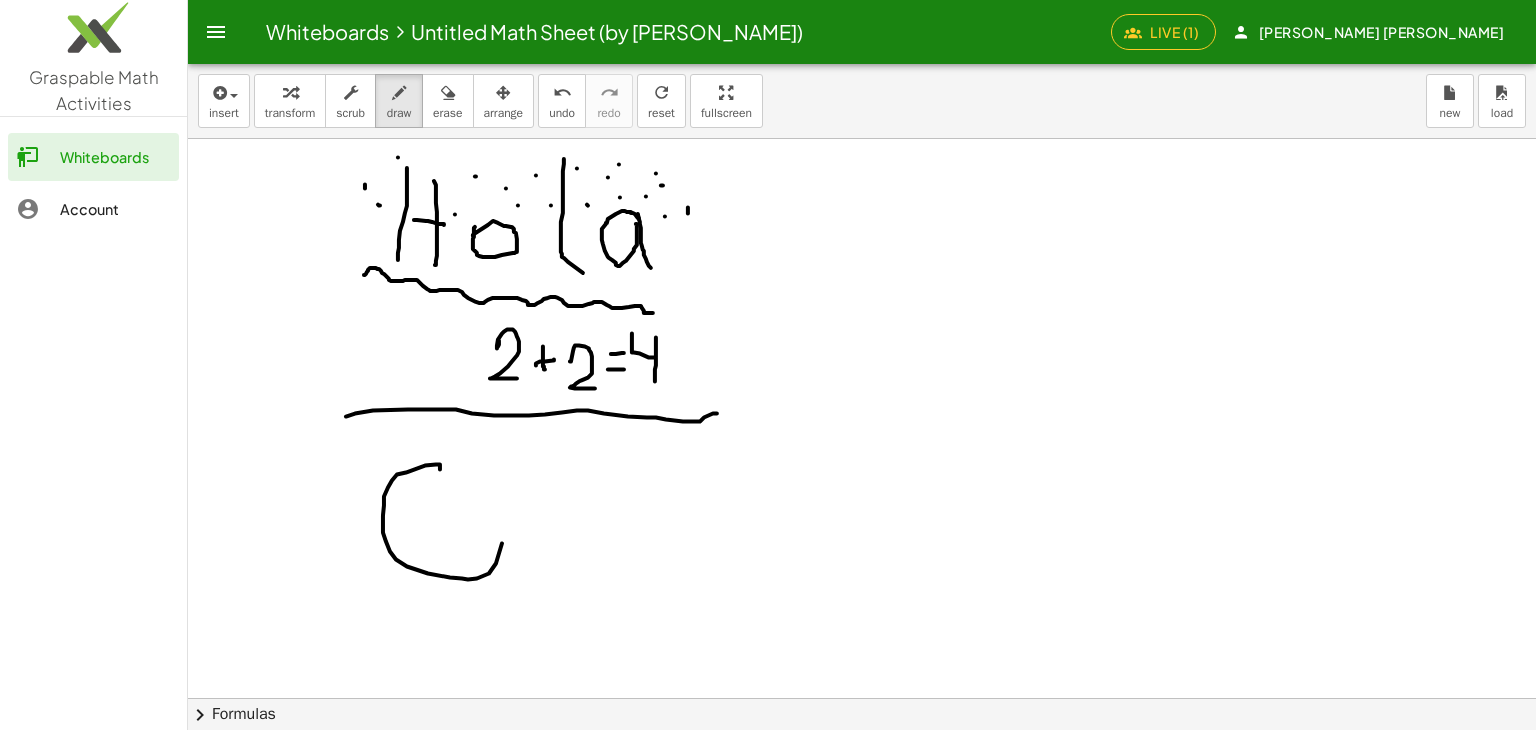 scroll, scrollTop: 333, scrollLeft: 0, axis: vertical 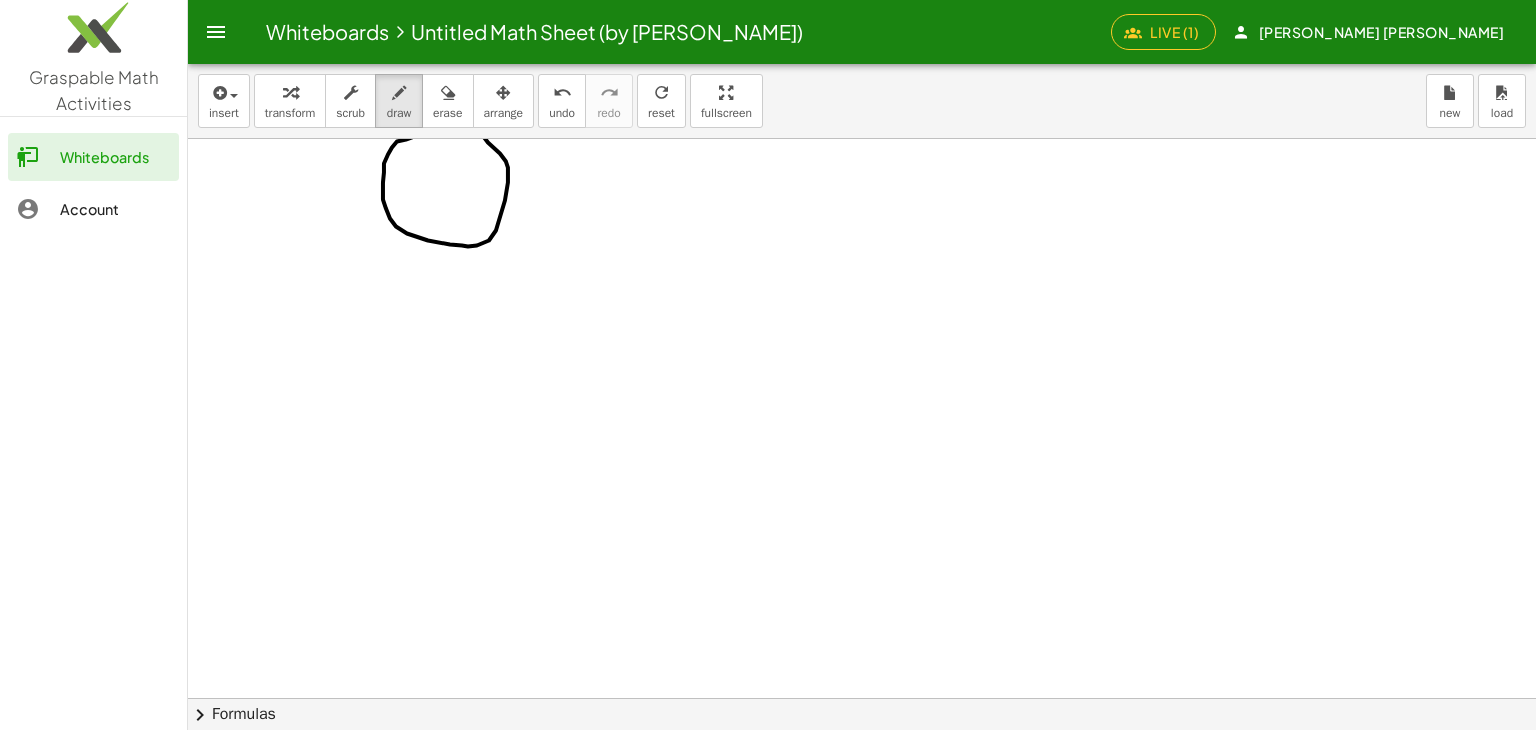 drag, startPoint x: 440, startPoint y: 469, endPoint x: 476, endPoint y: 459, distance: 37.363083 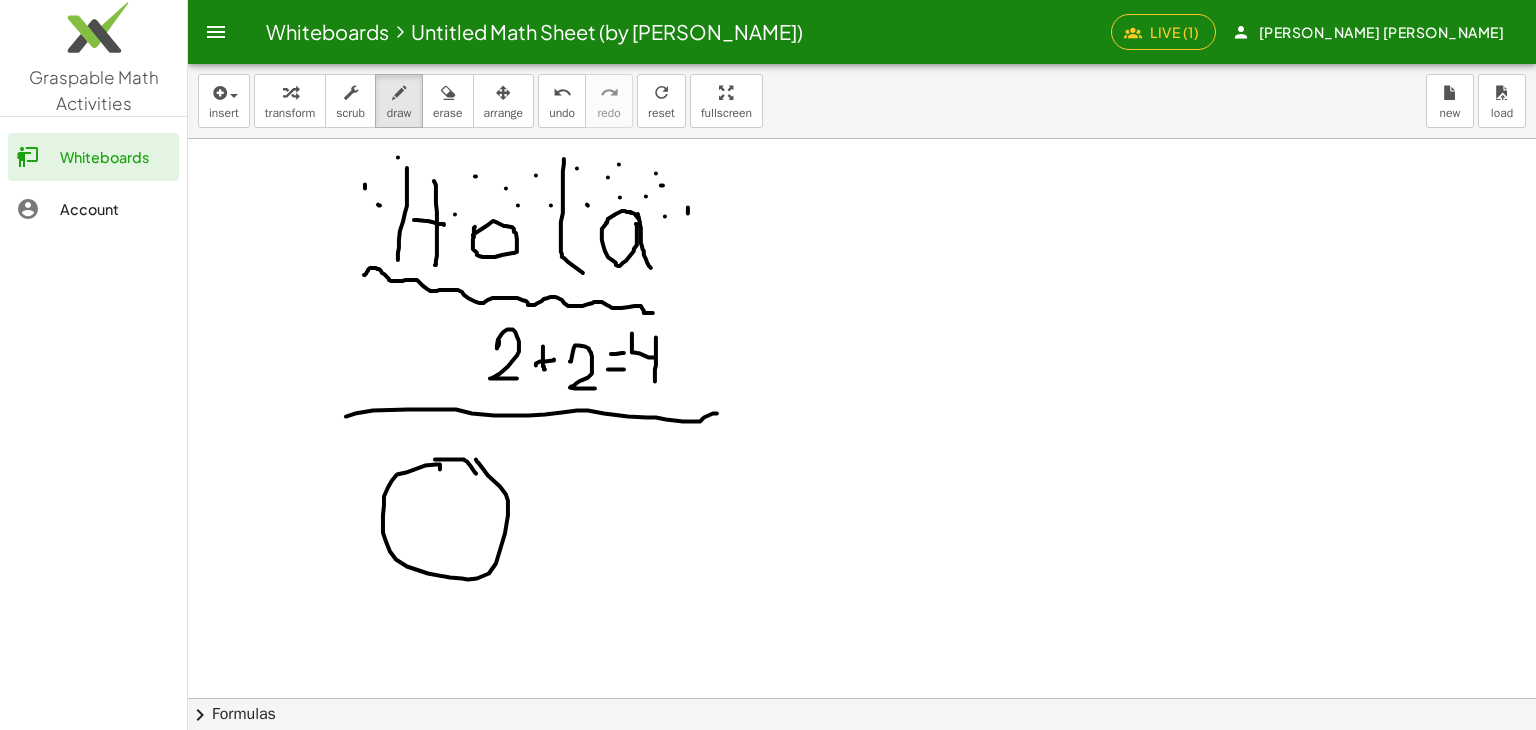 drag, startPoint x: 435, startPoint y: 459, endPoint x: 477, endPoint y: 473, distance: 44.27189 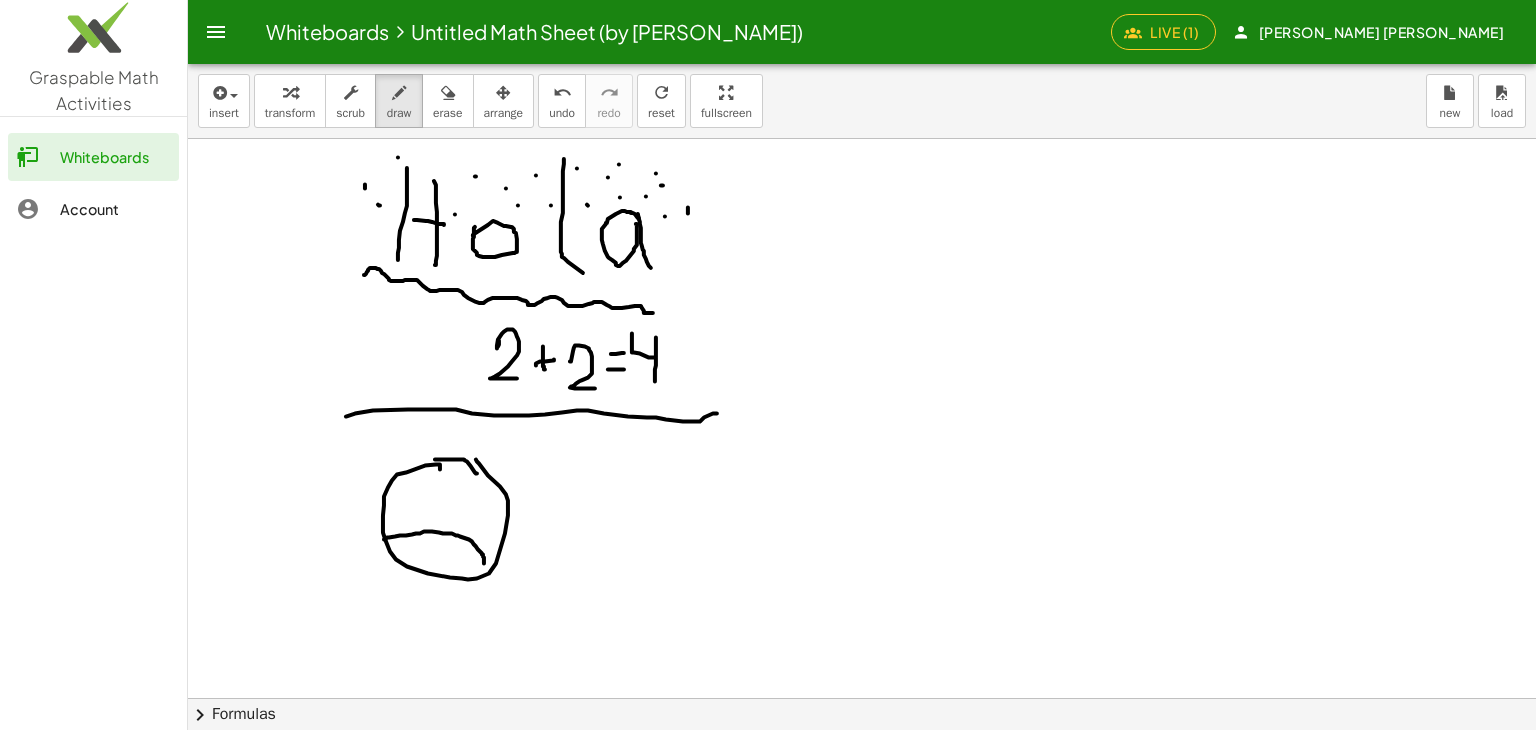 drag, startPoint x: 384, startPoint y: 539, endPoint x: 484, endPoint y: 565, distance: 103.32473 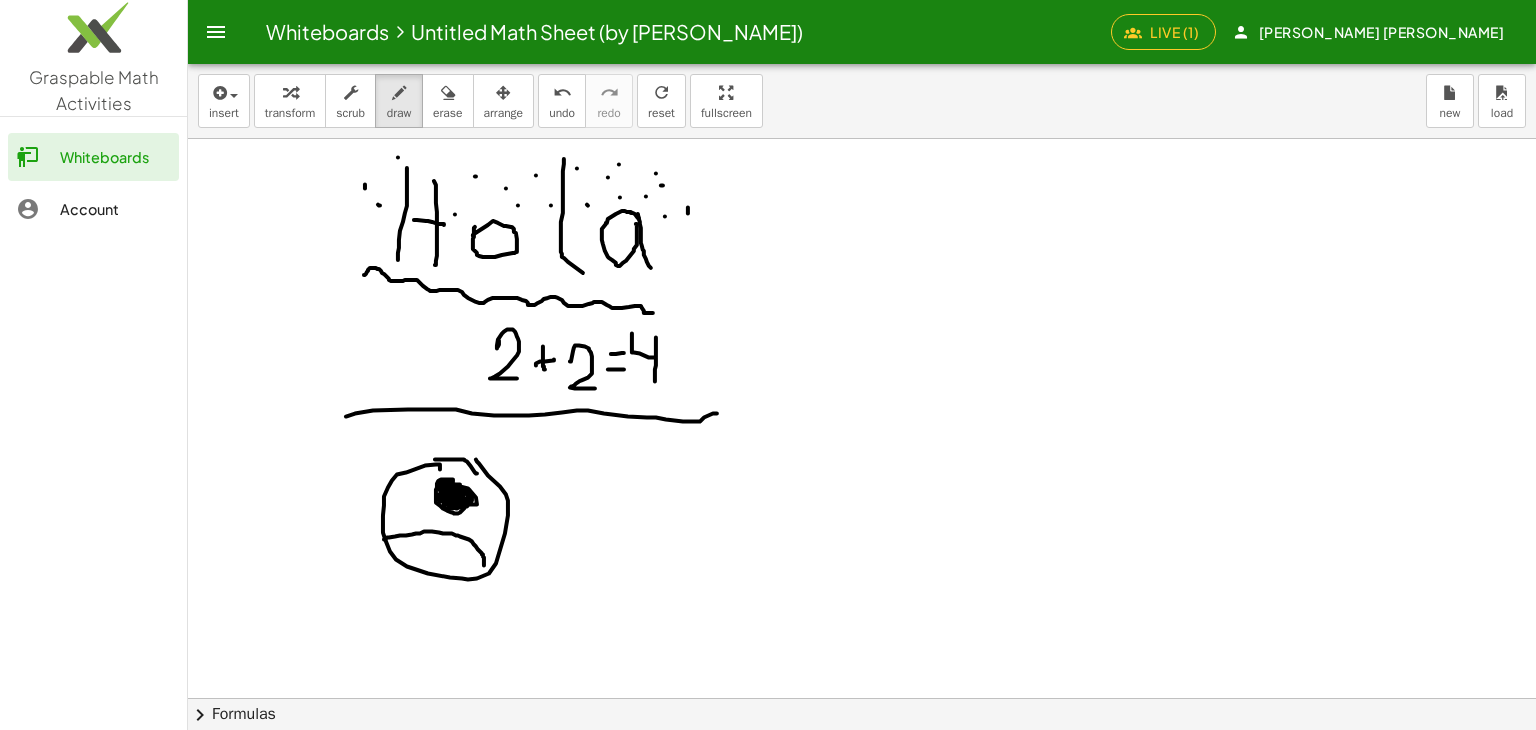 drag, startPoint x: 452, startPoint y: 481, endPoint x: 445, endPoint y: 509, distance: 28.86174 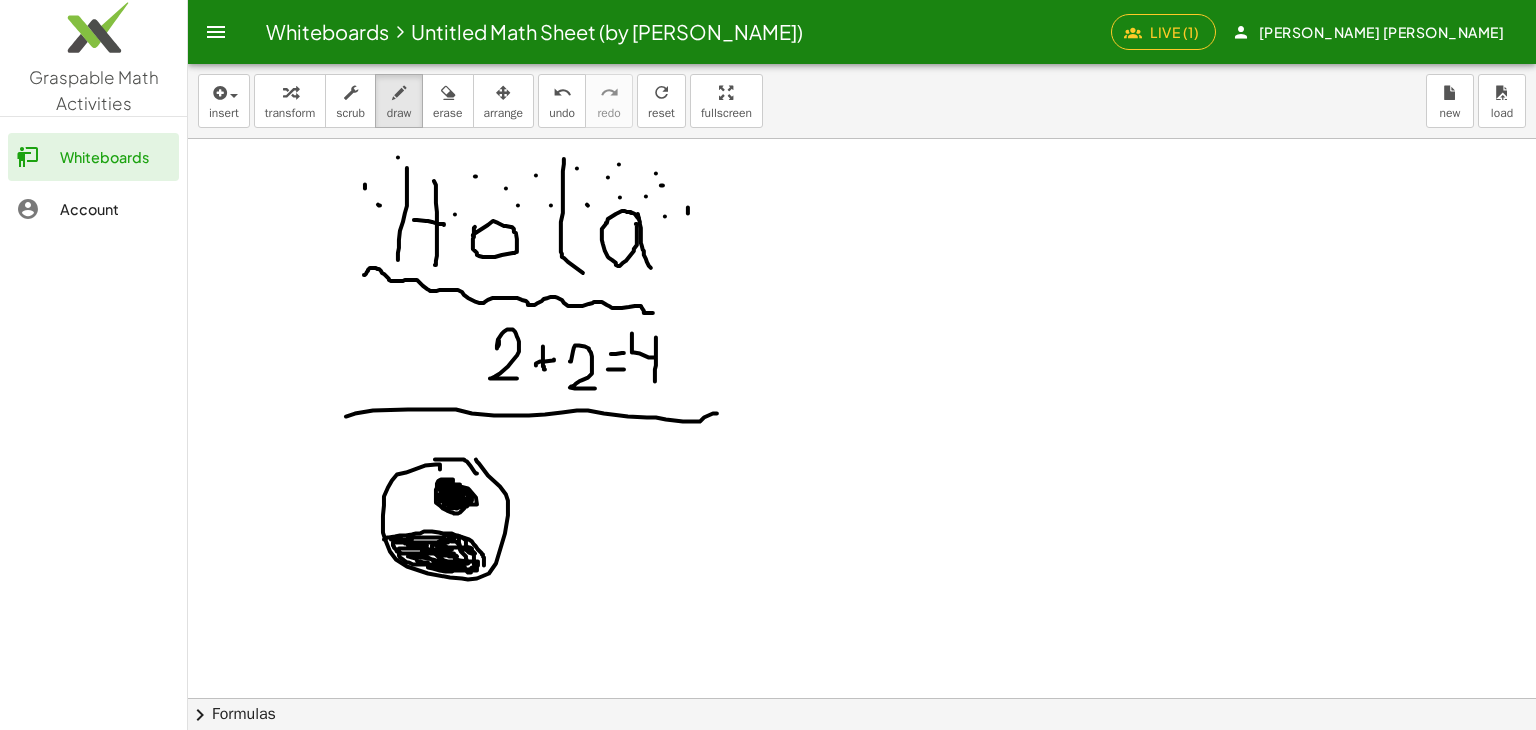 drag, startPoint x: 396, startPoint y: 539, endPoint x: 450, endPoint y: 545, distance: 54.33231 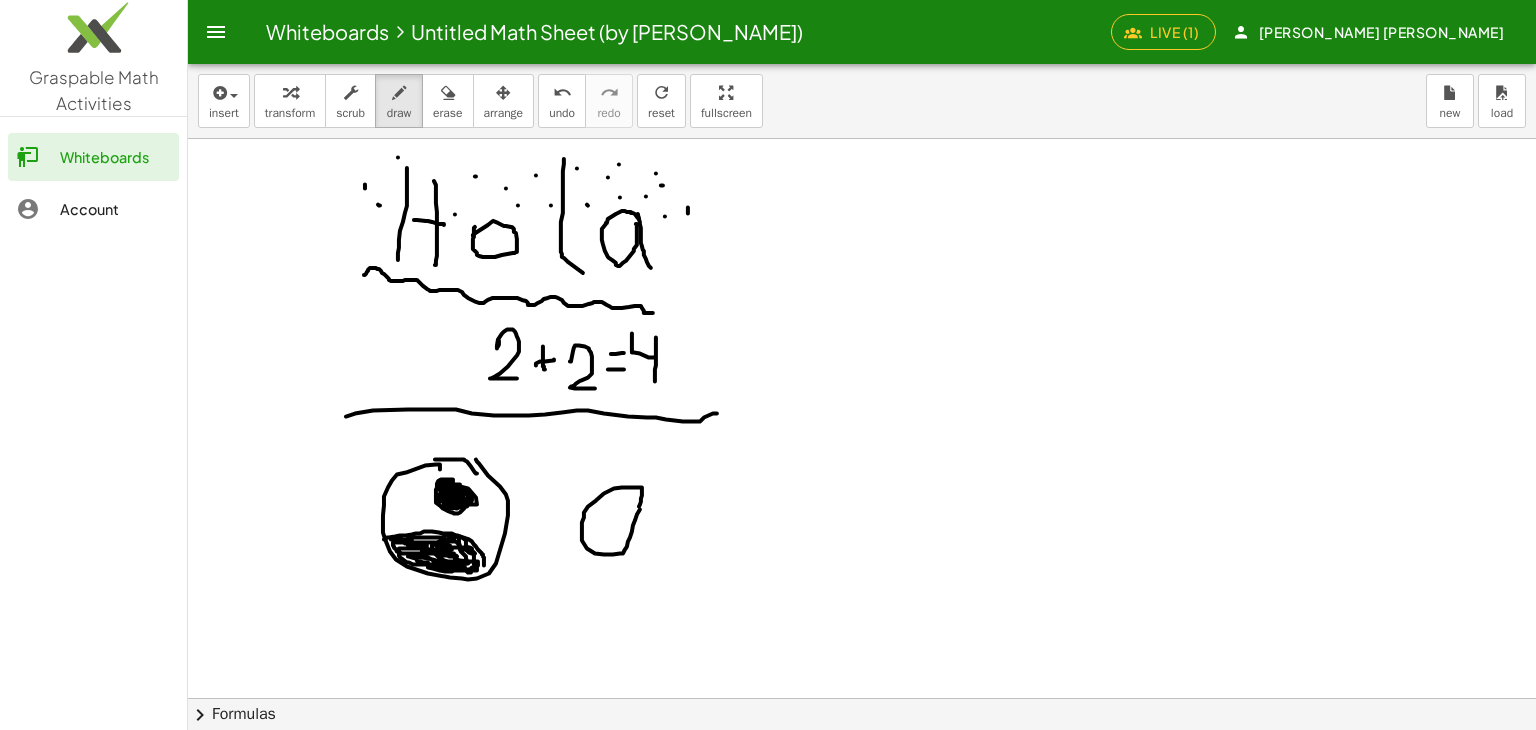 drag, startPoint x: 639, startPoint y: 506, endPoint x: 647, endPoint y: 491, distance: 17 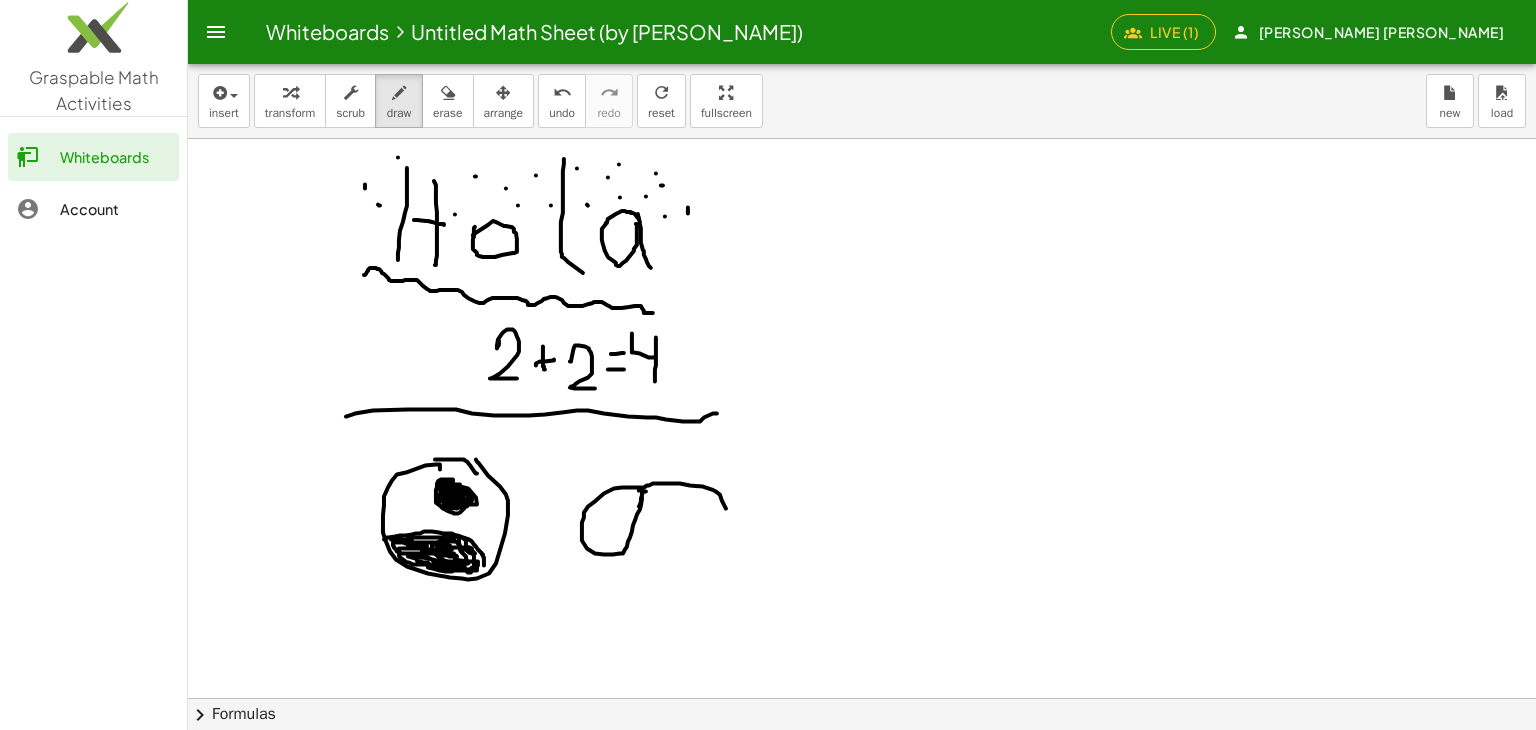 drag, startPoint x: 647, startPoint y: 485, endPoint x: 726, endPoint y: 508, distance: 82.28001 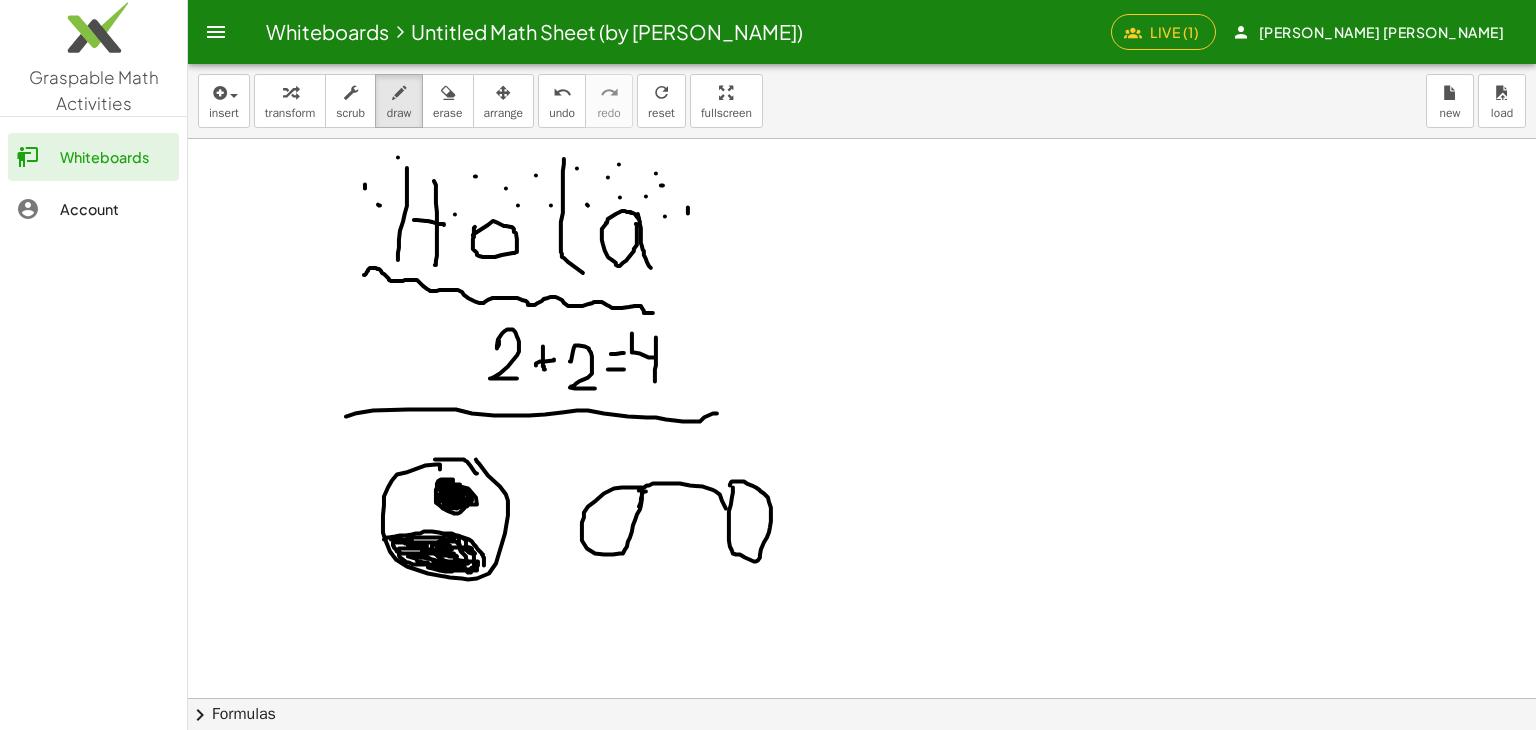 drag, startPoint x: 732, startPoint y: 497, endPoint x: 730, endPoint y: 485, distance: 12.165525 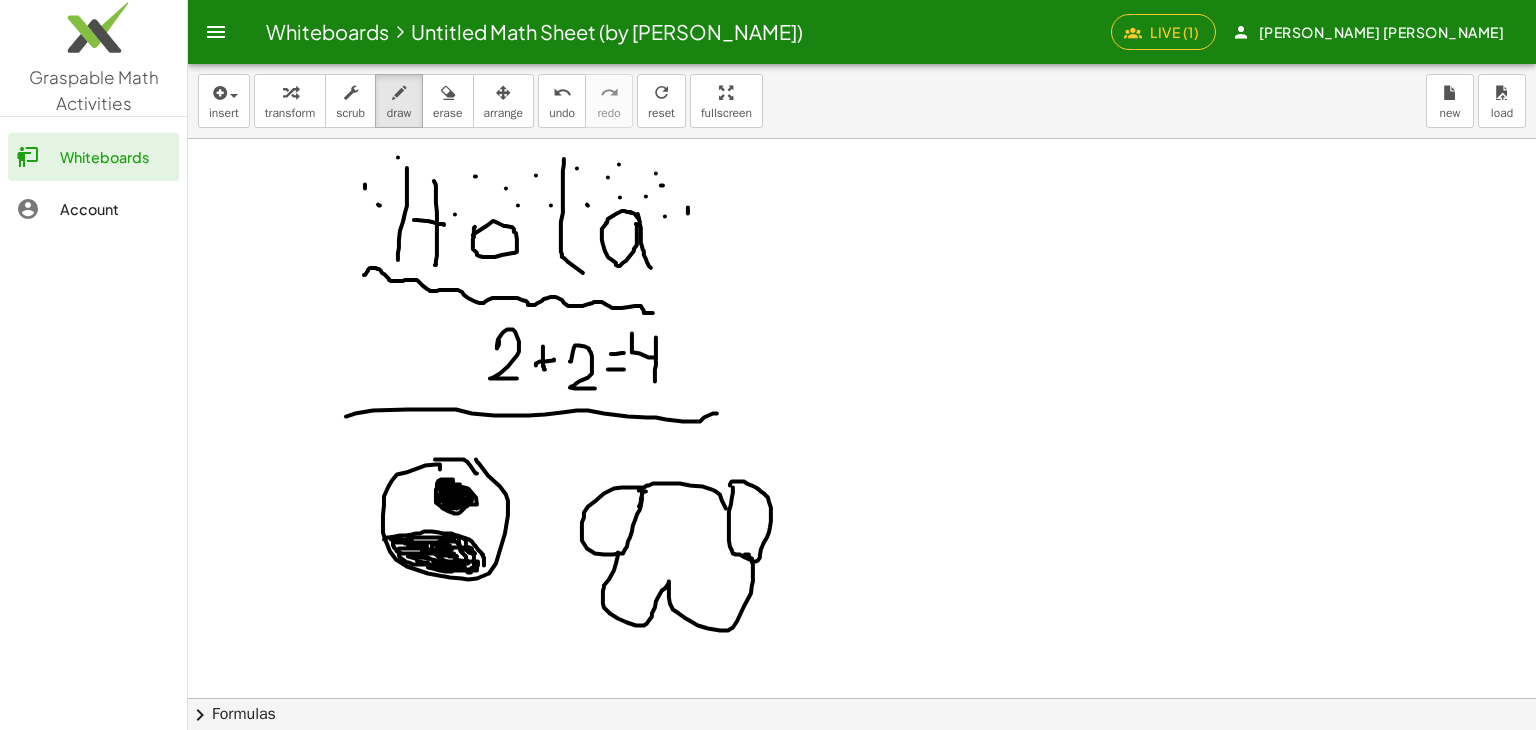 drag, startPoint x: 618, startPoint y: 552, endPoint x: 741, endPoint y: 553, distance: 123.00407 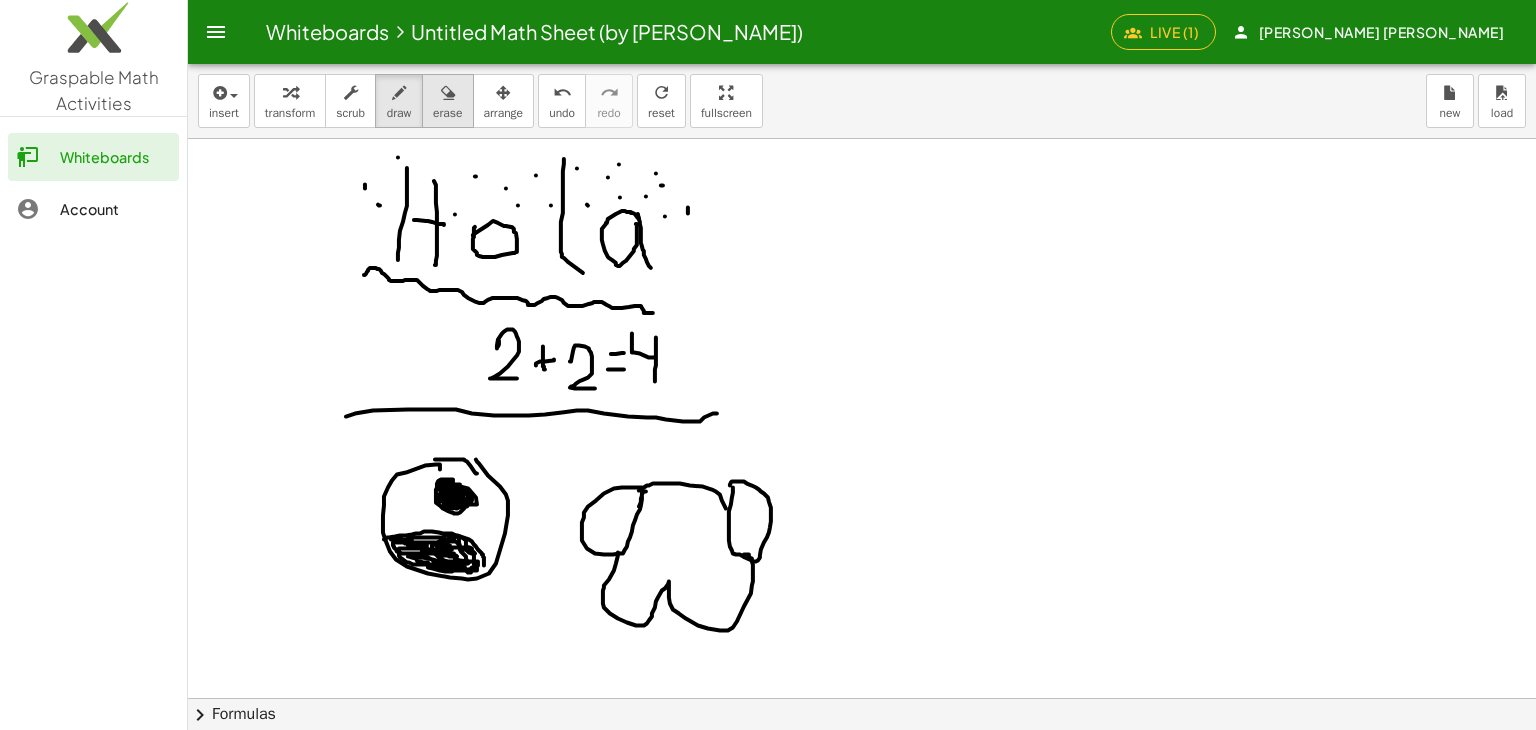 click on "erase" at bounding box center [447, 101] 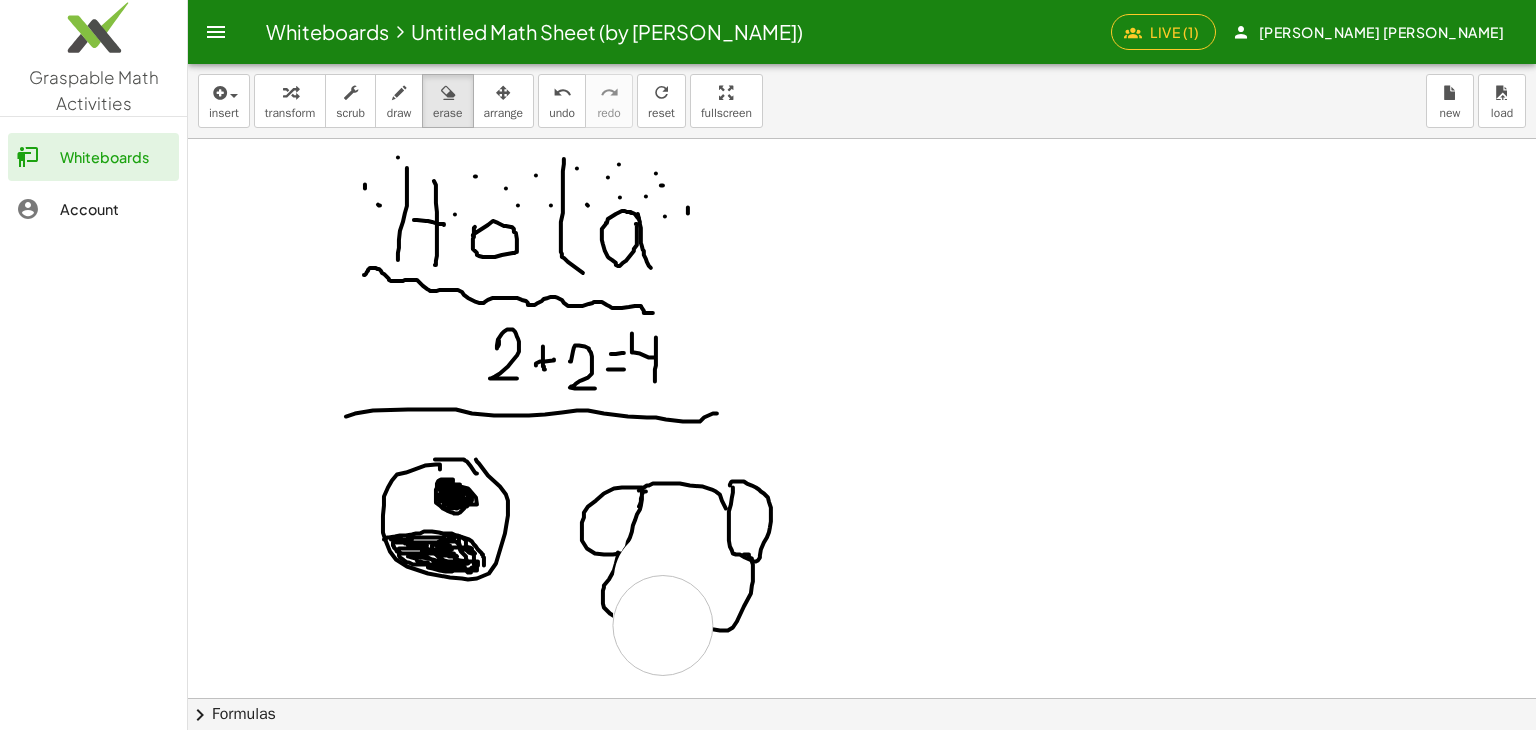 drag, startPoint x: 664, startPoint y: 578, endPoint x: 590, endPoint y: 494, distance: 111.94642 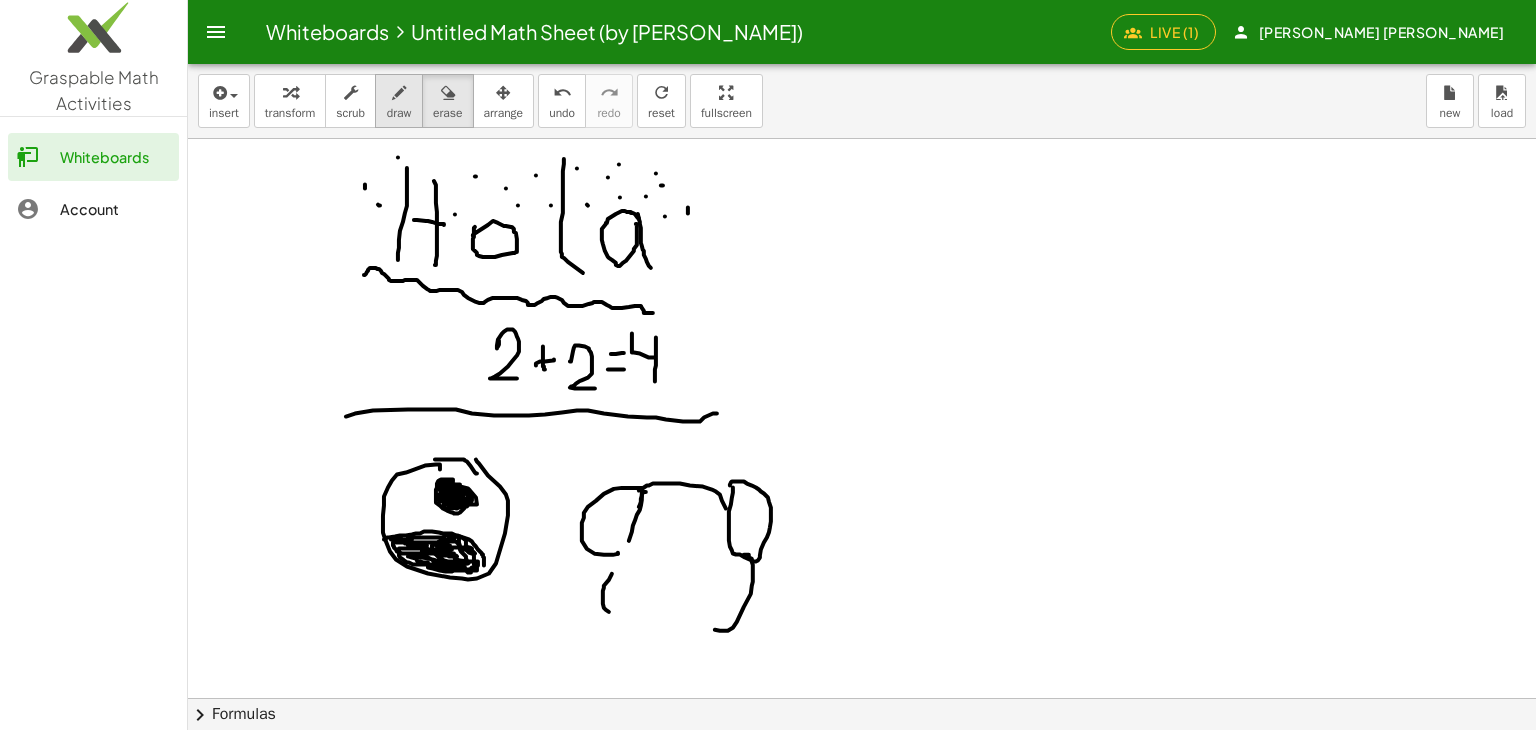 click at bounding box center (399, 92) 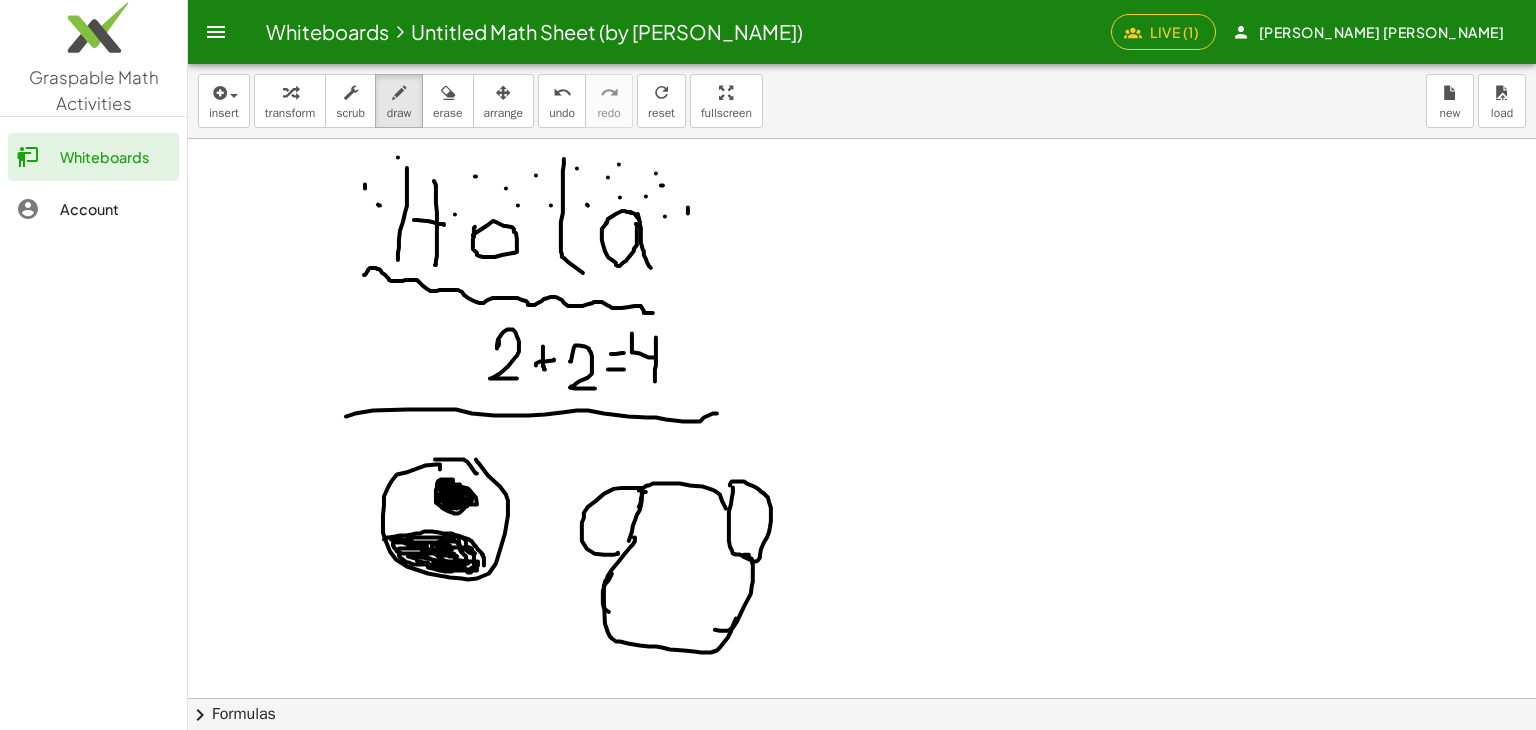 drag, startPoint x: 635, startPoint y: 537, endPoint x: 752, endPoint y: 593, distance: 129.71121 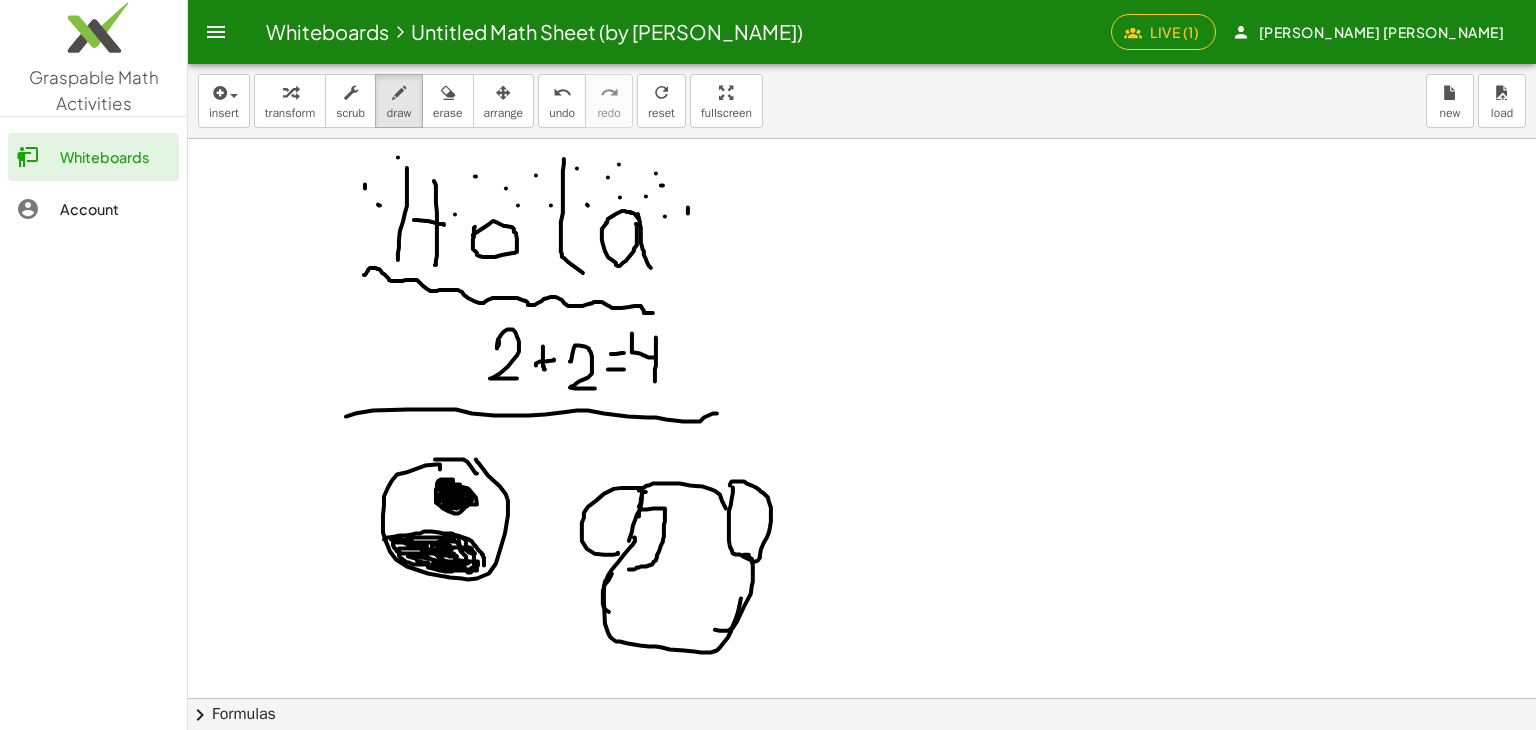drag, startPoint x: 640, startPoint y: 509, endPoint x: 637, endPoint y: 552, distance: 43.104523 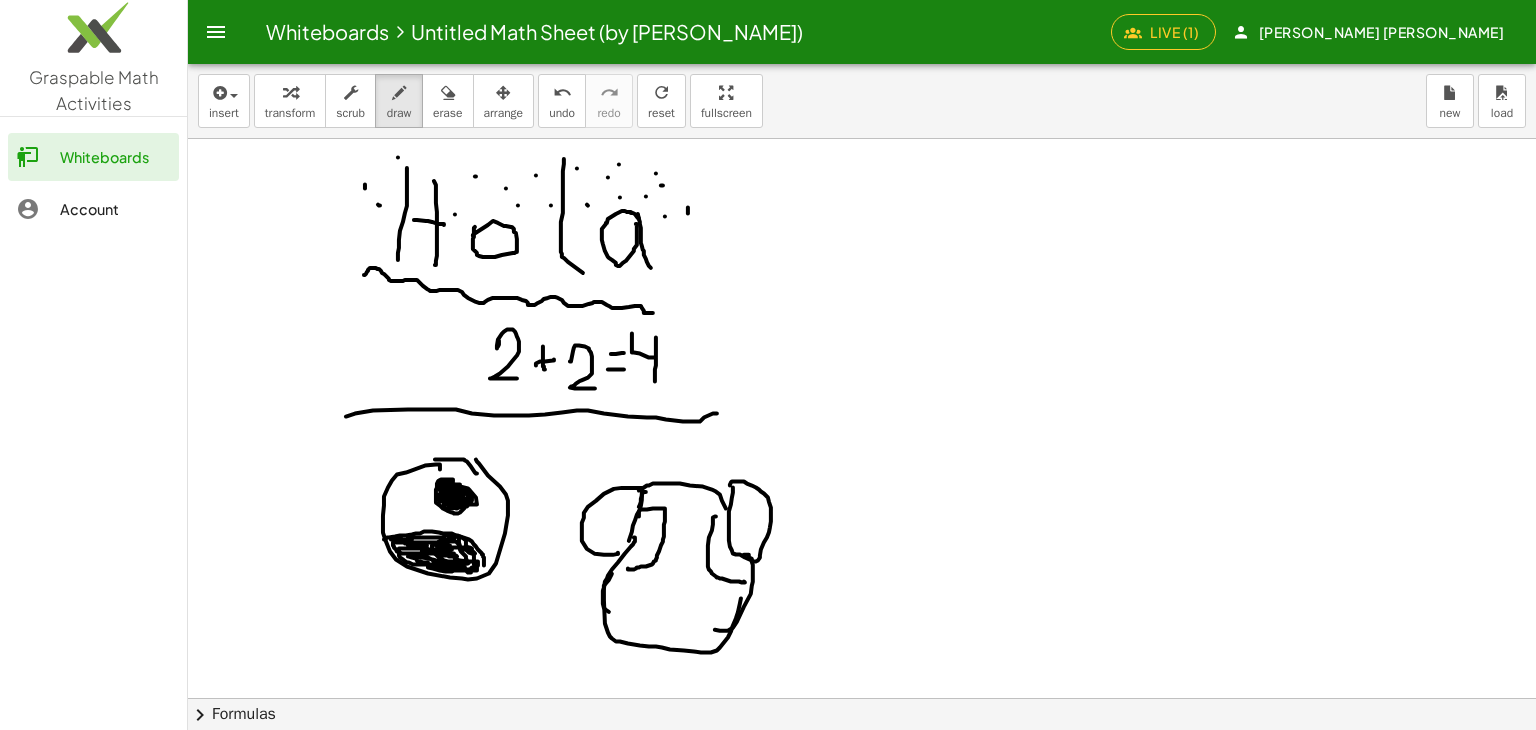 drag, startPoint x: 716, startPoint y: 516, endPoint x: 717, endPoint y: 550, distance: 34.0147 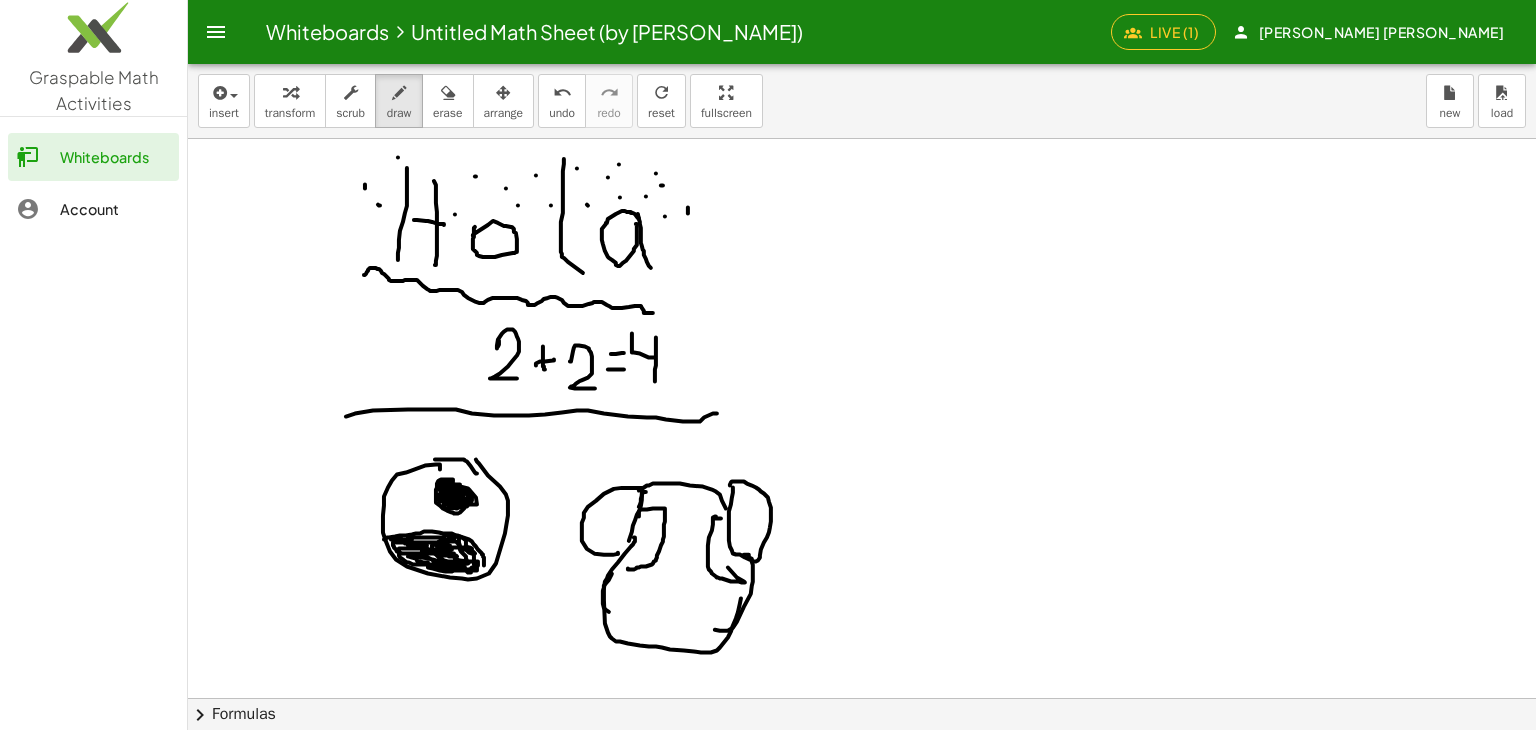 click at bounding box center [862, 698] 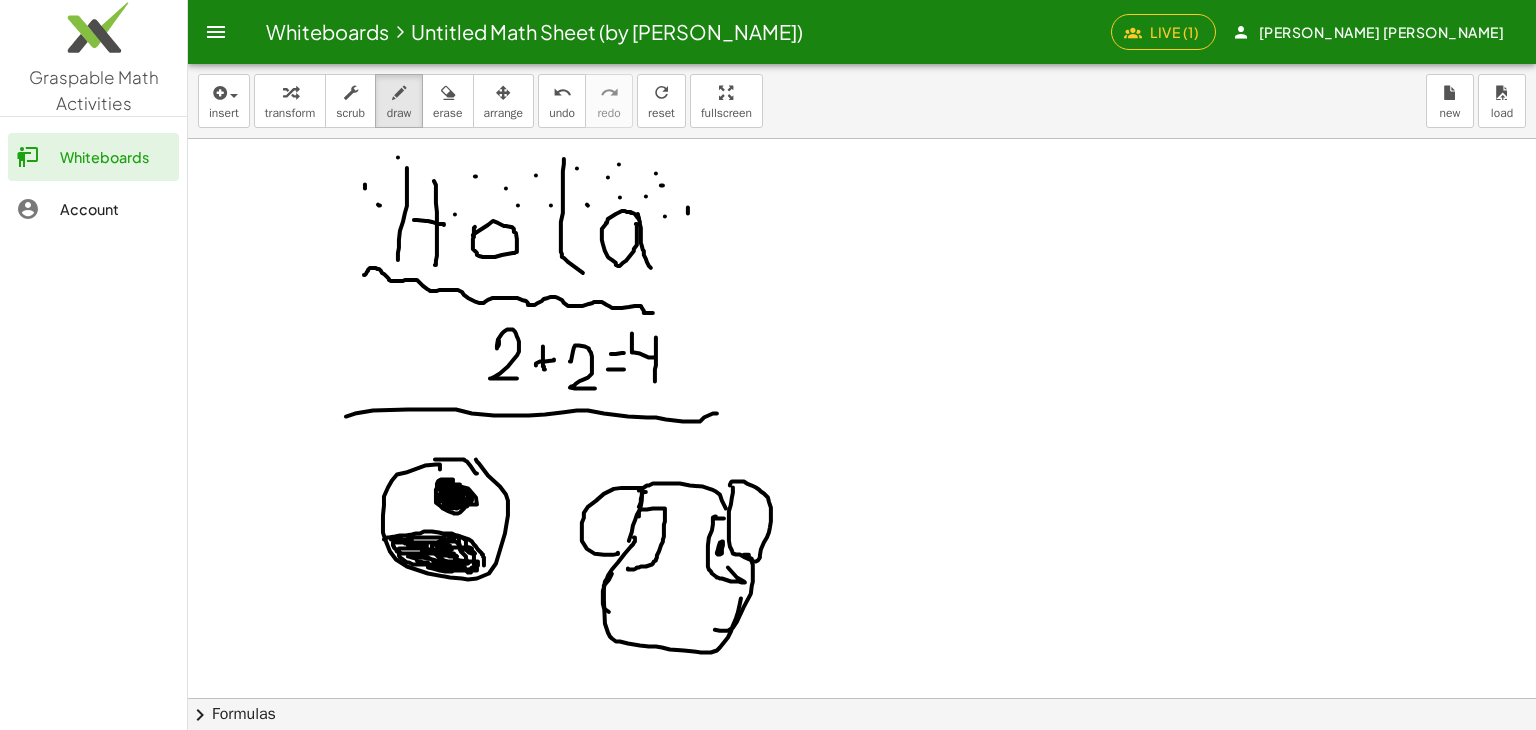 drag, startPoint x: 720, startPoint y: 549, endPoint x: 690, endPoint y: 533, distance: 34 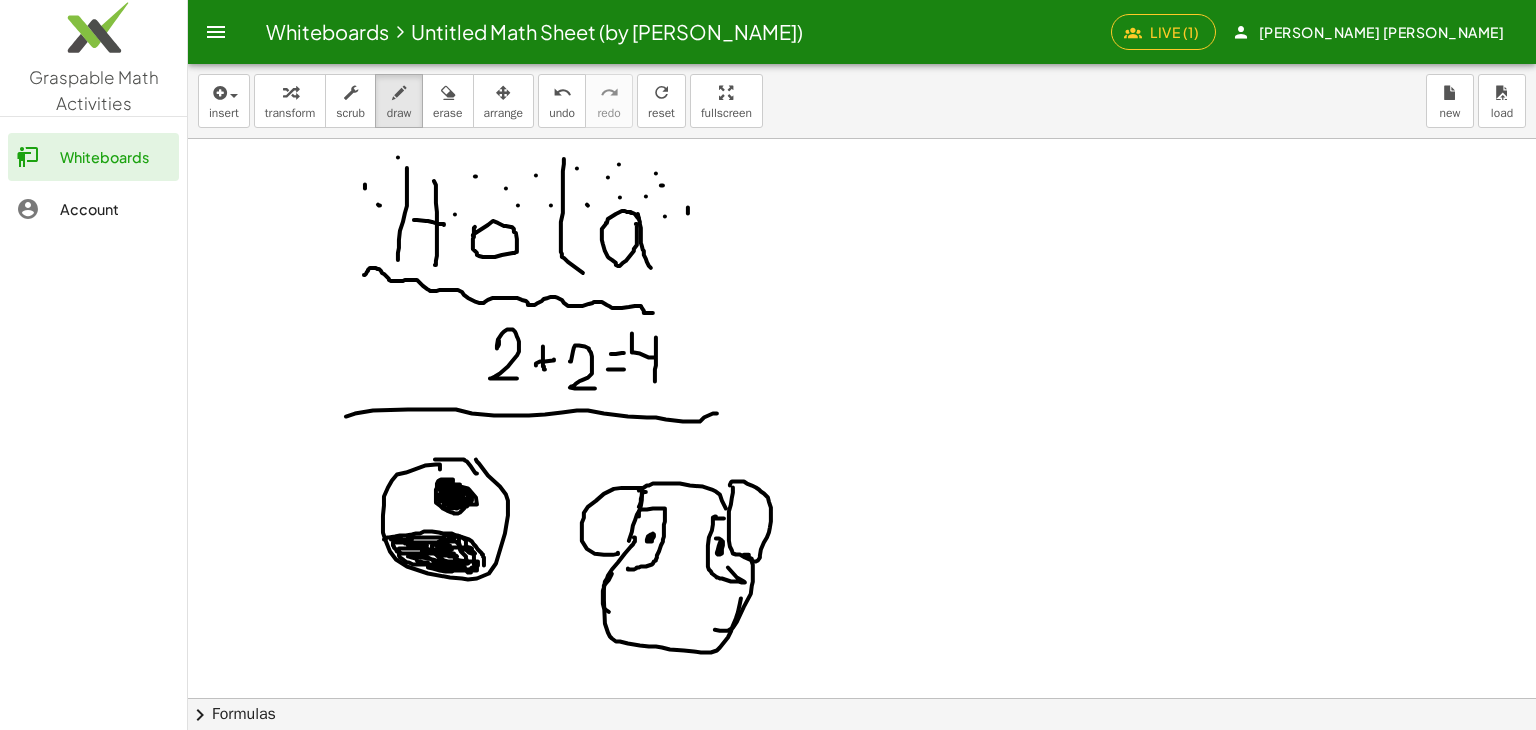 click at bounding box center [862, 698] 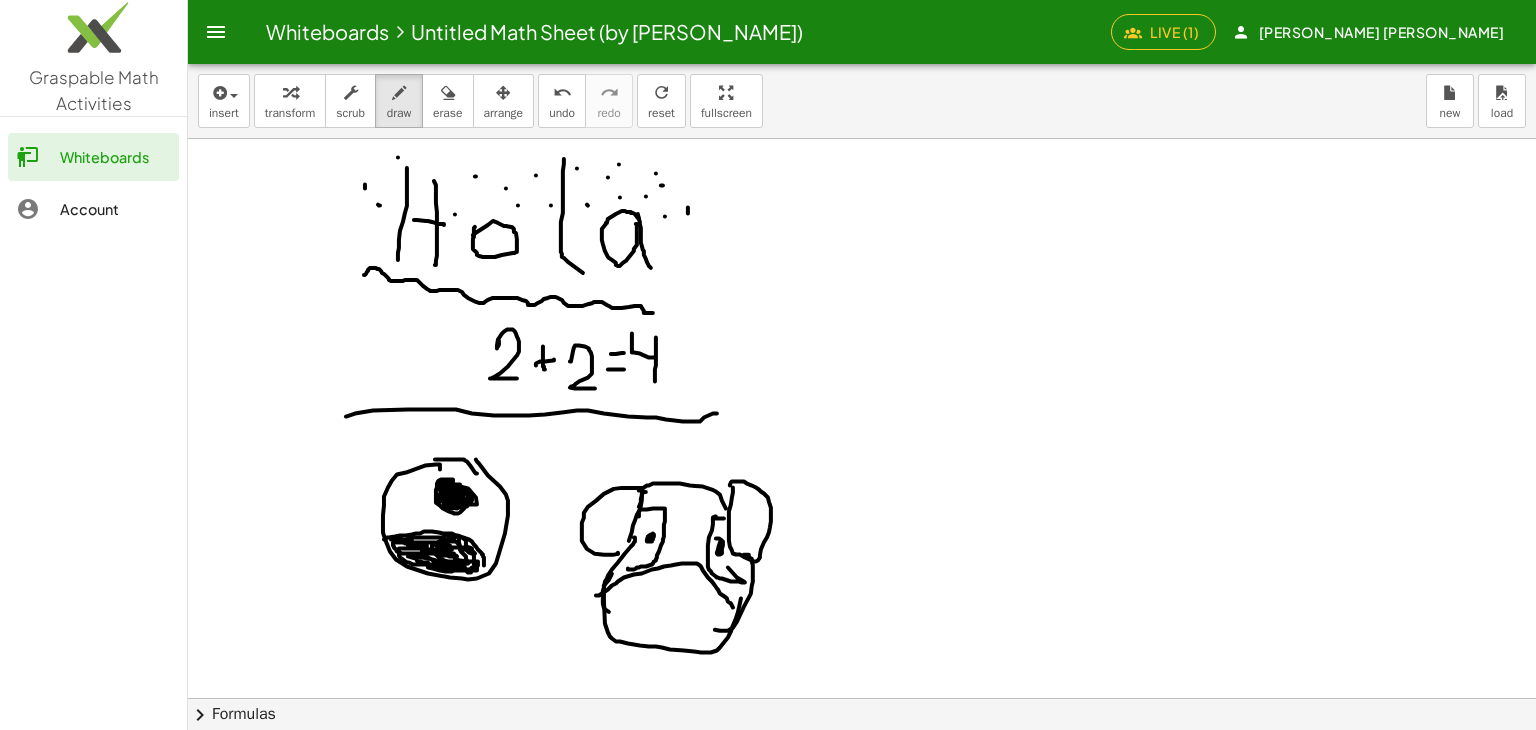 drag, startPoint x: 596, startPoint y: 595, endPoint x: 703, endPoint y: 605, distance: 107.46627 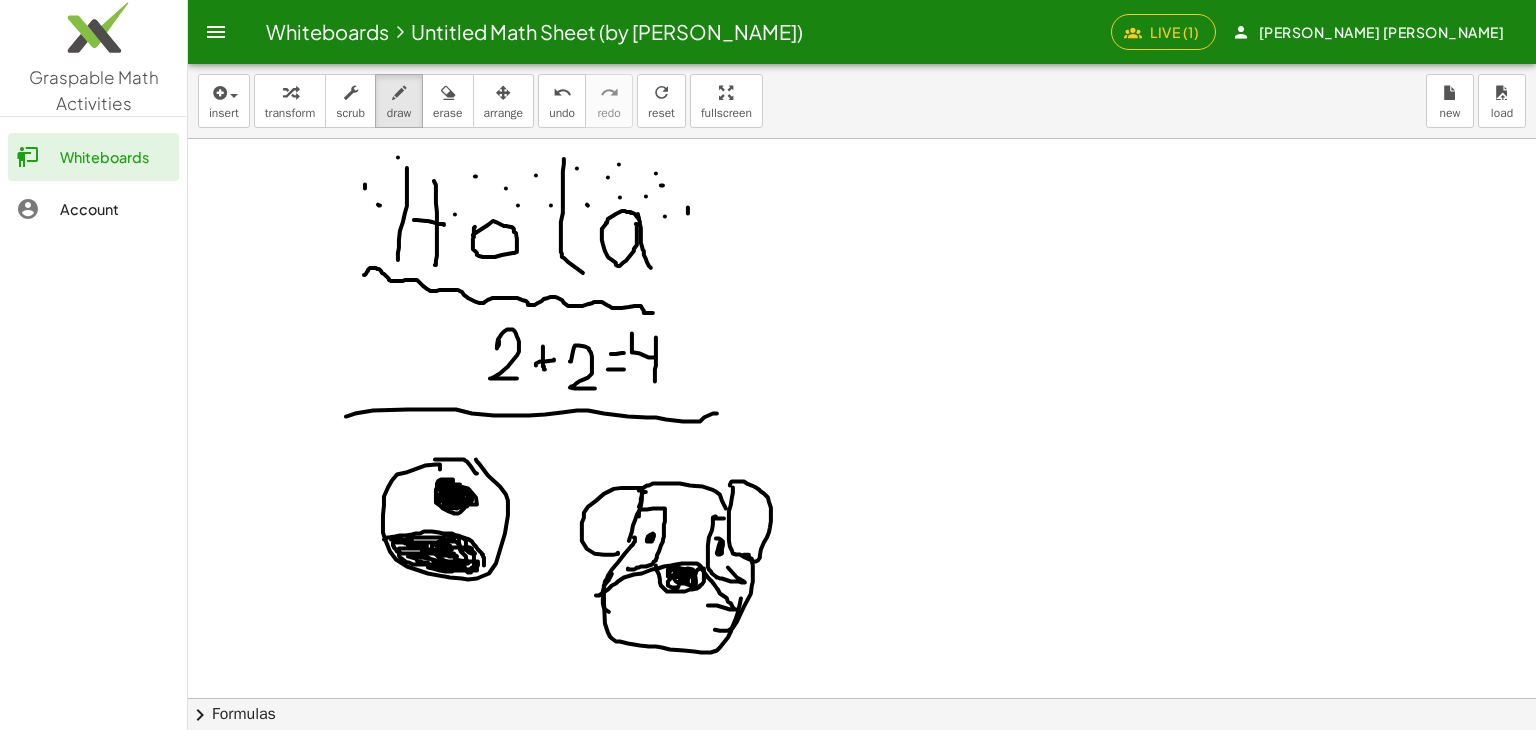 drag, startPoint x: 656, startPoint y: 565, endPoint x: 684, endPoint y: 572, distance: 28.86174 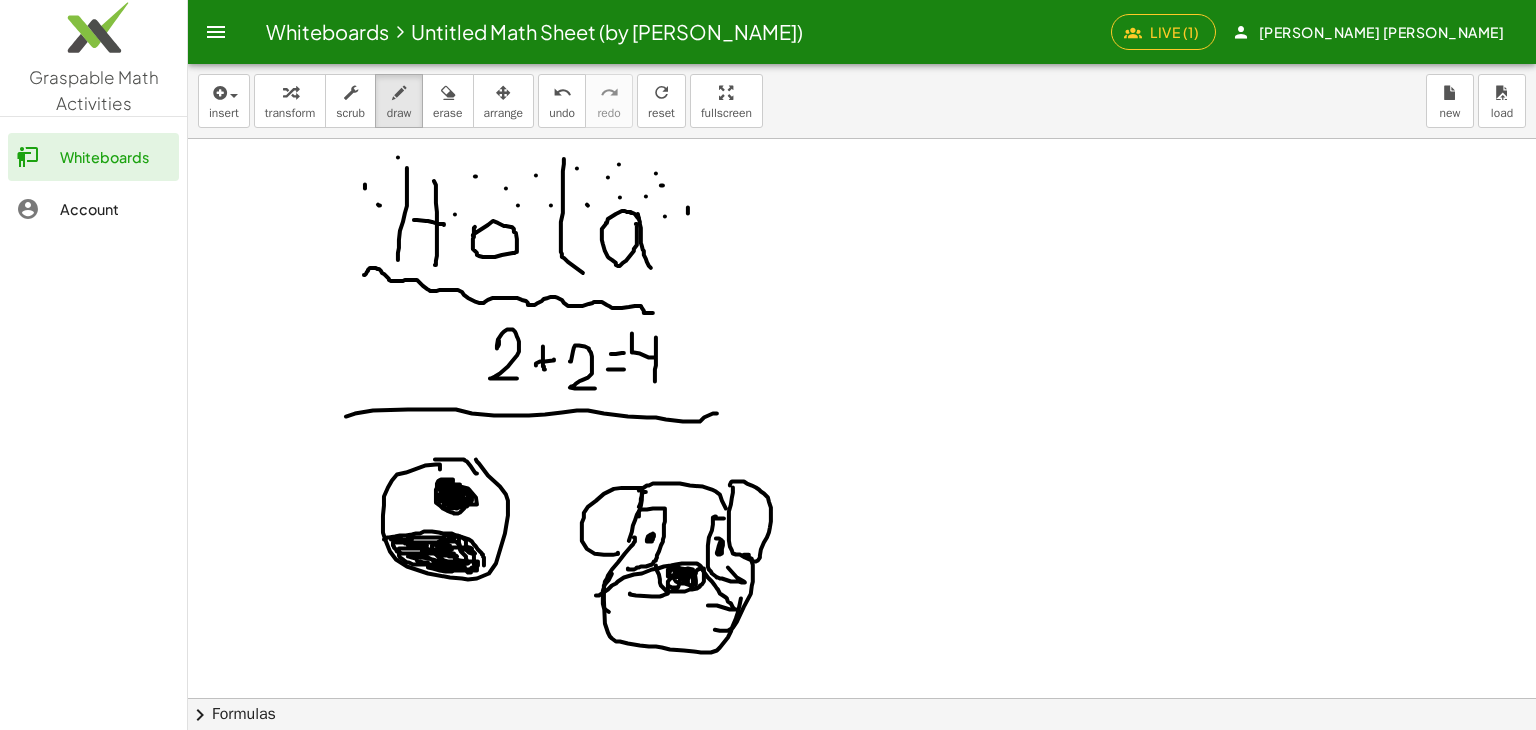 drag, startPoint x: 668, startPoint y: 589, endPoint x: 634, endPoint y: 589, distance: 34 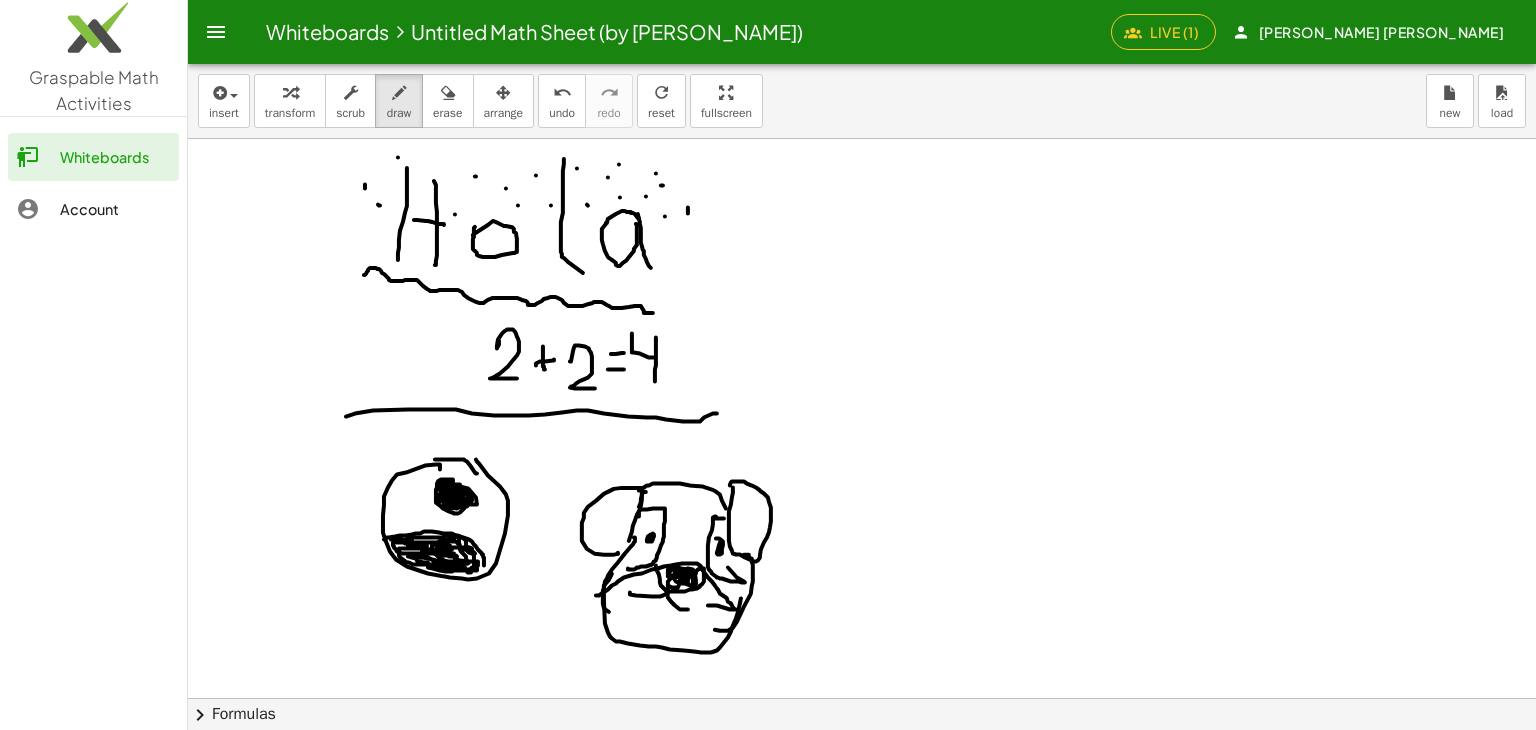 drag, startPoint x: 667, startPoint y: 589, endPoint x: 690, endPoint y: 608, distance: 29.832869 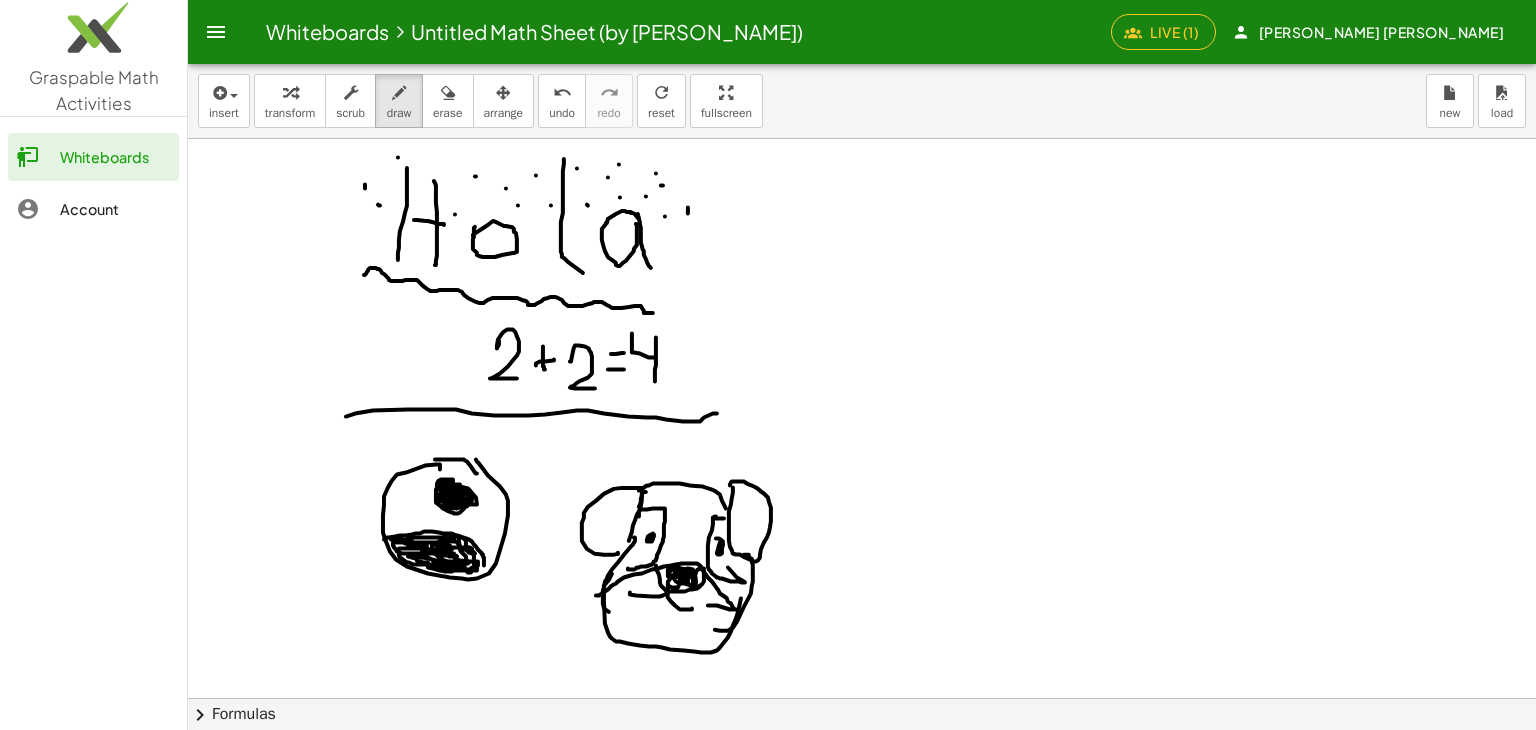 click at bounding box center [862, 698] 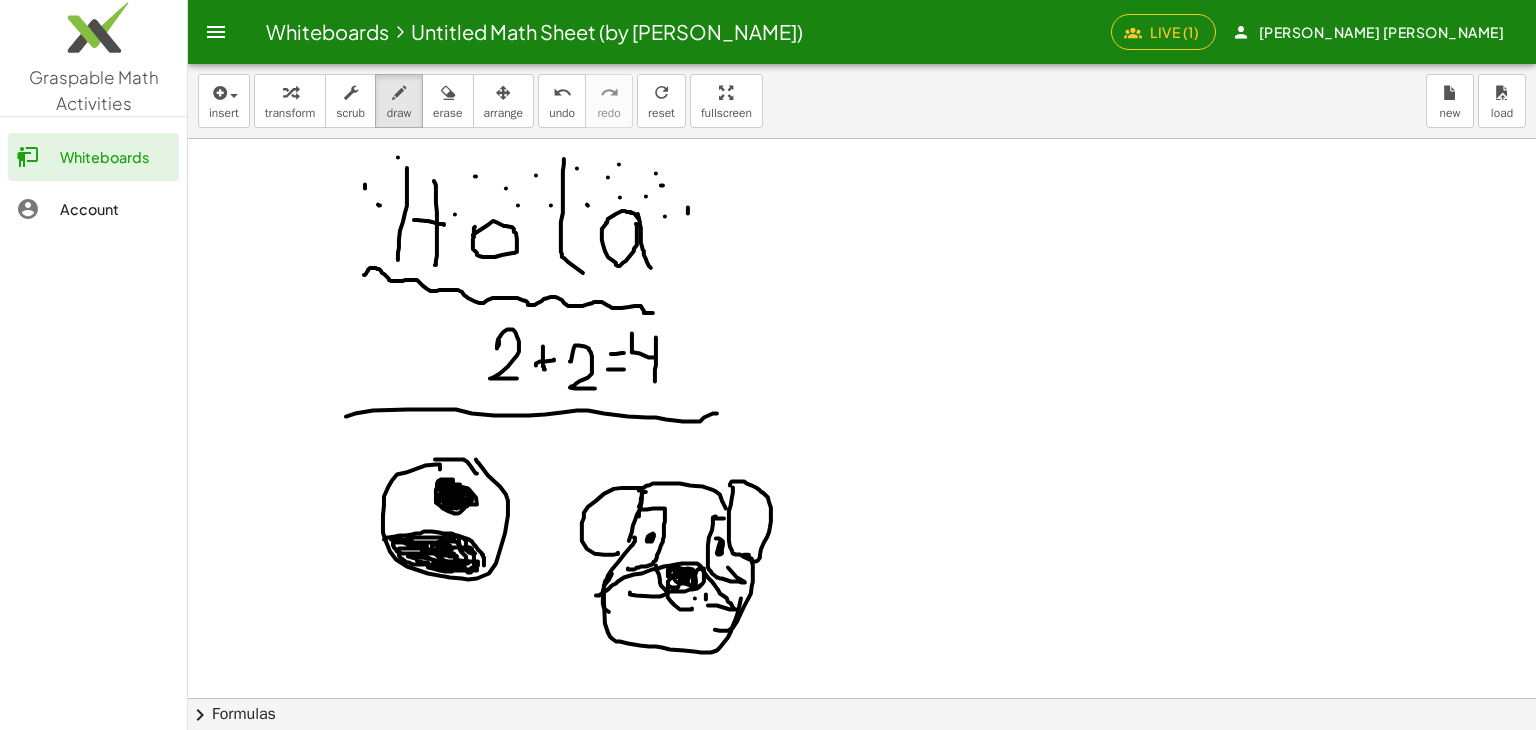 click at bounding box center [862, 698] 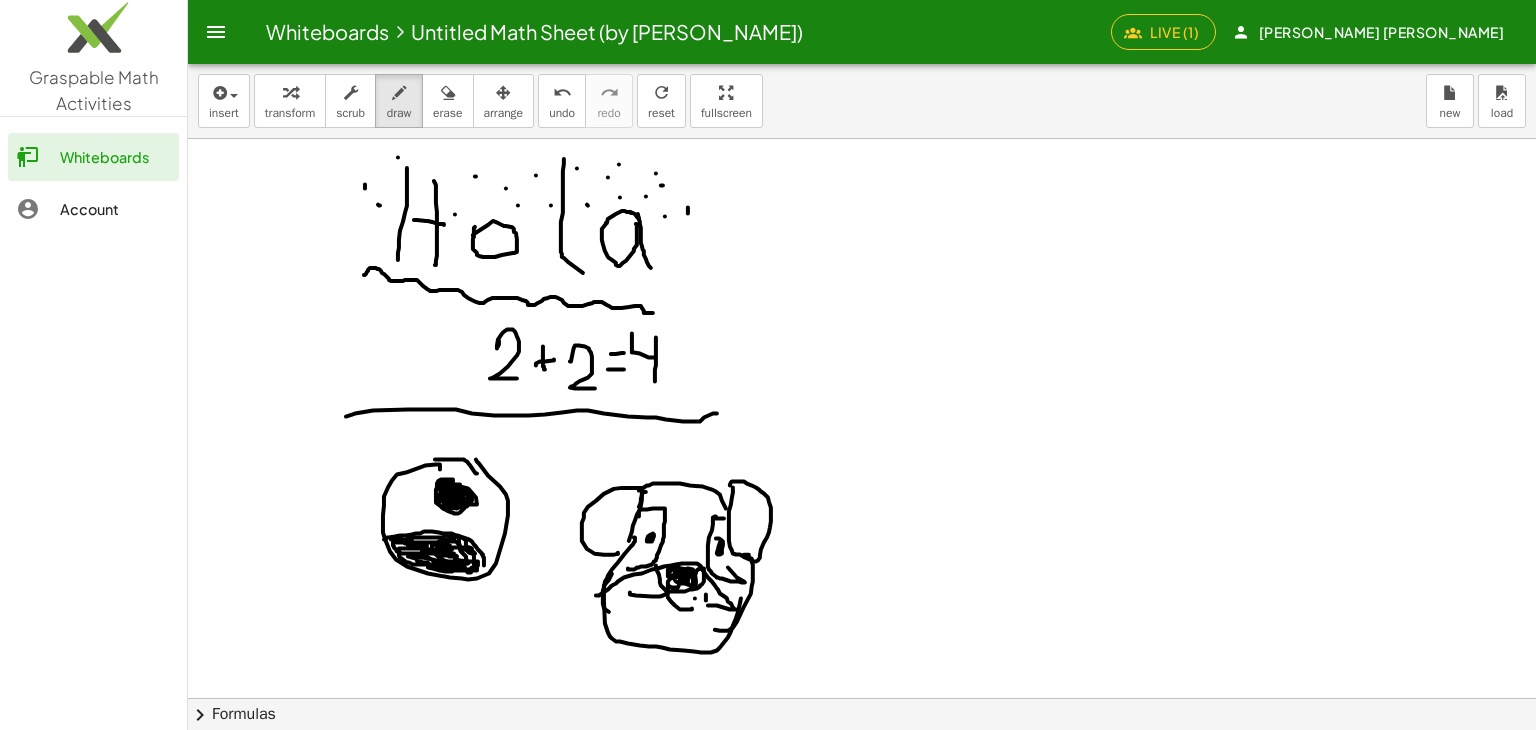 click at bounding box center [862, 698] 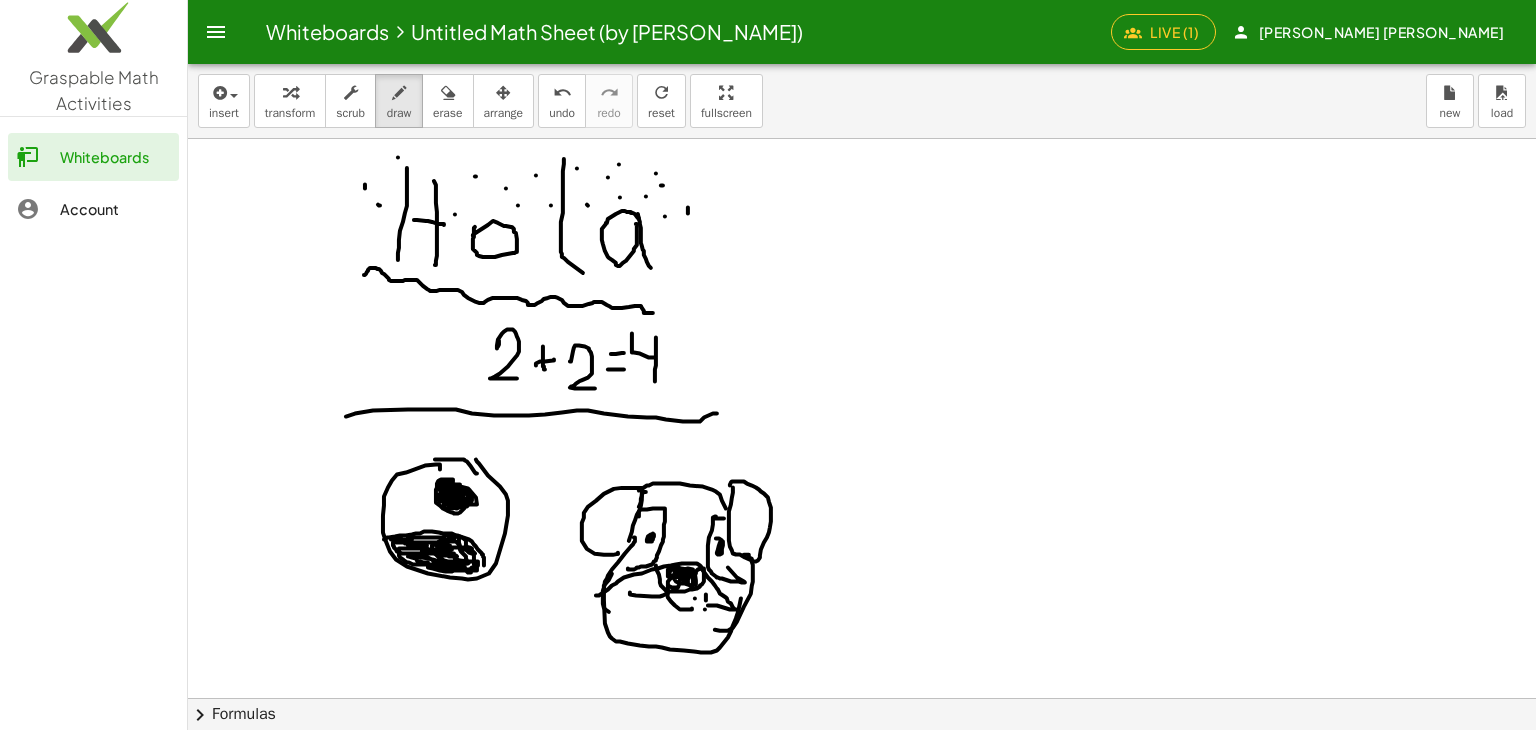 click at bounding box center [862, 698] 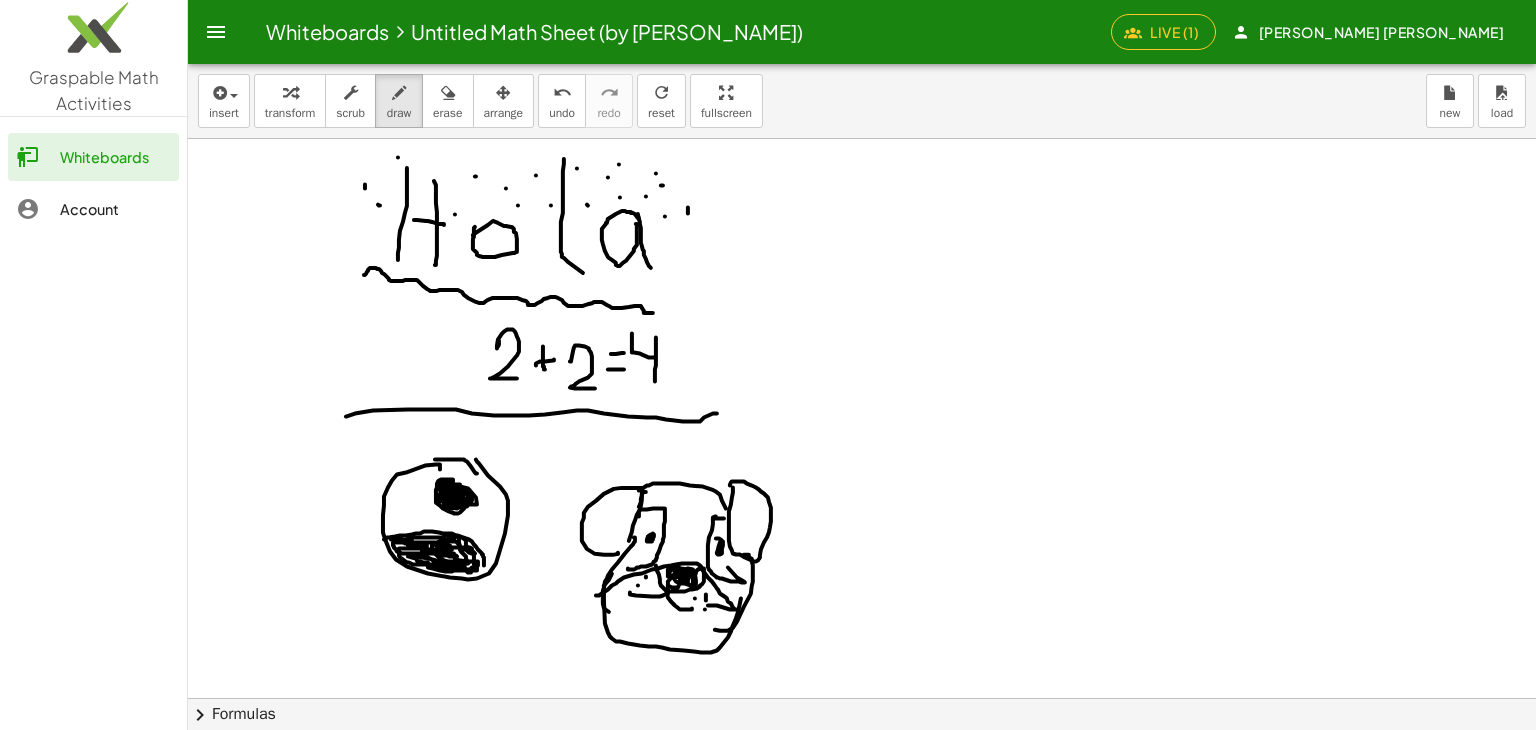 click at bounding box center [862, 698] 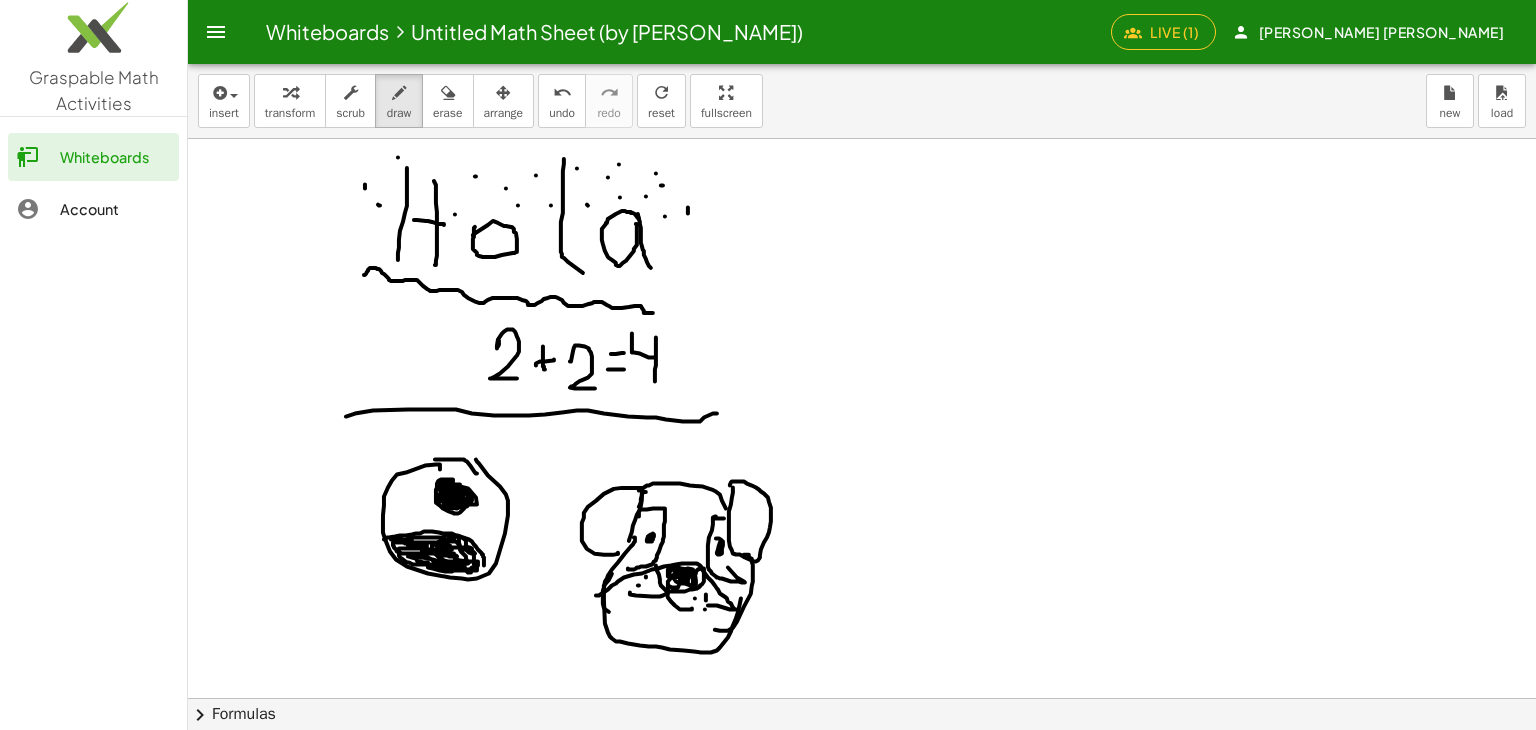 click at bounding box center (862, 698) 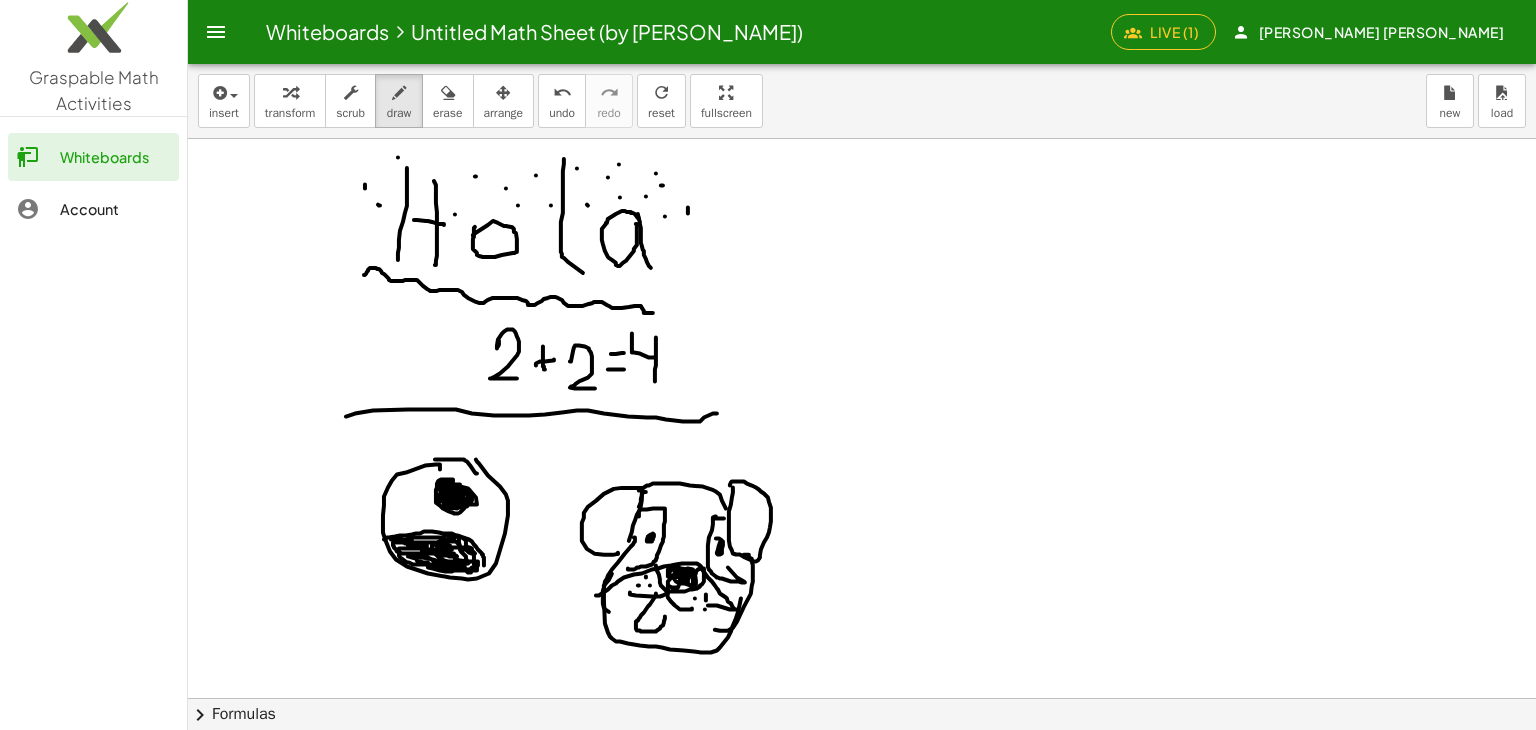 drag, startPoint x: 656, startPoint y: 593, endPoint x: 670, endPoint y: 603, distance: 17.20465 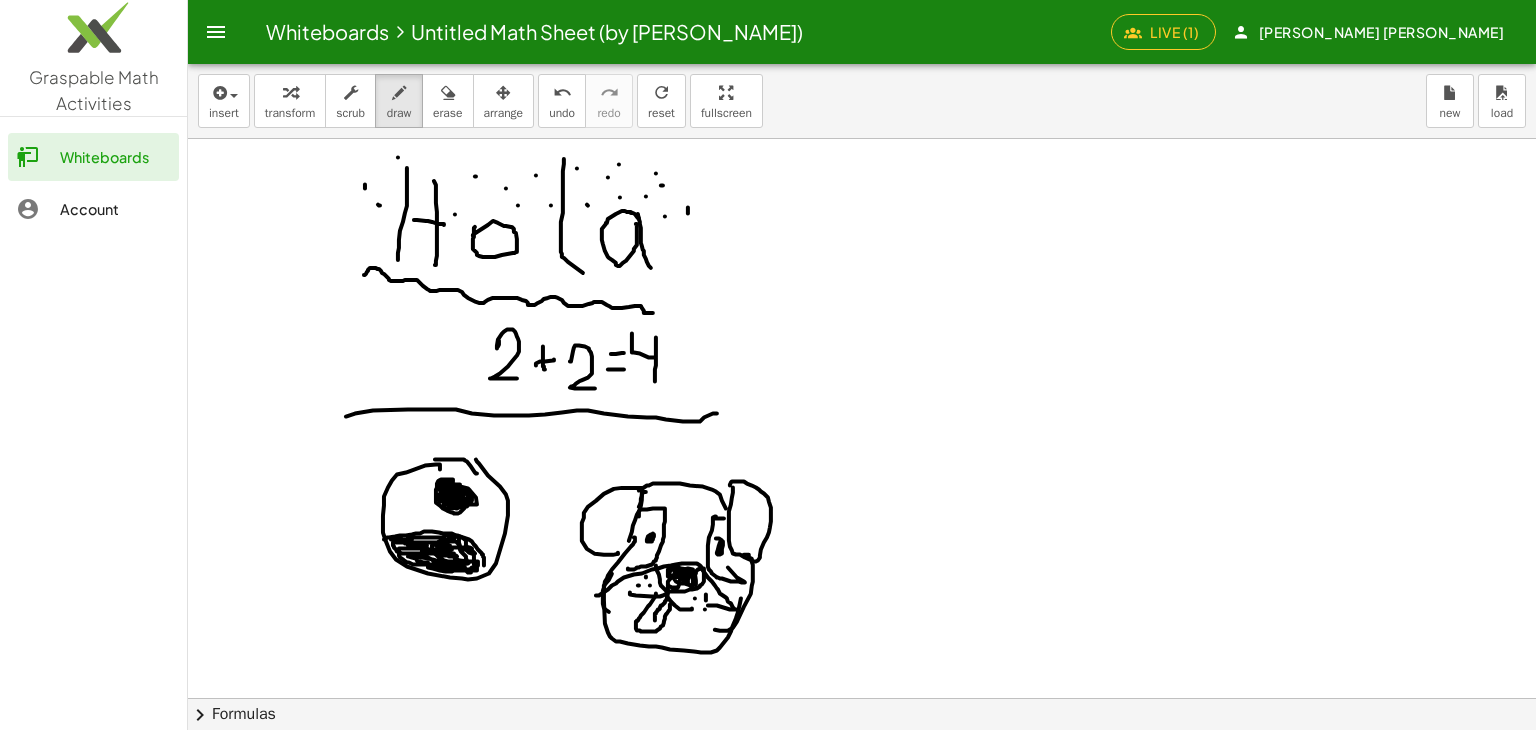 drag, startPoint x: 667, startPoint y: 593, endPoint x: 655, endPoint y: 620, distance: 29.546574 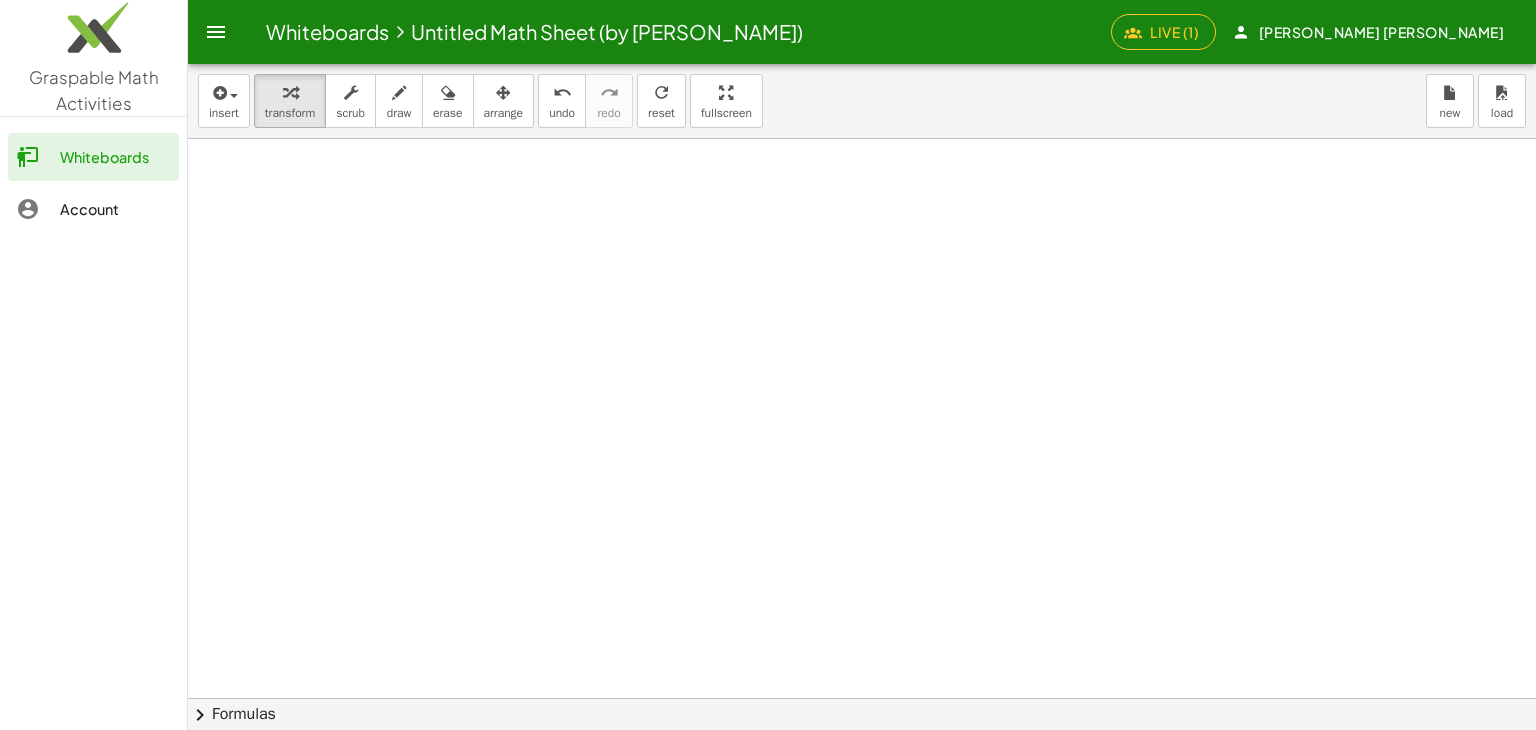 click at bounding box center [862, 698] 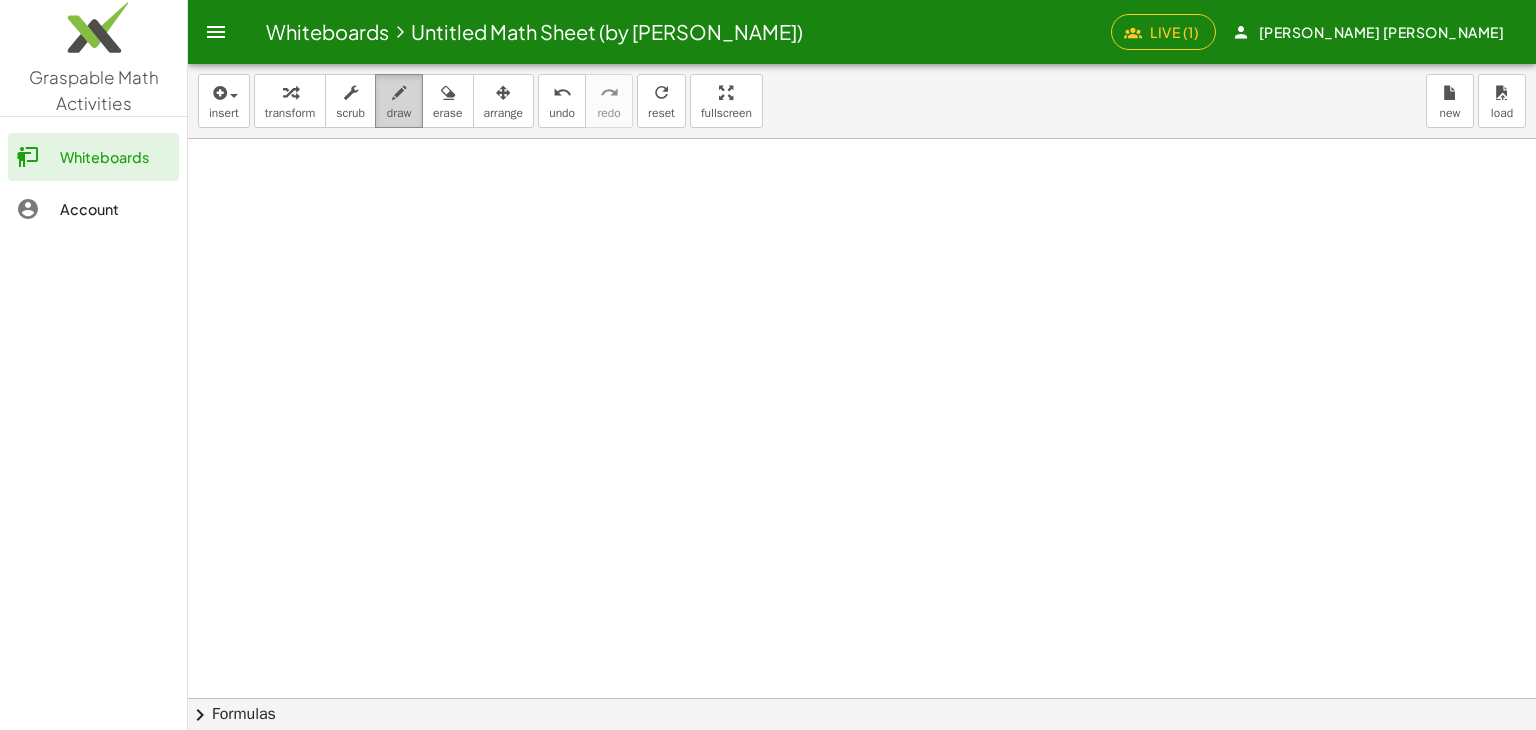 click on "draw" at bounding box center (399, 101) 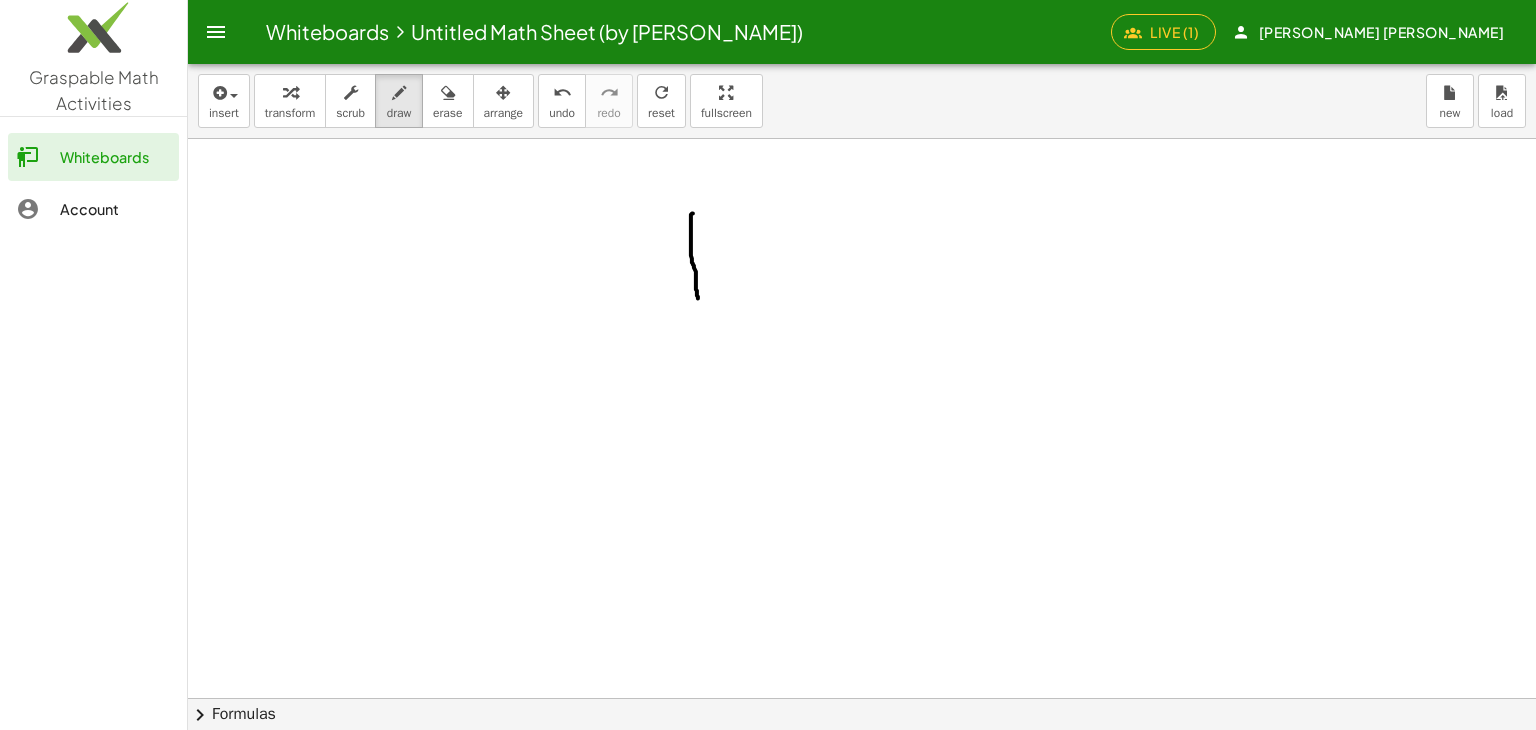 drag, startPoint x: 693, startPoint y: 213, endPoint x: 697, endPoint y: 280, distance: 67.11929 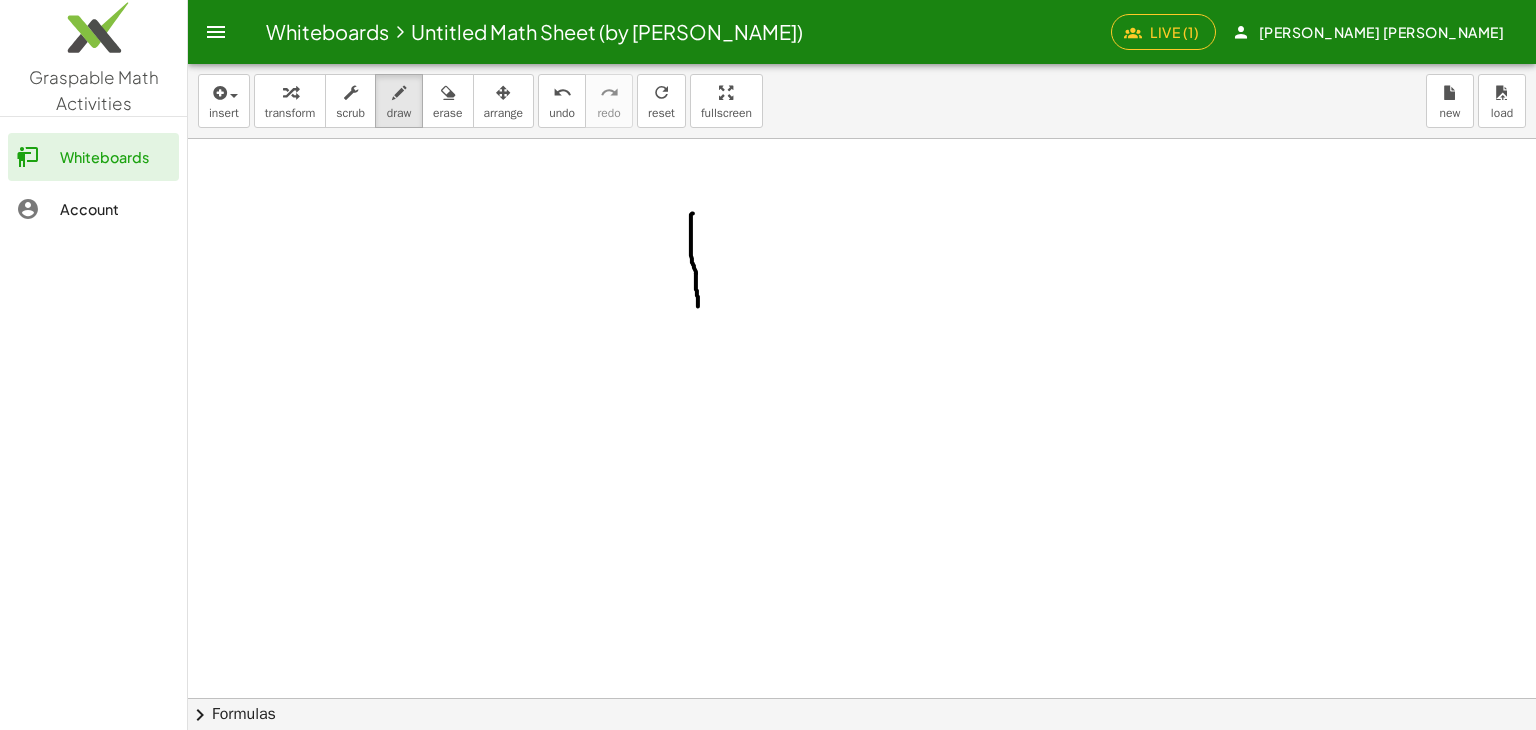 drag, startPoint x: 696, startPoint y: 273, endPoint x: 744, endPoint y: 257, distance: 50.596443 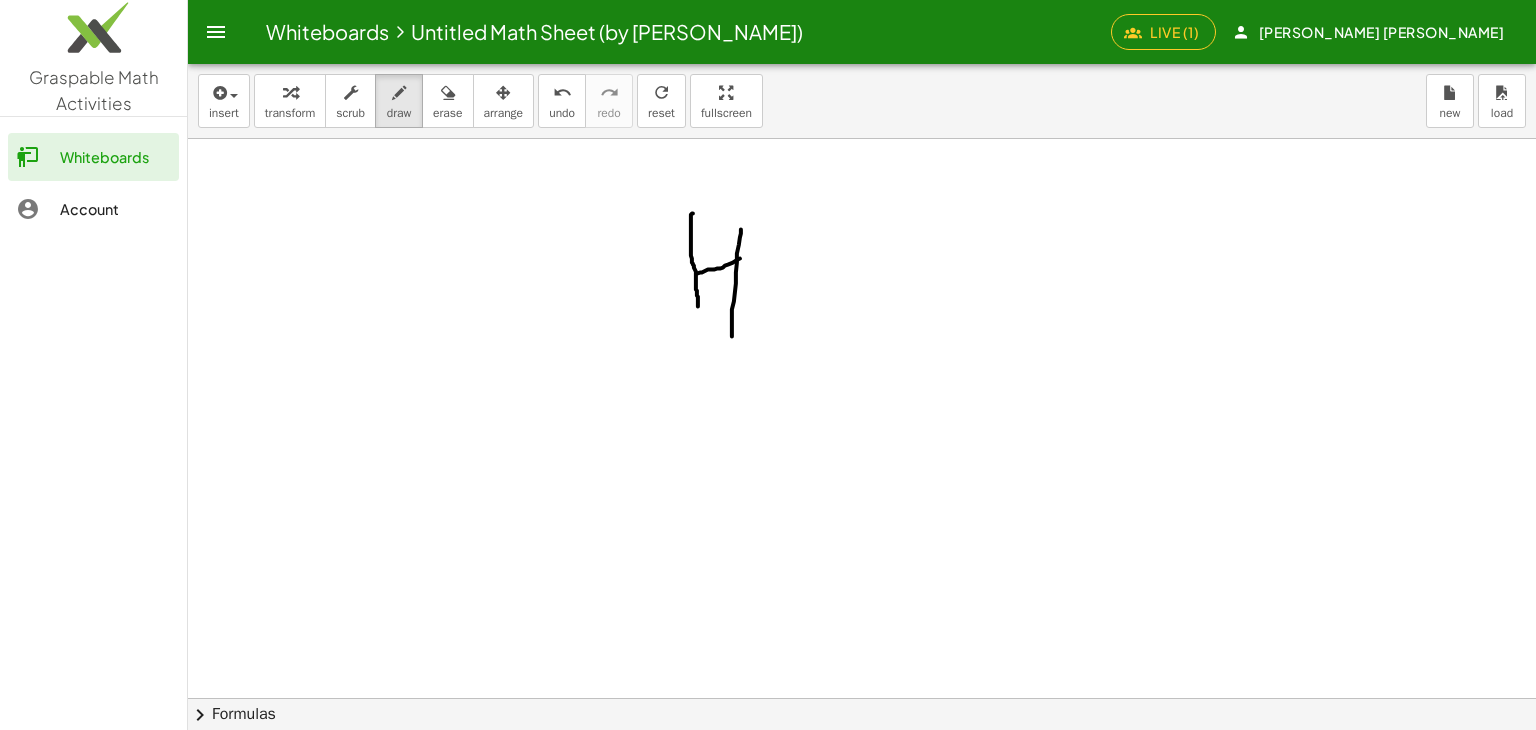 drag, startPoint x: 741, startPoint y: 229, endPoint x: 745, endPoint y: 329, distance: 100.07997 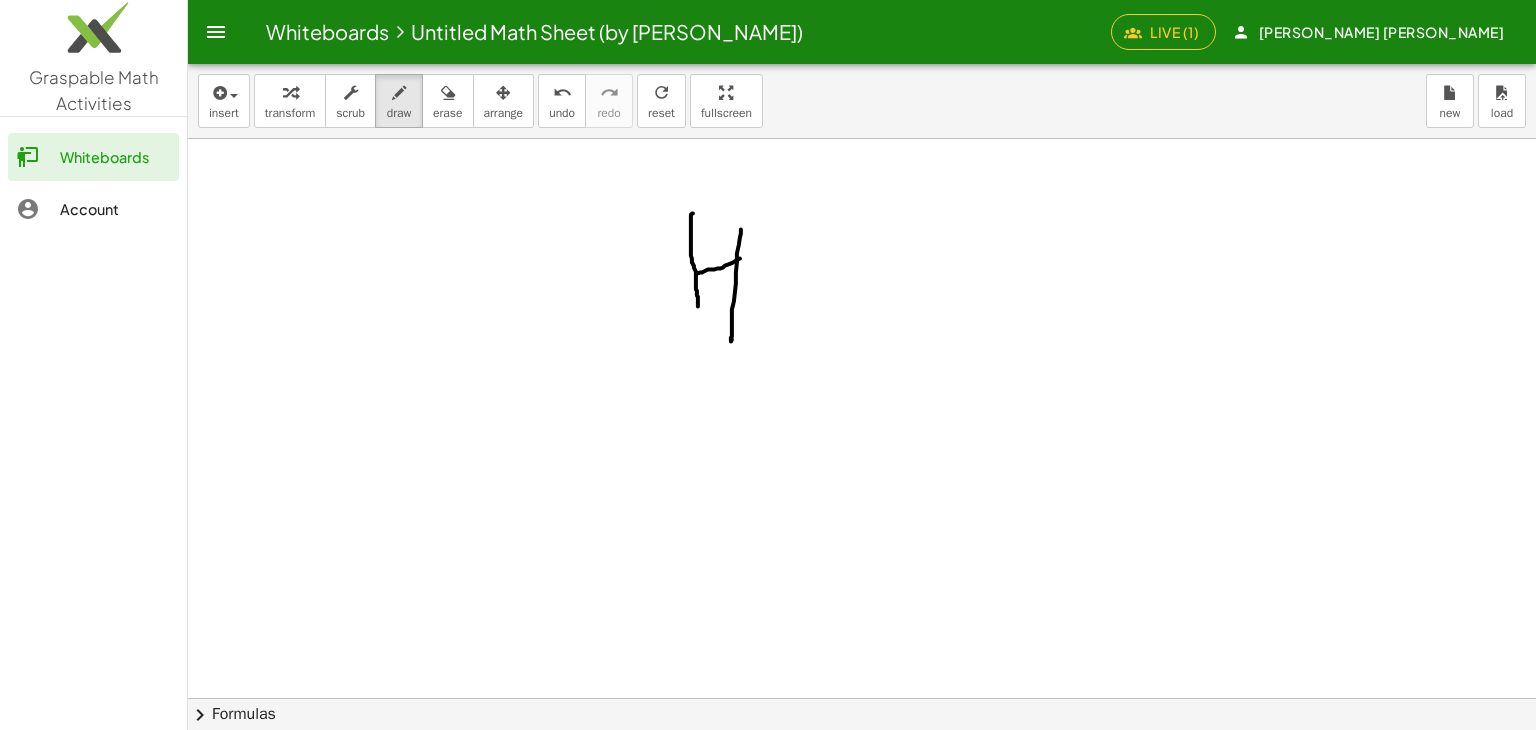 drag, startPoint x: 467, startPoint y: 109, endPoint x: 520, endPoint y: 132, distance: 57.77543 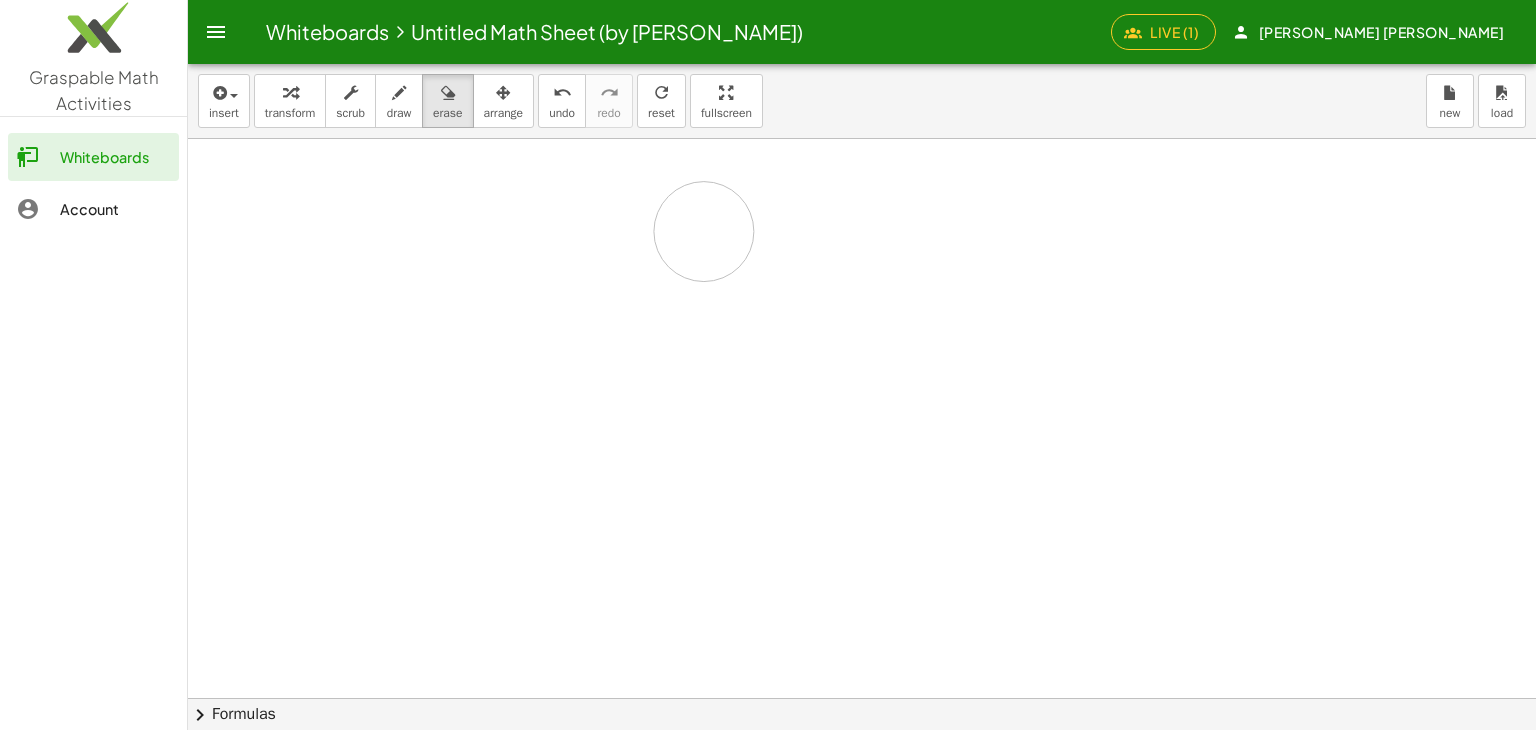 drag, startPoint x: 822, startPoint y: 253, endPoint x: 457, endPoint y: 165, distance: 375.45837 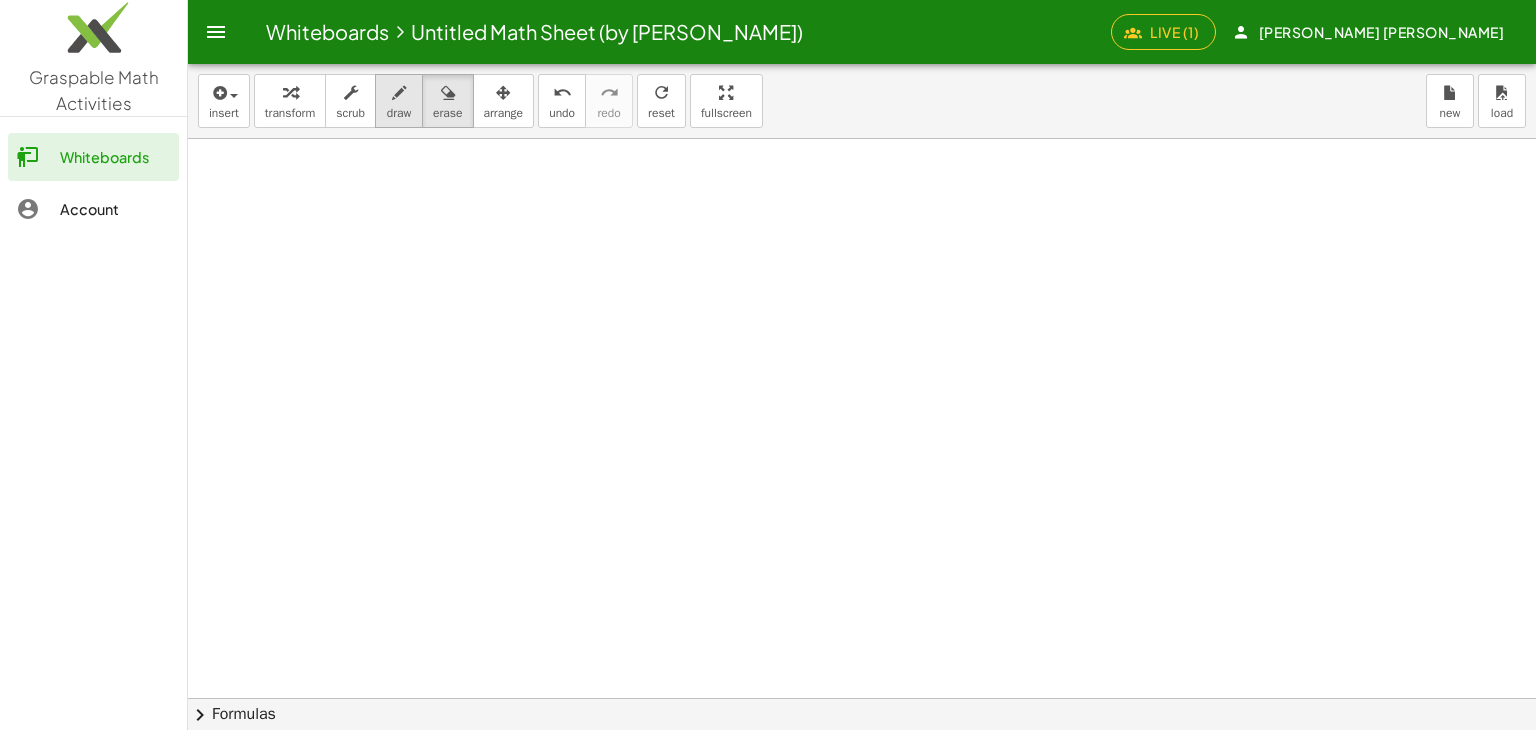 click at bounding box center (399, 93) 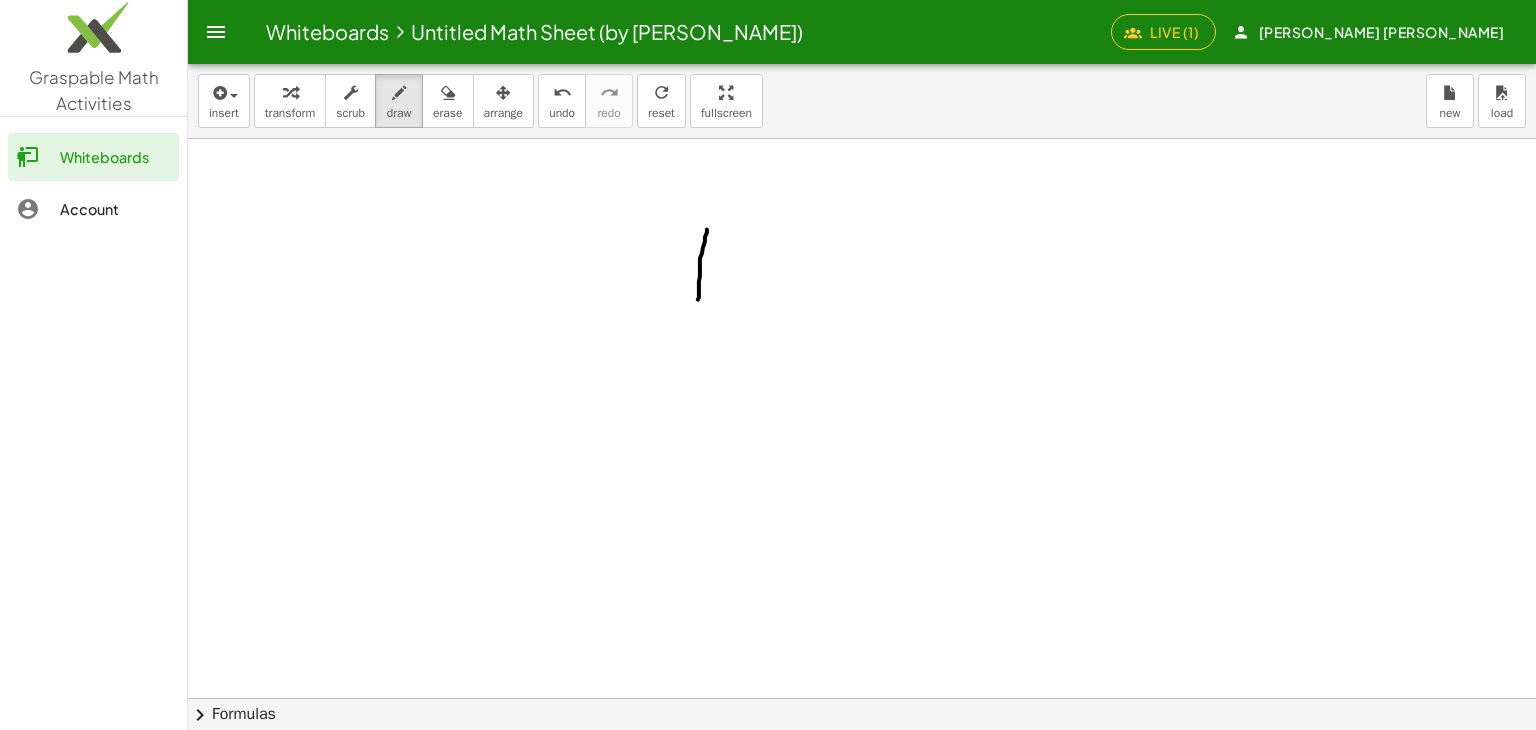 drag, startPoint x: 707, startPoint y: 229, endPoint x: 698, endPoint y: 302, distance: 73.552704 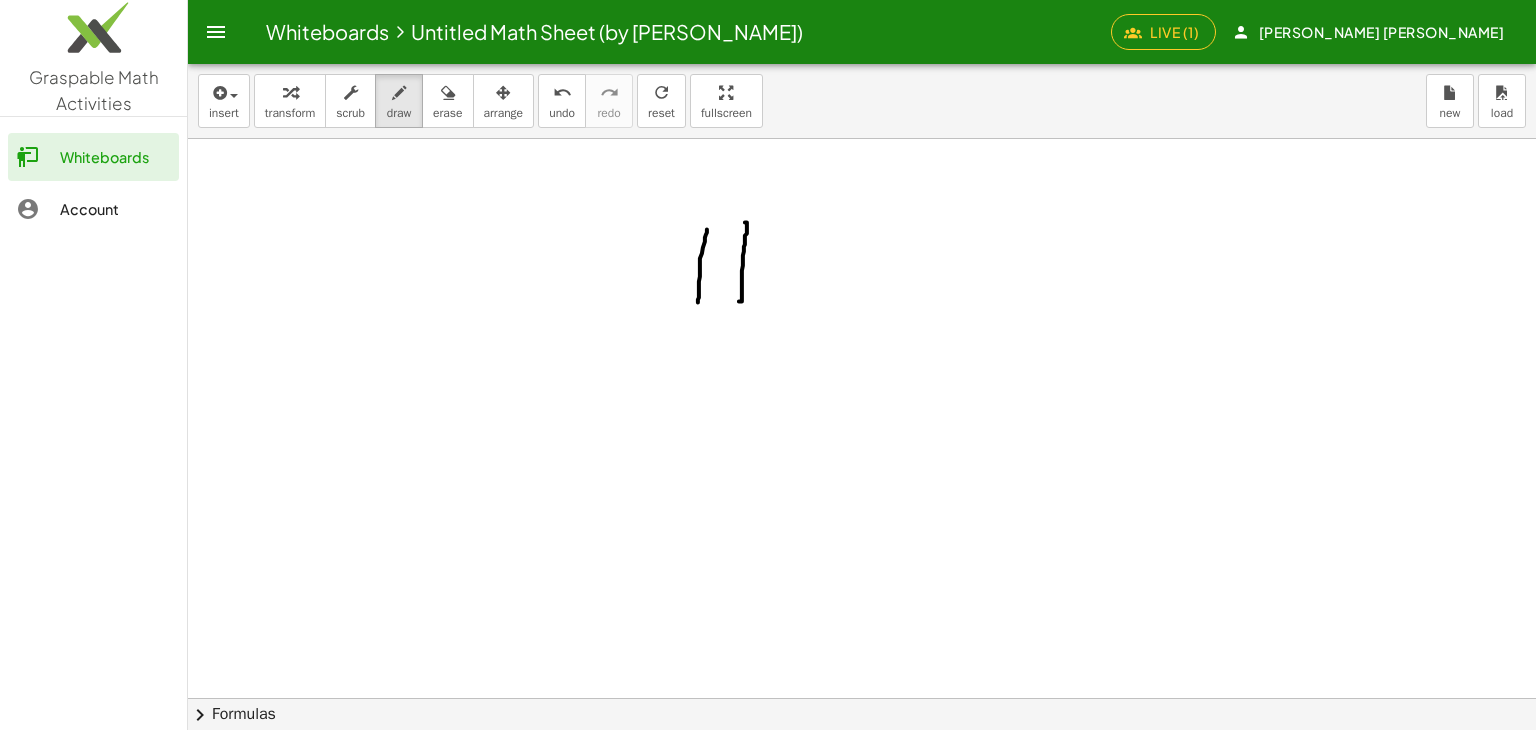 drag, startPoint x: 745, startPoint y: 222, endPoint x: 700, endPoint y: 244, distance: 50.08992 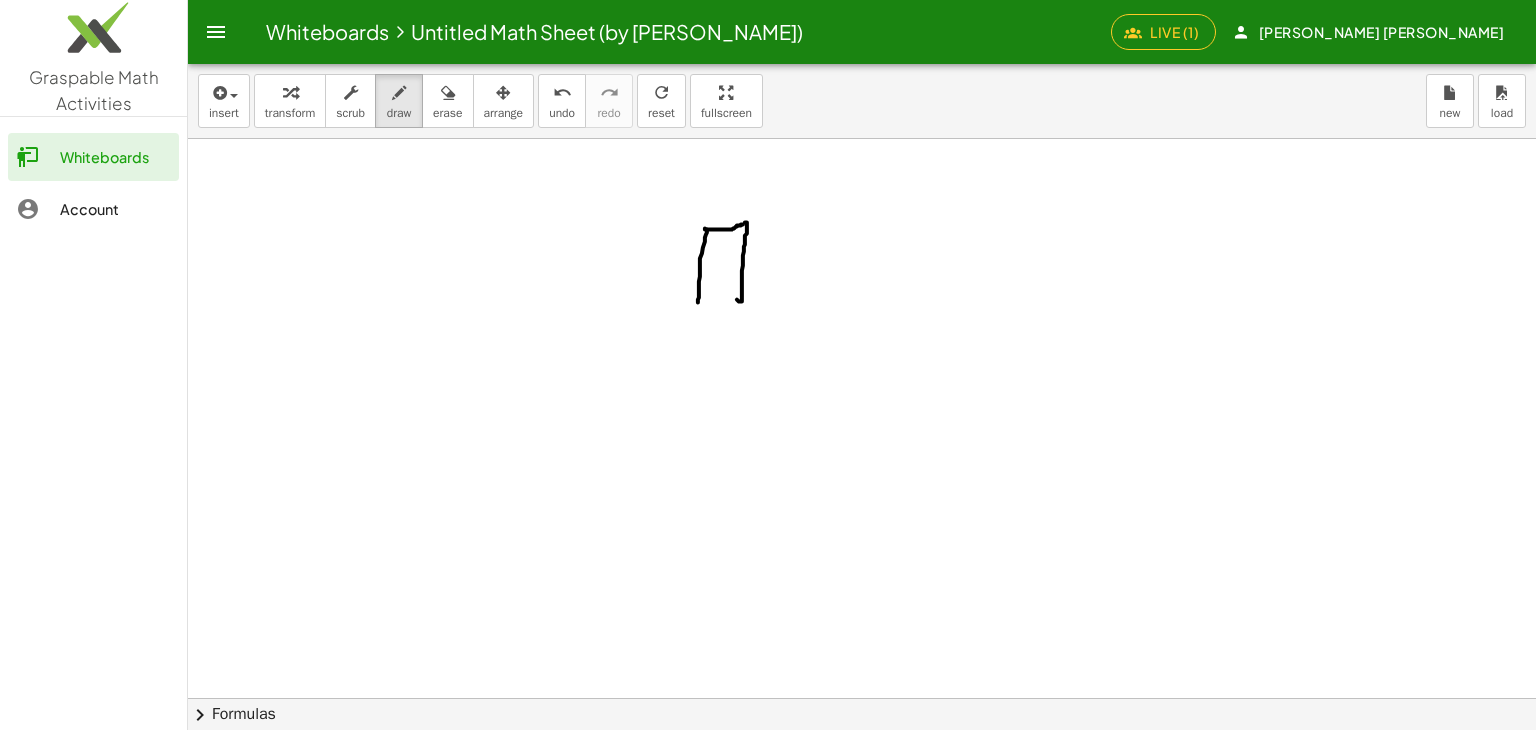 drag, startPoint x: 705, startPoint y: 228, endPoint x: 743, endPoint y: 224, distance: 38.209946 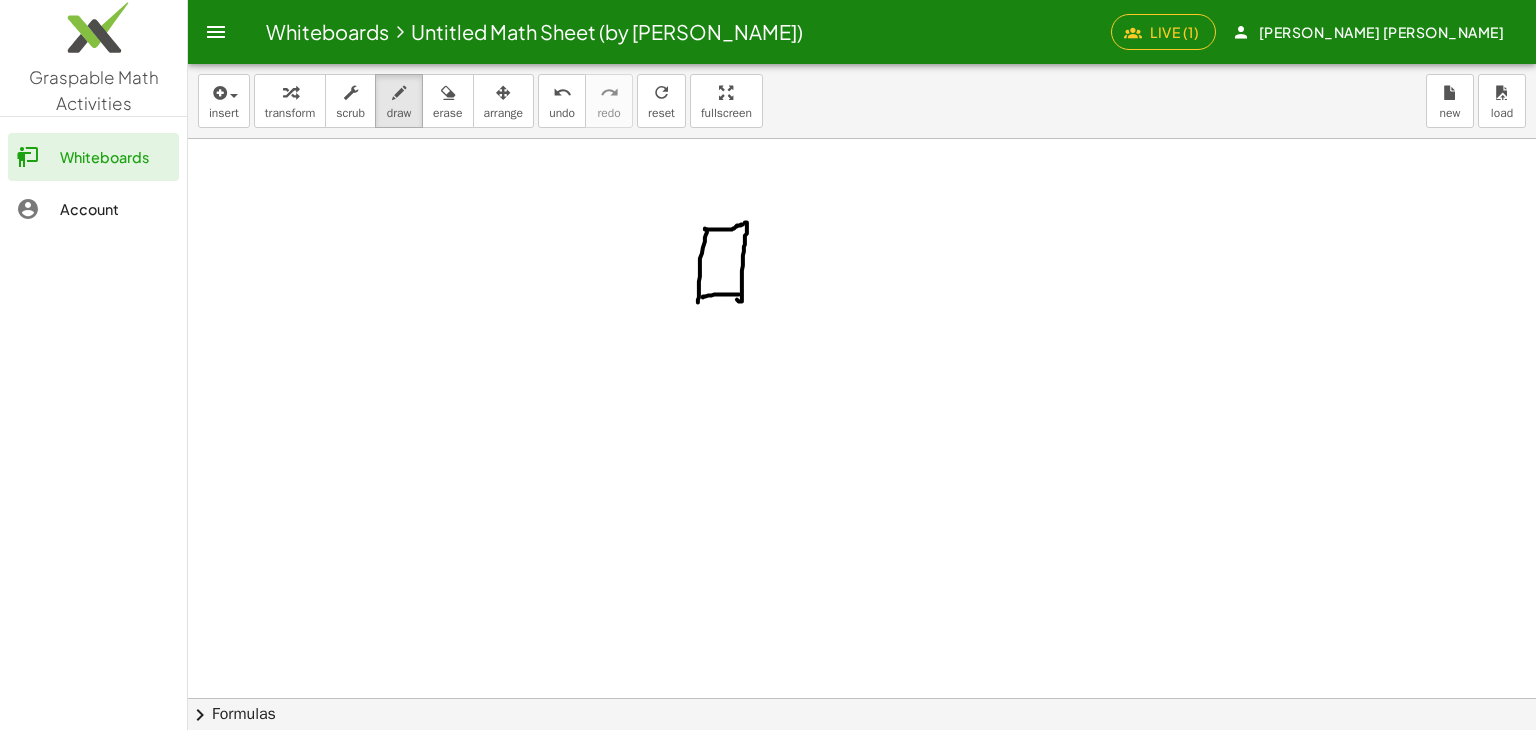 drag, startPoint x: 703, startPoint y: 297, endPoint x: 742, endPoint y: 294, distance: 39.115215 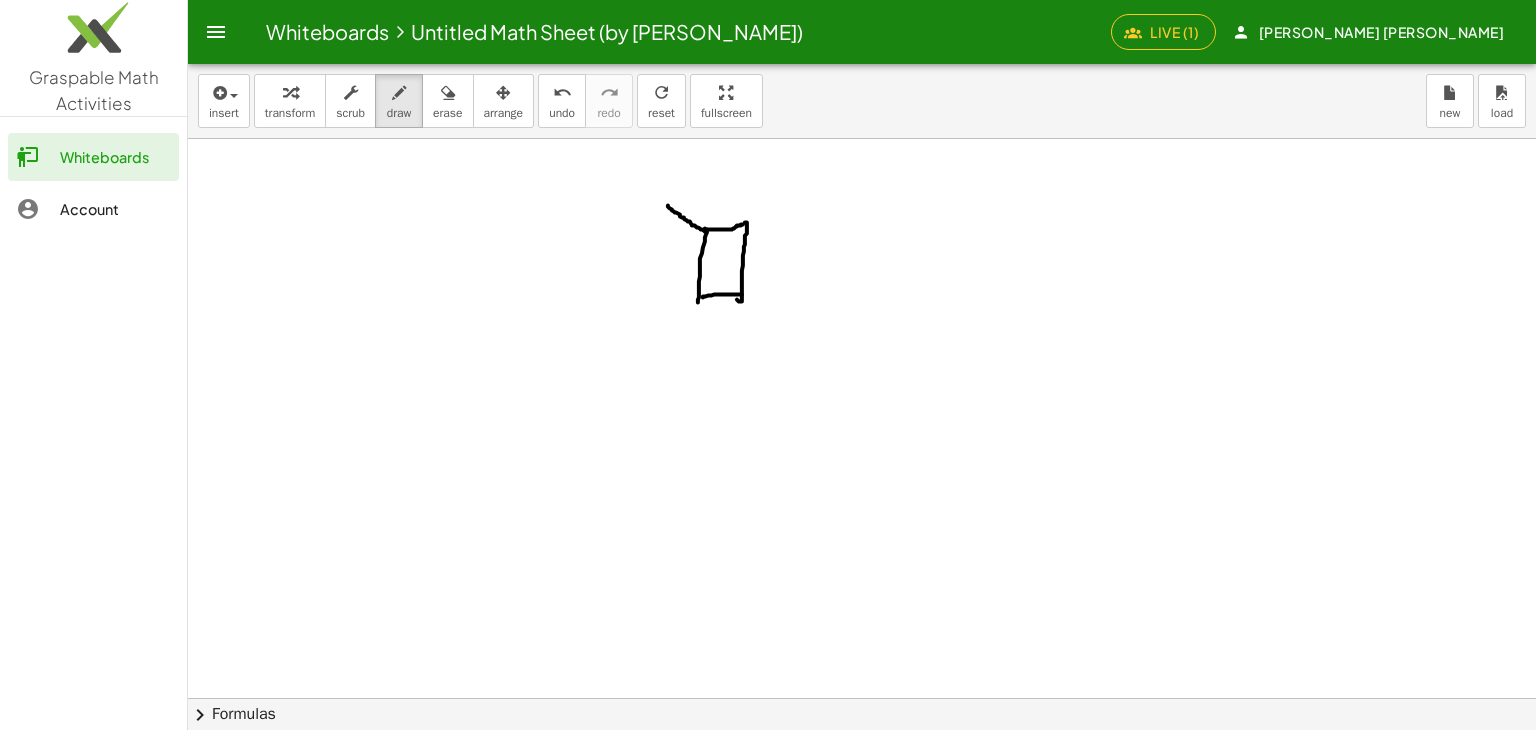 drag, startPoint x: 672, startPoint y: 209, endPoint x: 706, endPoint y: 229, distance: 39.446167 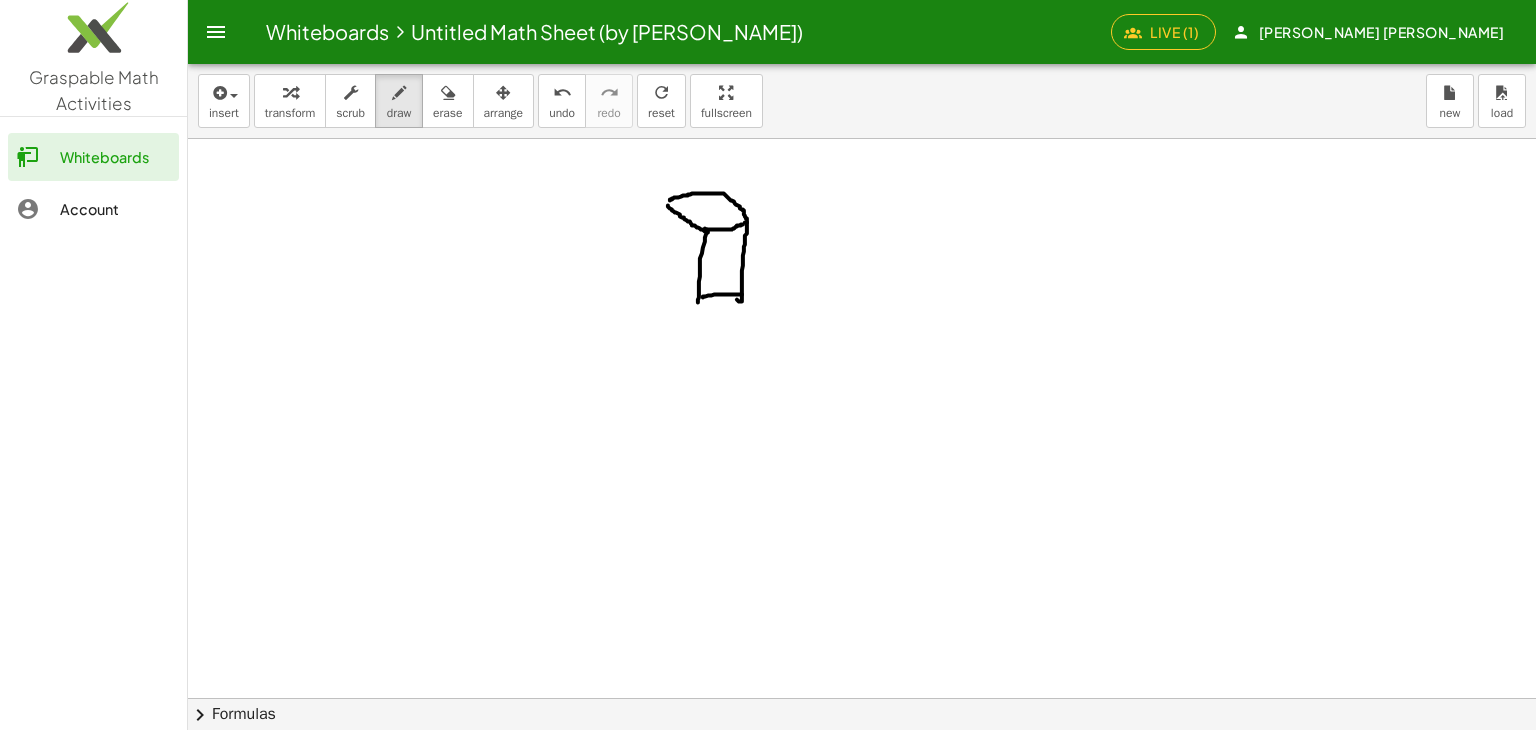 drag, startPoint x: 670, startPoint y: 200, endPoint x: 747, endPoint y: 224, distance: 80.65358 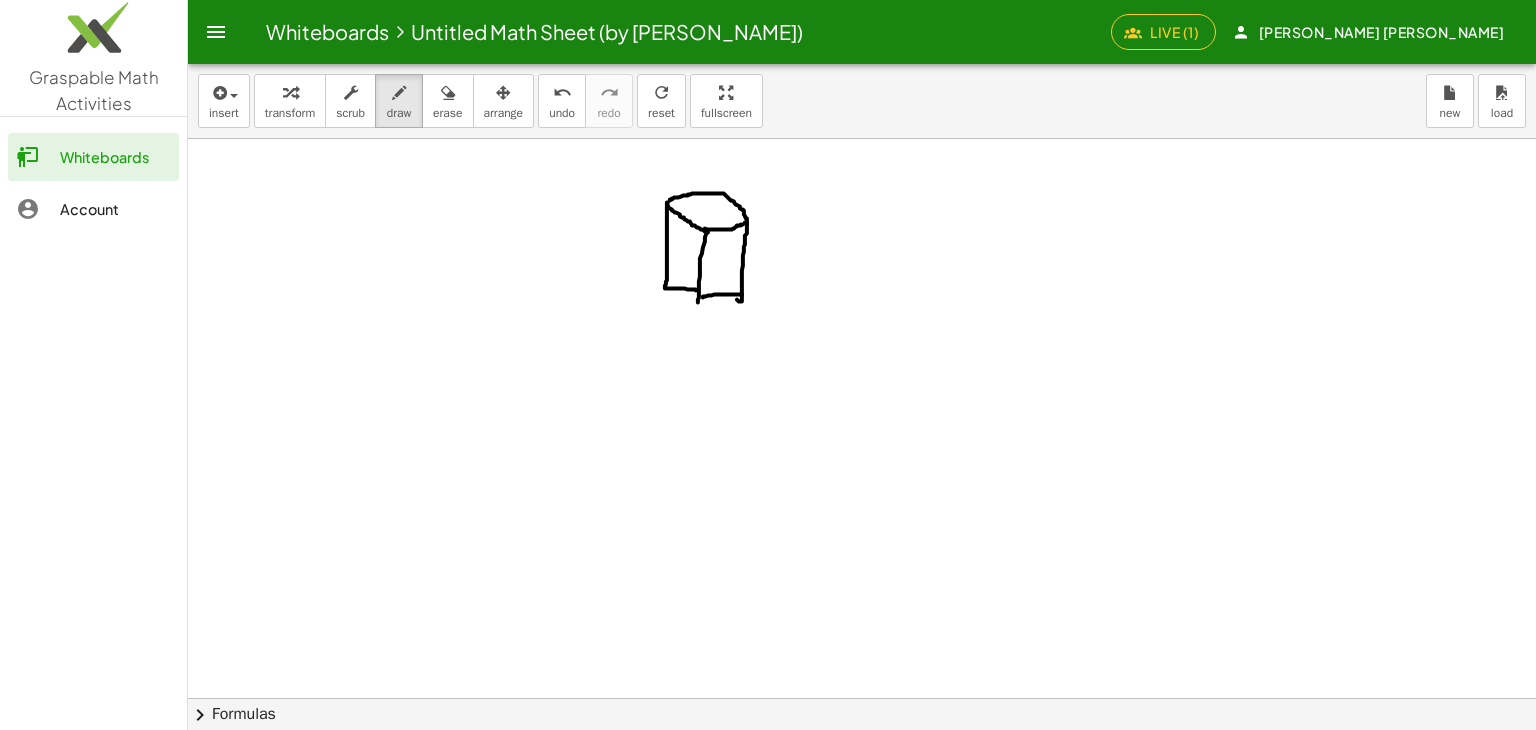 drag, startPoint x: 668, startPoint y: 202, endPoint x: 696, endPoint y: 290, distance: 92.34717 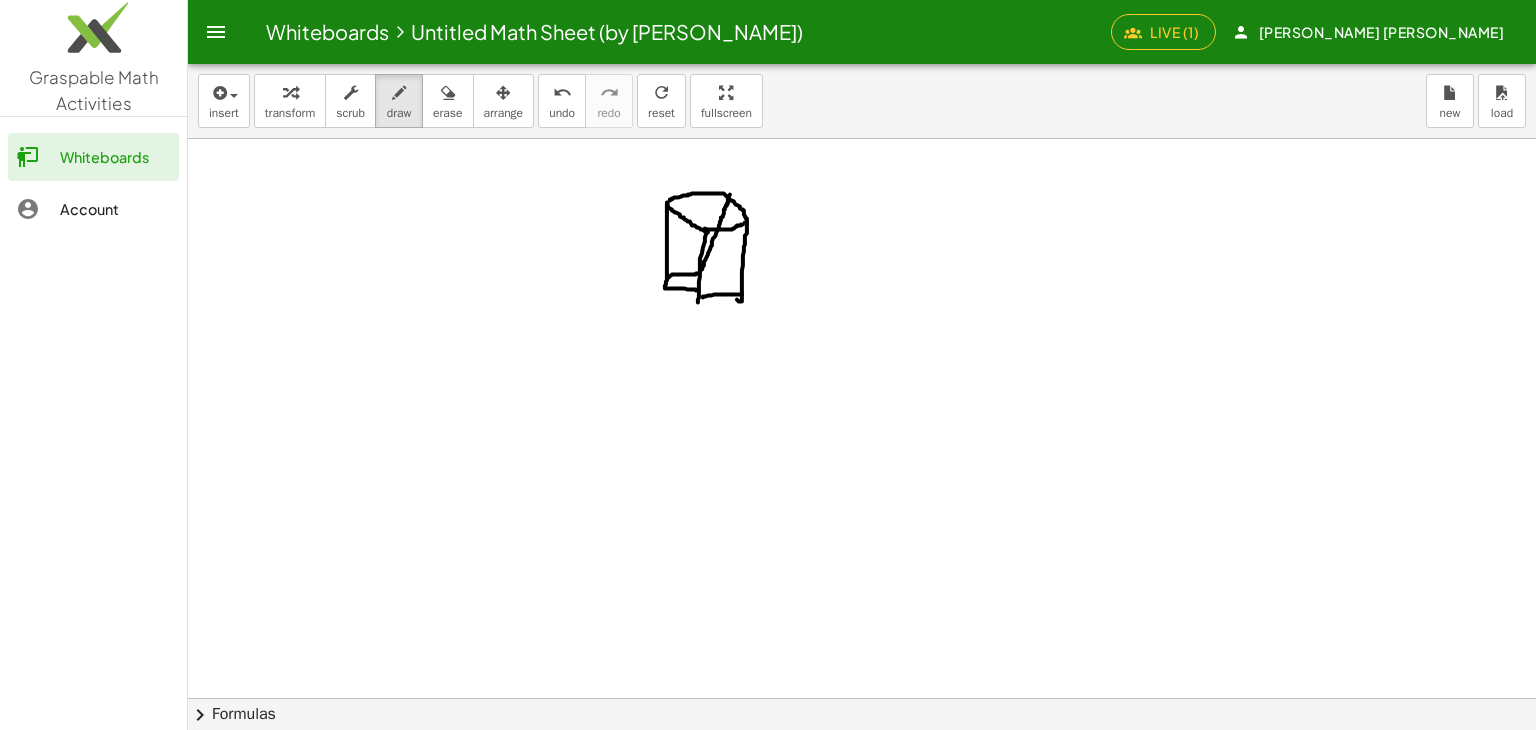 drag, startPoint x: 668, startPoint y: 277, endPoint x: 730, endPoint y: 194, distance: 103.6002 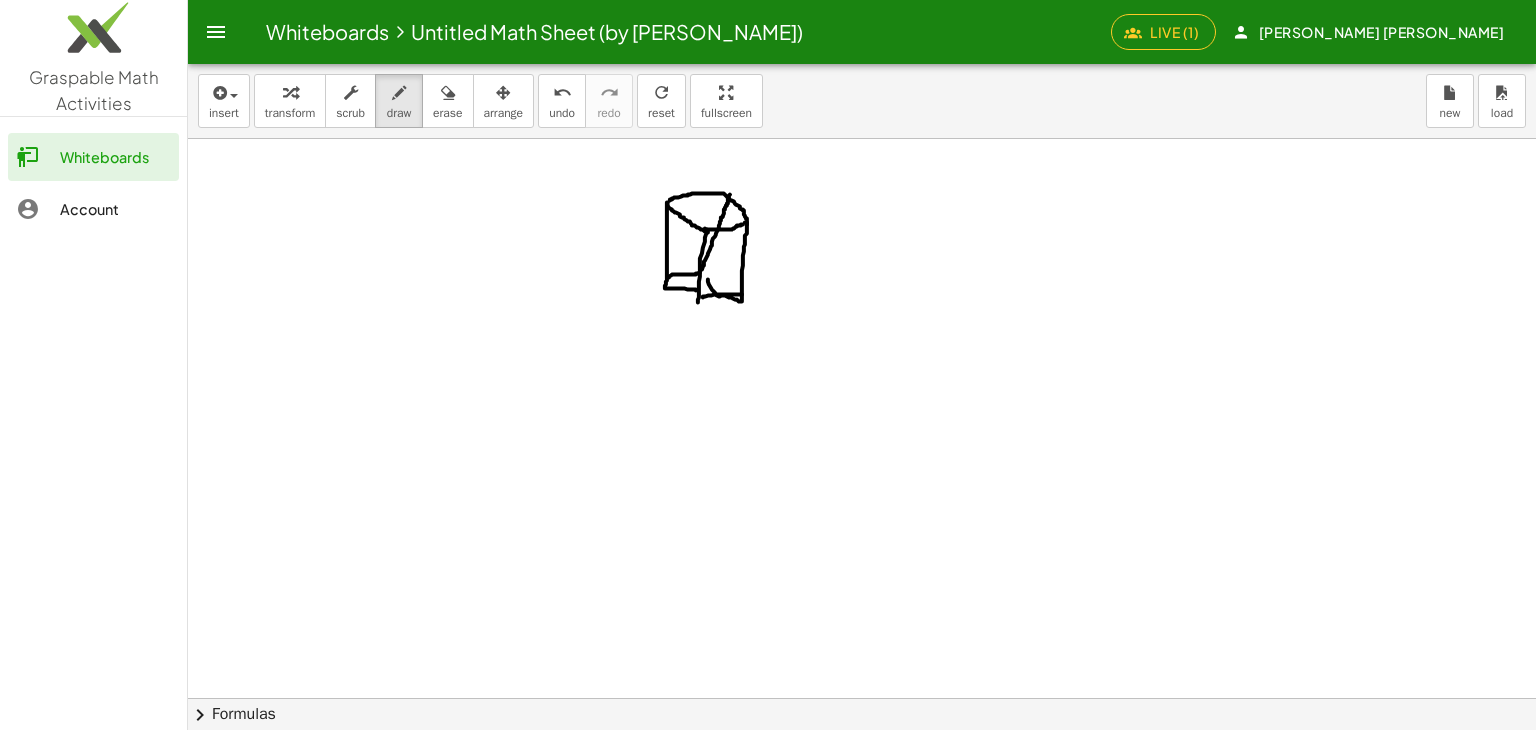drag, startPoint x: 708, startPoint y: 279, endPoint x: 724, endPoint y: 241, distance: 41.231056 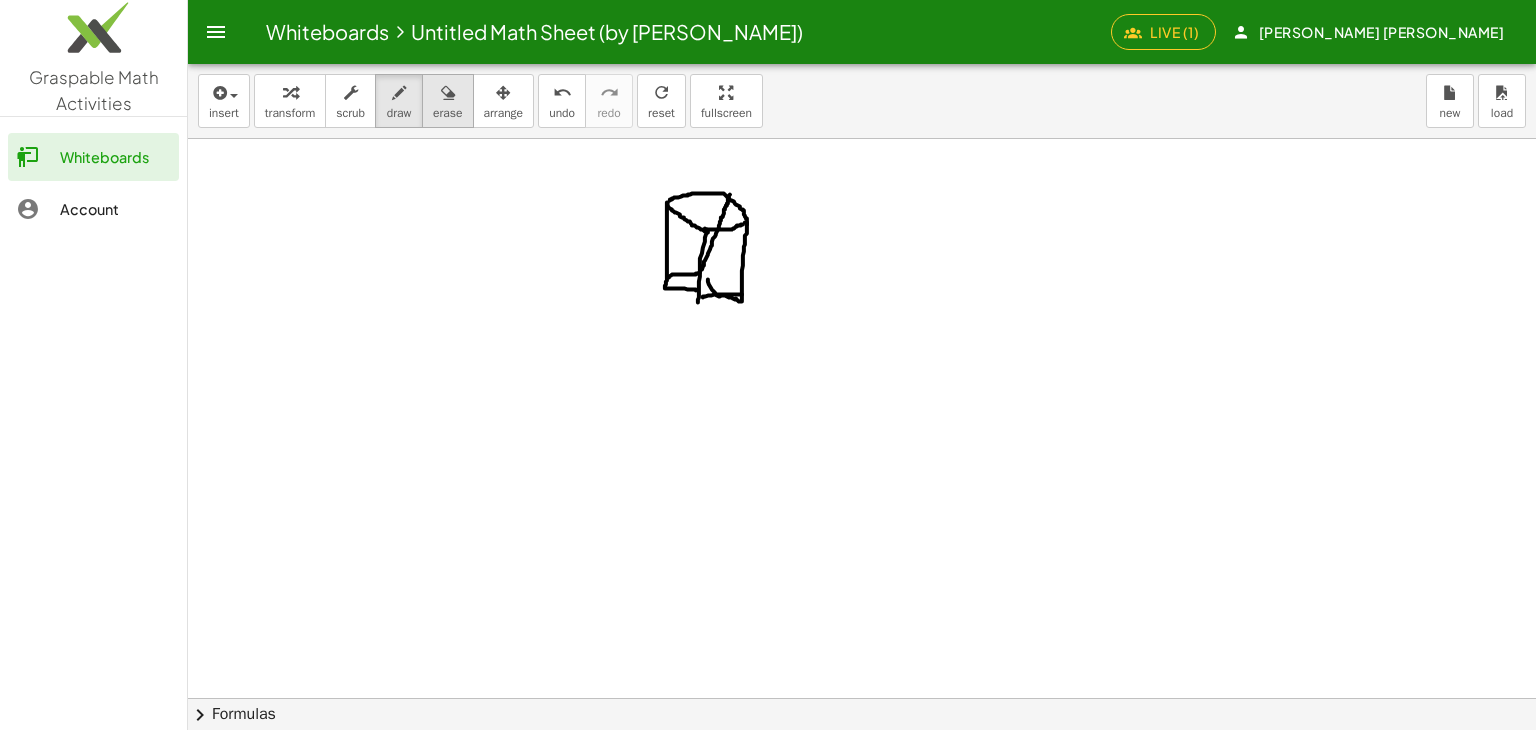 click on "erase" at bounding box center (447, 101) 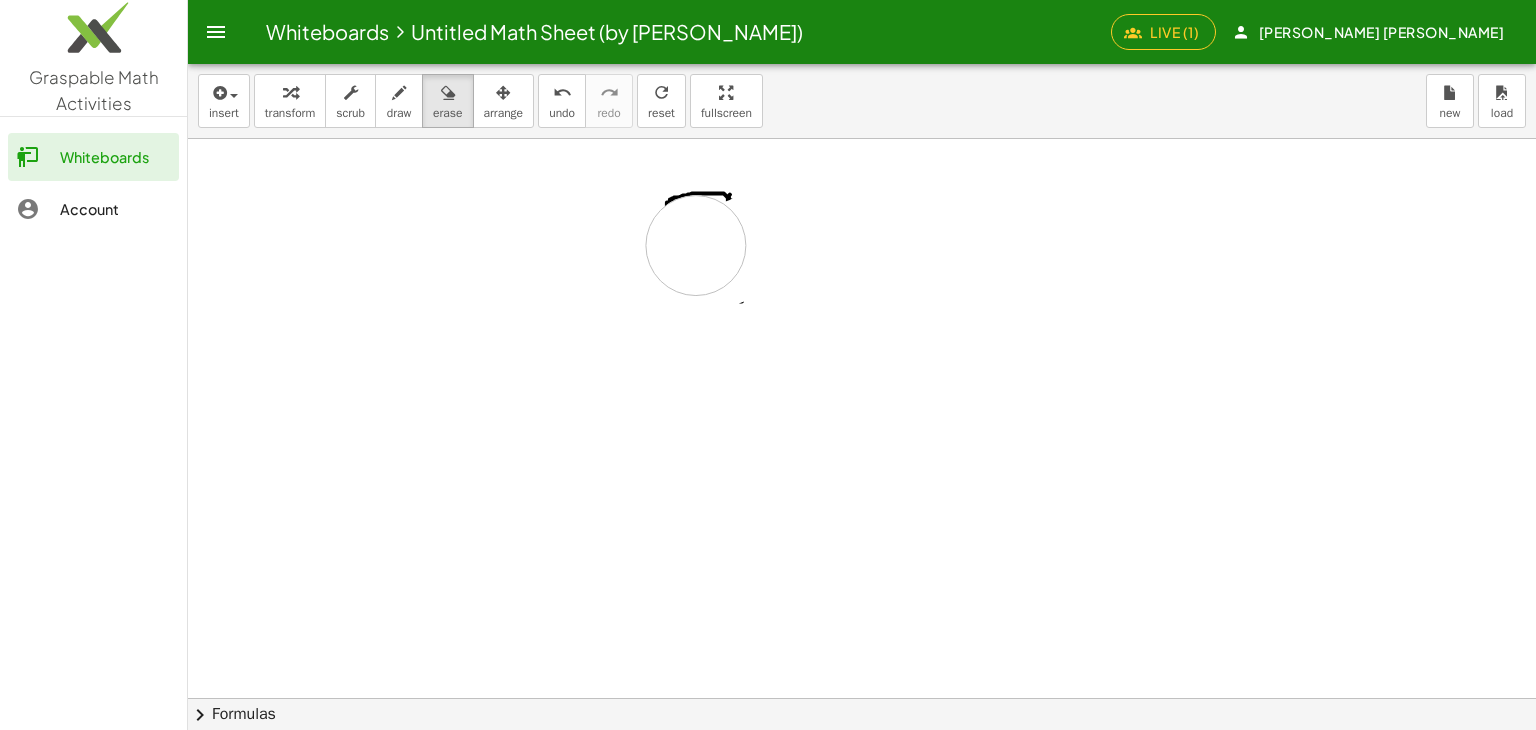 drag, startPoint x: 703, startPoint y: 266, endPoint x: 696, endPoint y: 245, distance: 22.135944 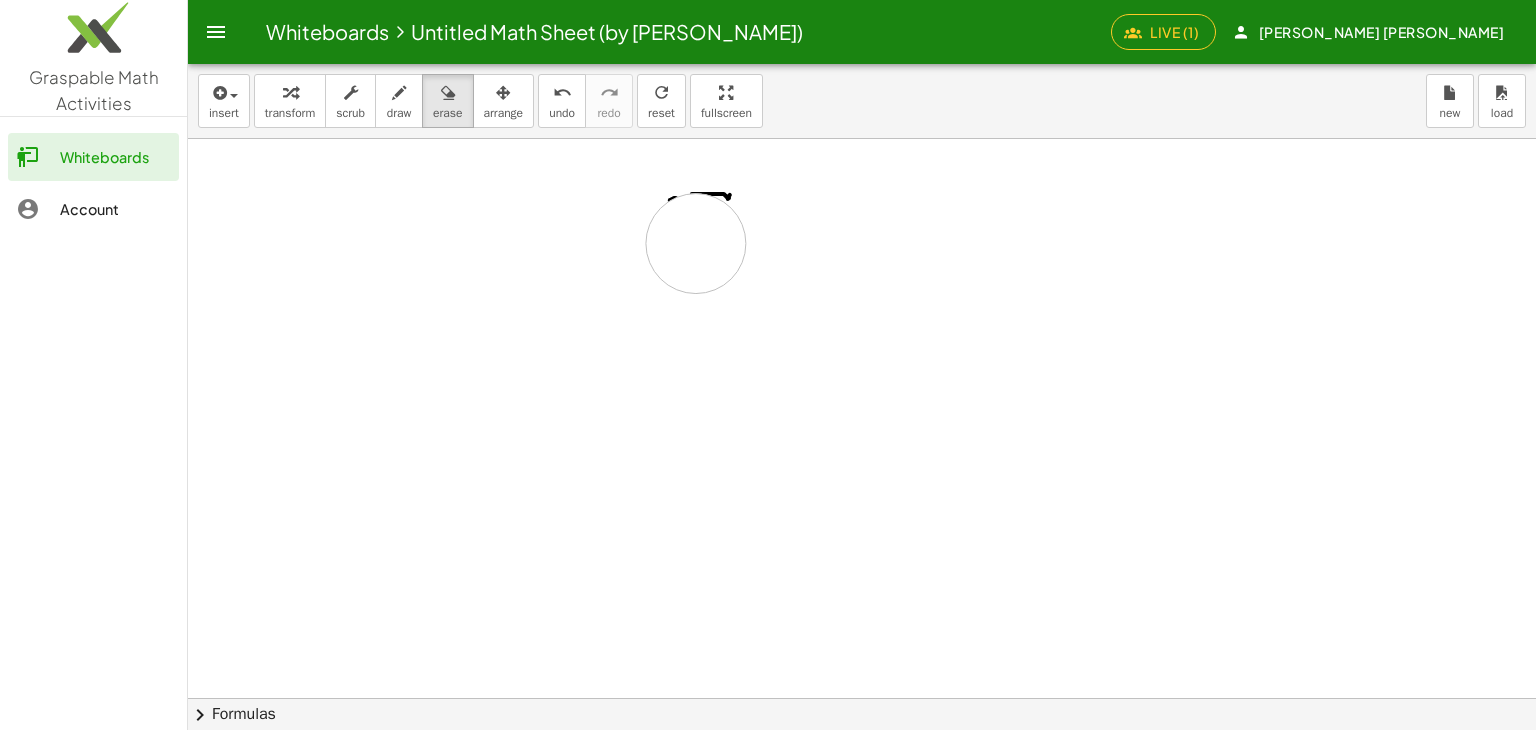 click at bounding box center (862, 698) 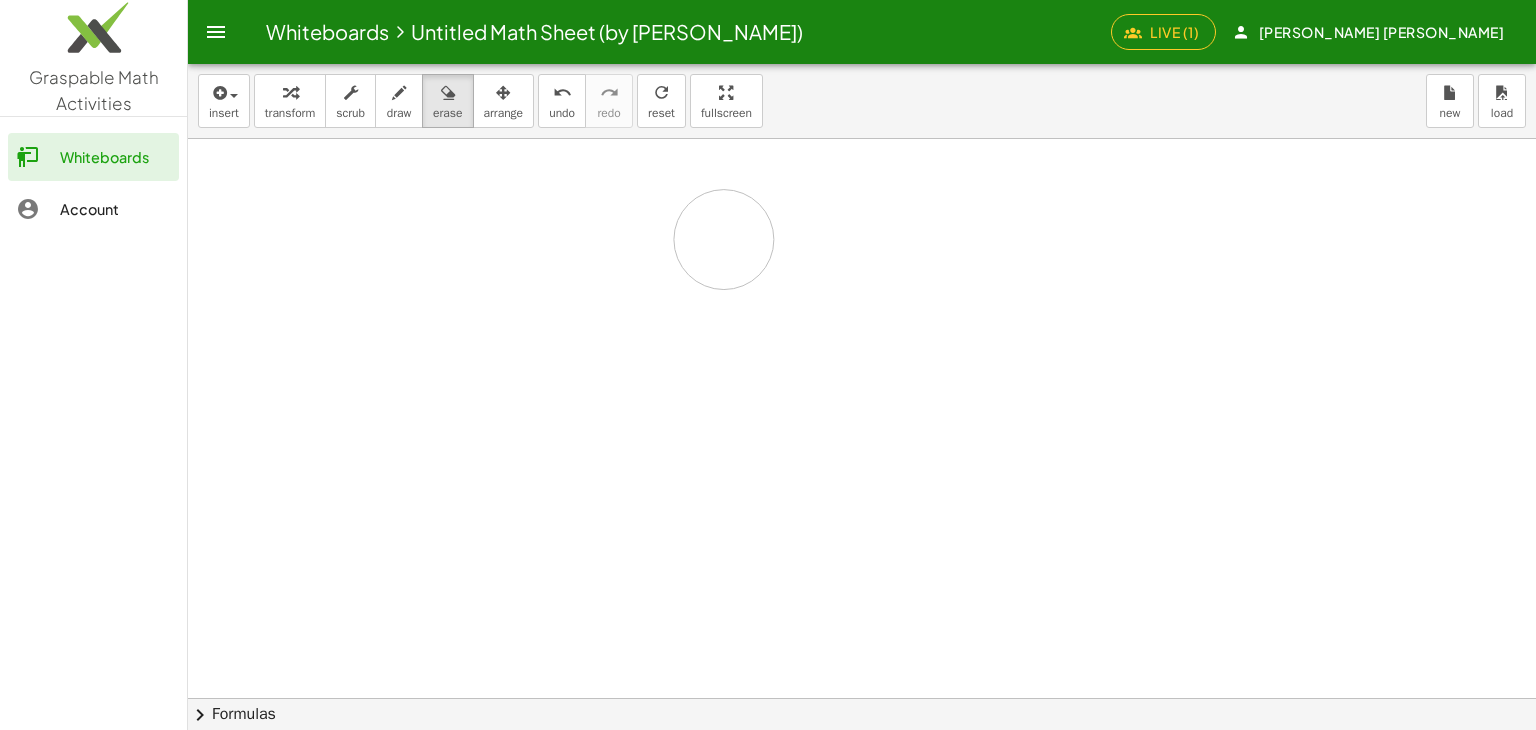 click at bounding box center (862, 698) 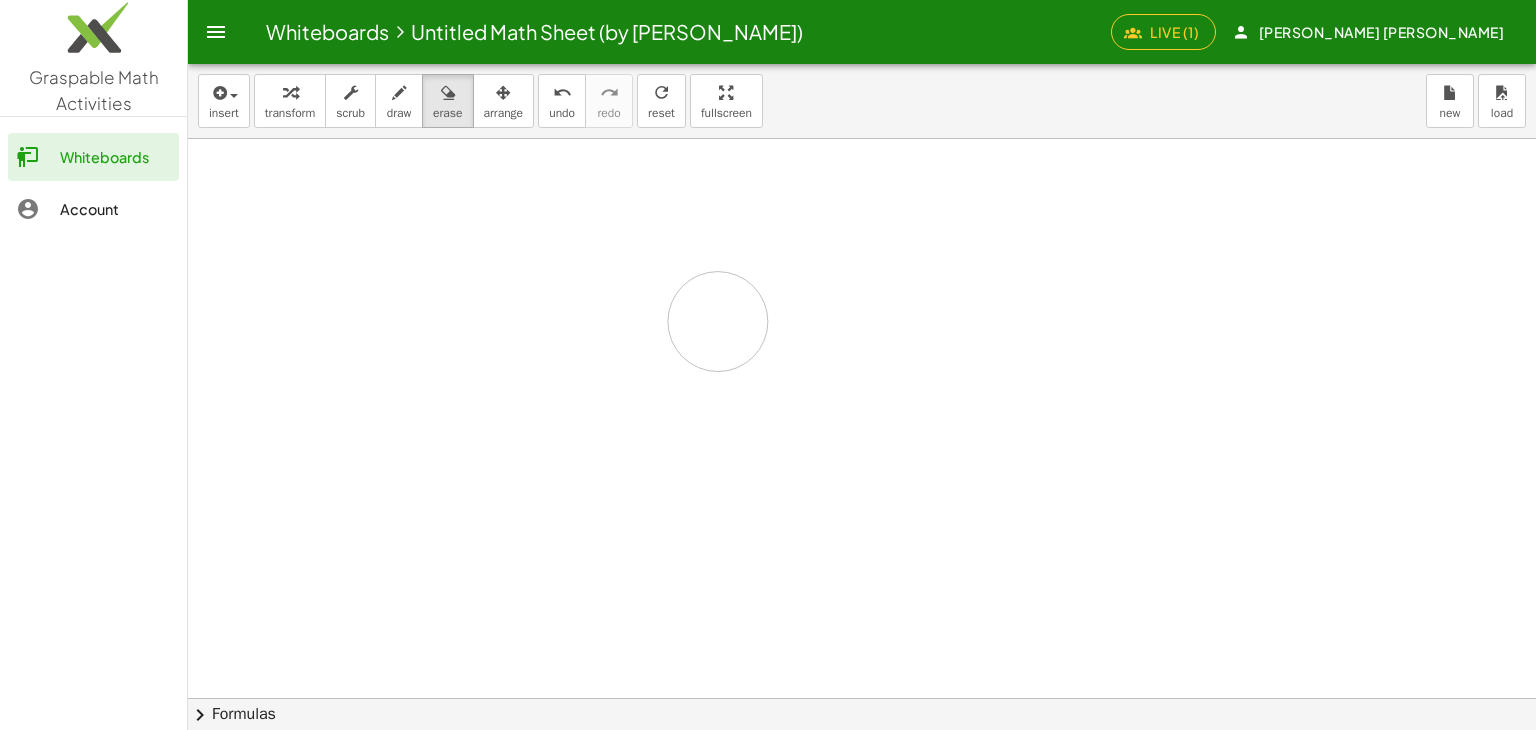 drag, startPoint x: 732, startPoint y: 234, endPoint x: 694, endPoint y: 265, distance: 49.0408 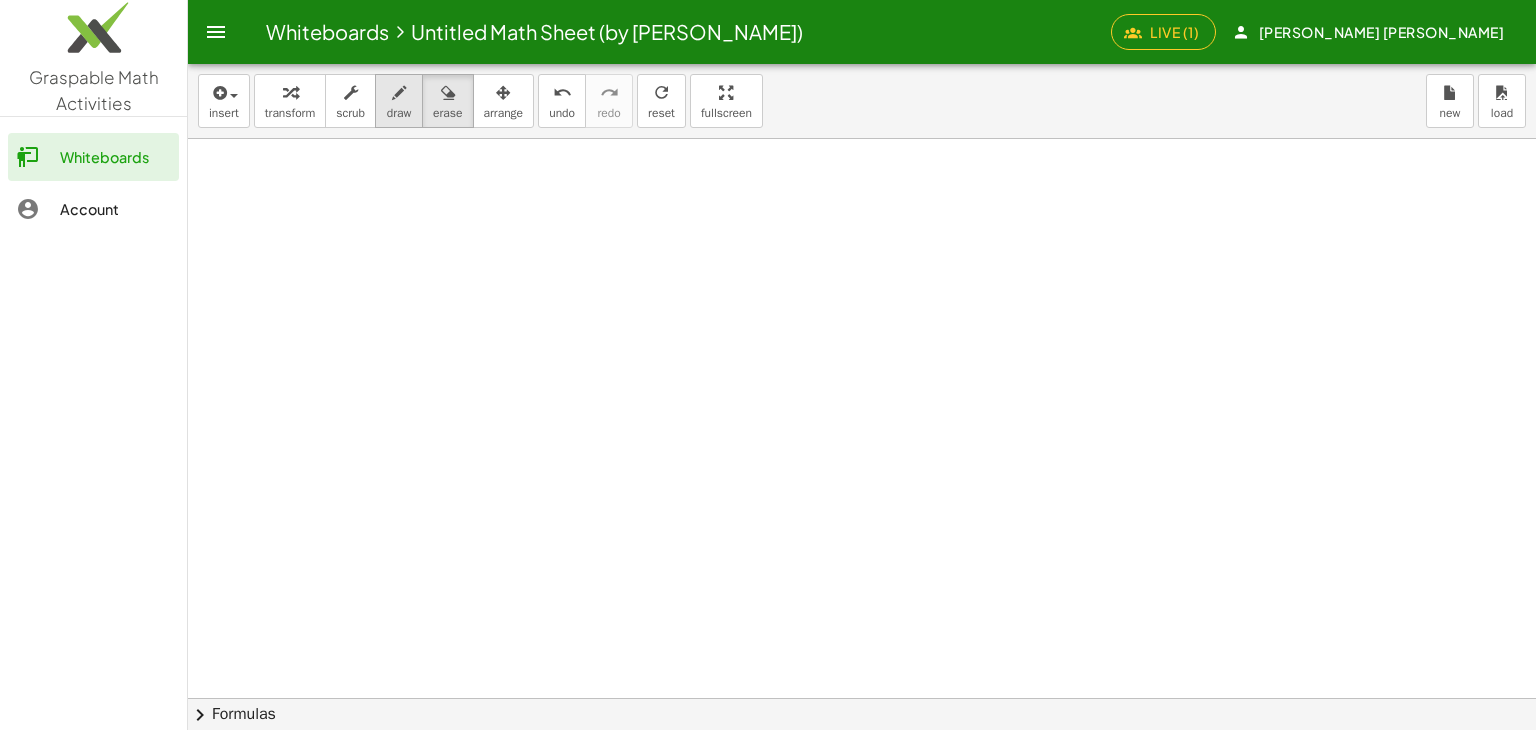 click on "draw" at bounding box center [399, 113] 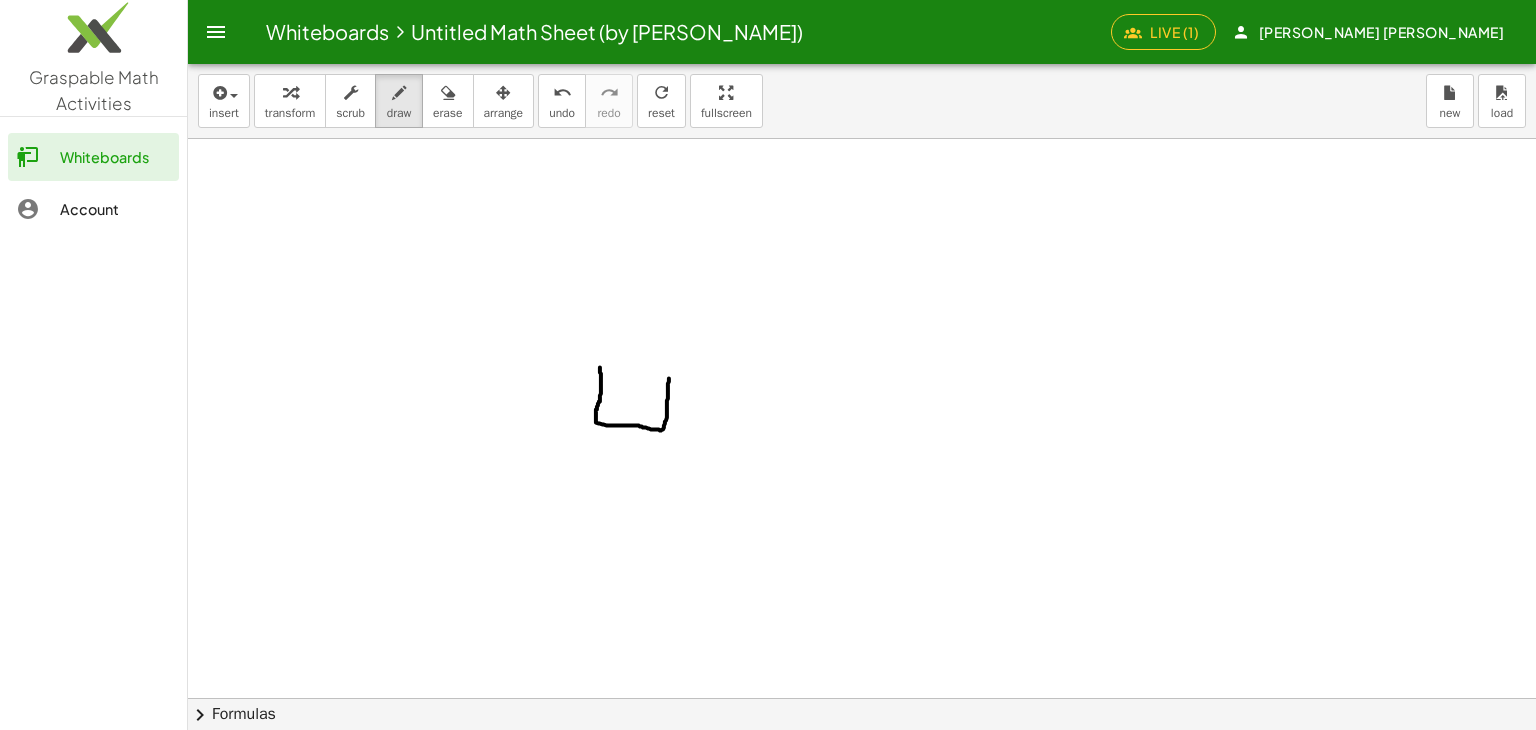 drag, startPoint x: 600, startPoint y: 367, endPoint x: 669, endPoint y: 365, distance: 69.02898 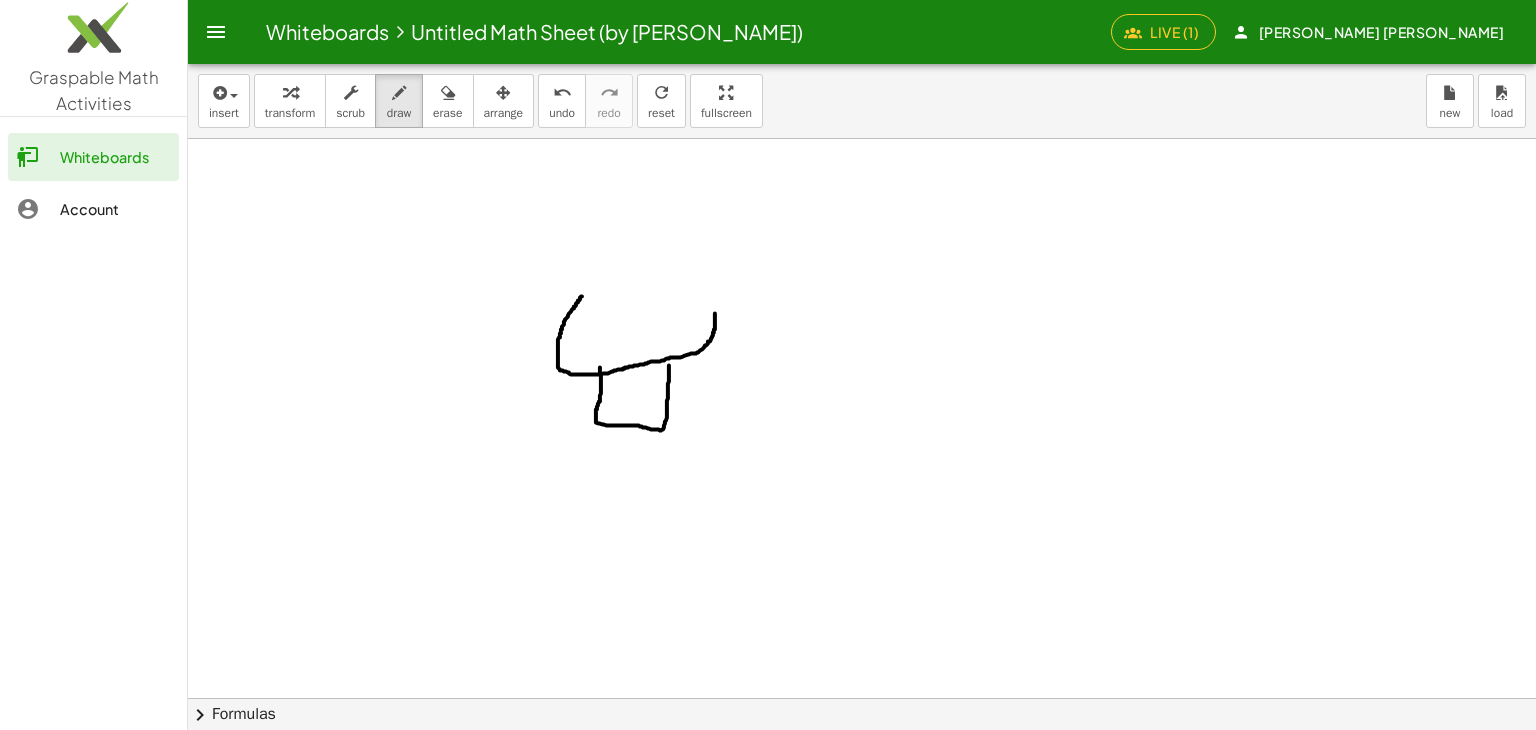drag, startPoint x: 715, startPoint y: 325, endPoint x: 586, endPoint y: 290, distance: 133.66376 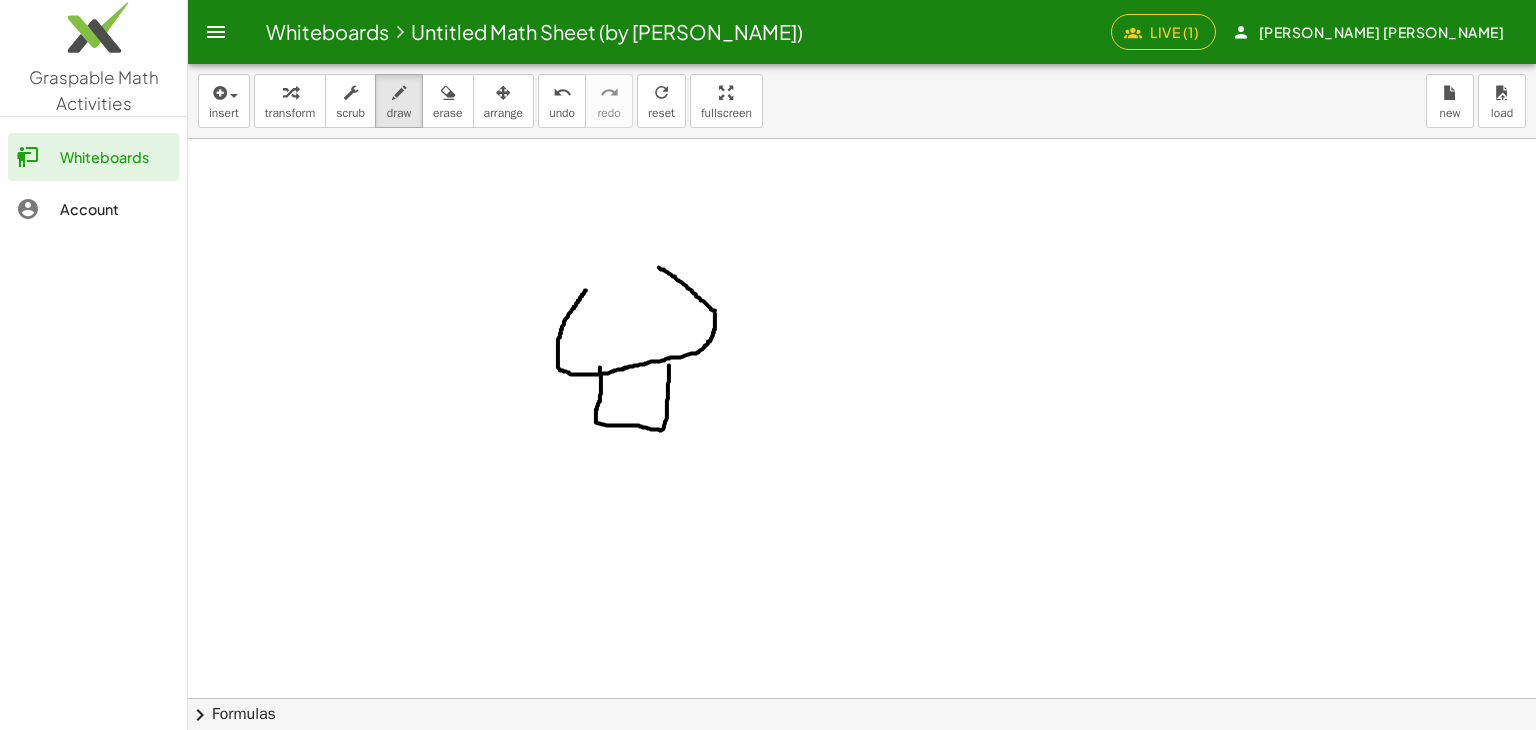 drag, startPoint x: 715, startPoint y: 310, endPoint x: 659, endPoint y: 267, distance: 70.60453 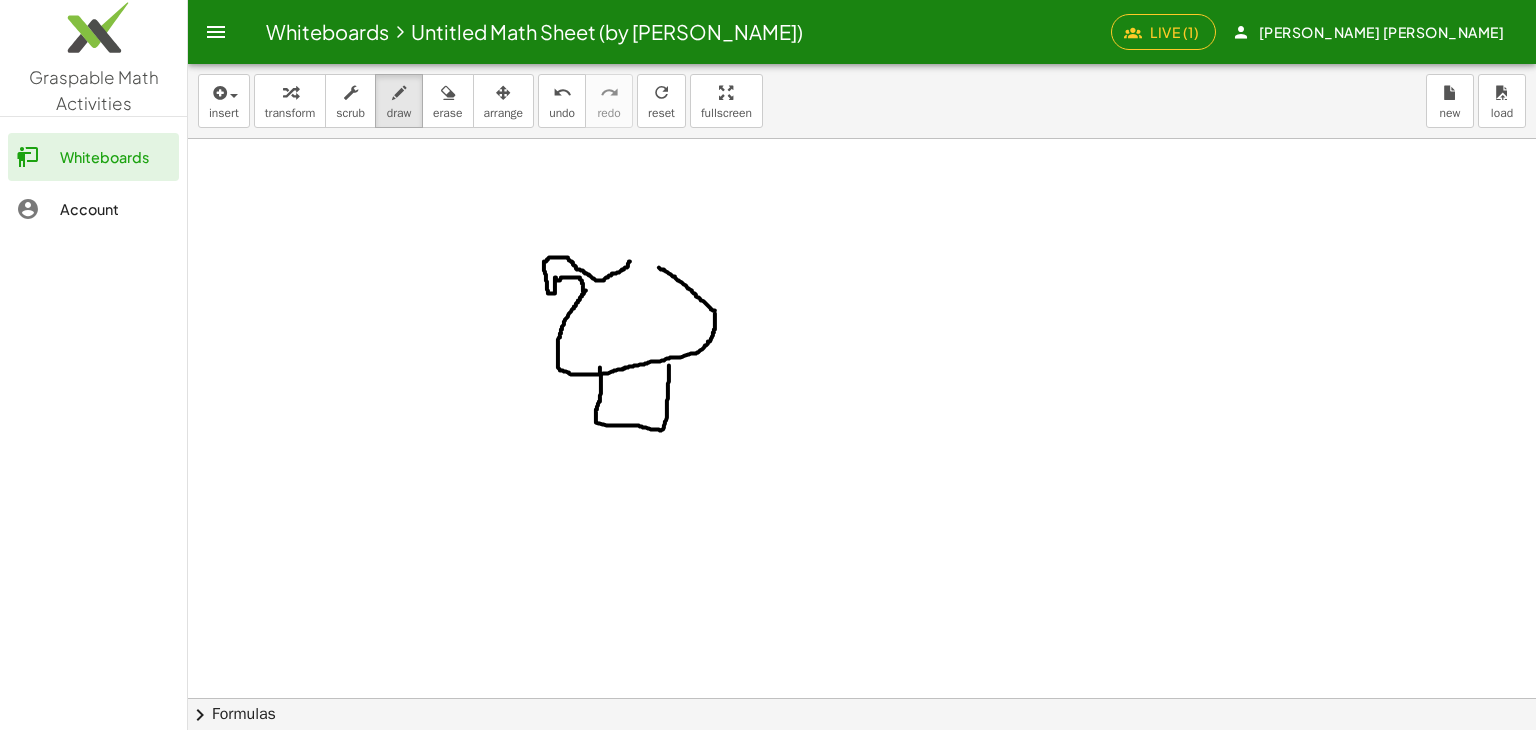 drag, startPoint x: 583, startPoint y: 287, endPoint x: 630, endPoint y: 261, distance: 53.712196 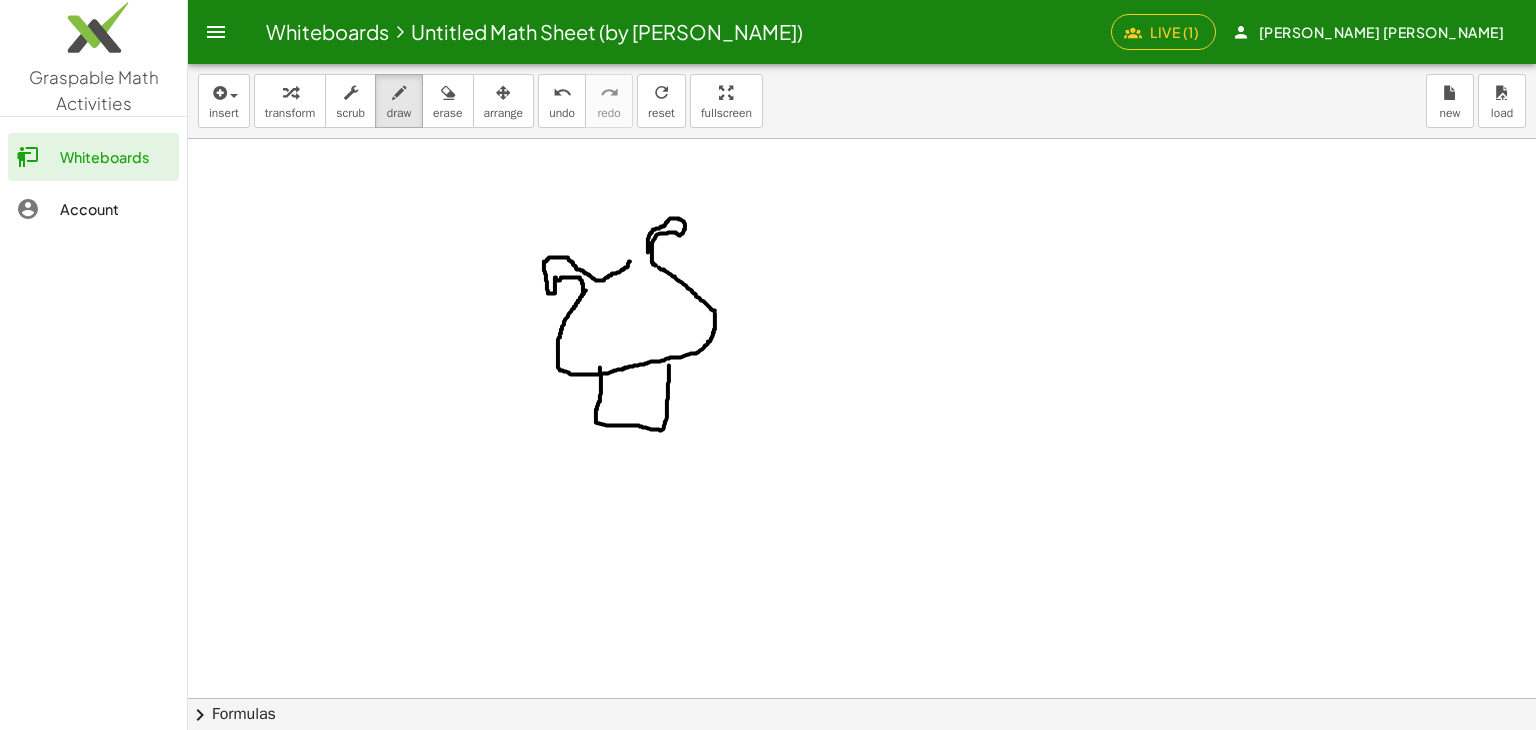 drag, startPoint x: 656, startPoint y: 265, endPoint x: 648, endPoint y: 253, distance: 14.422205 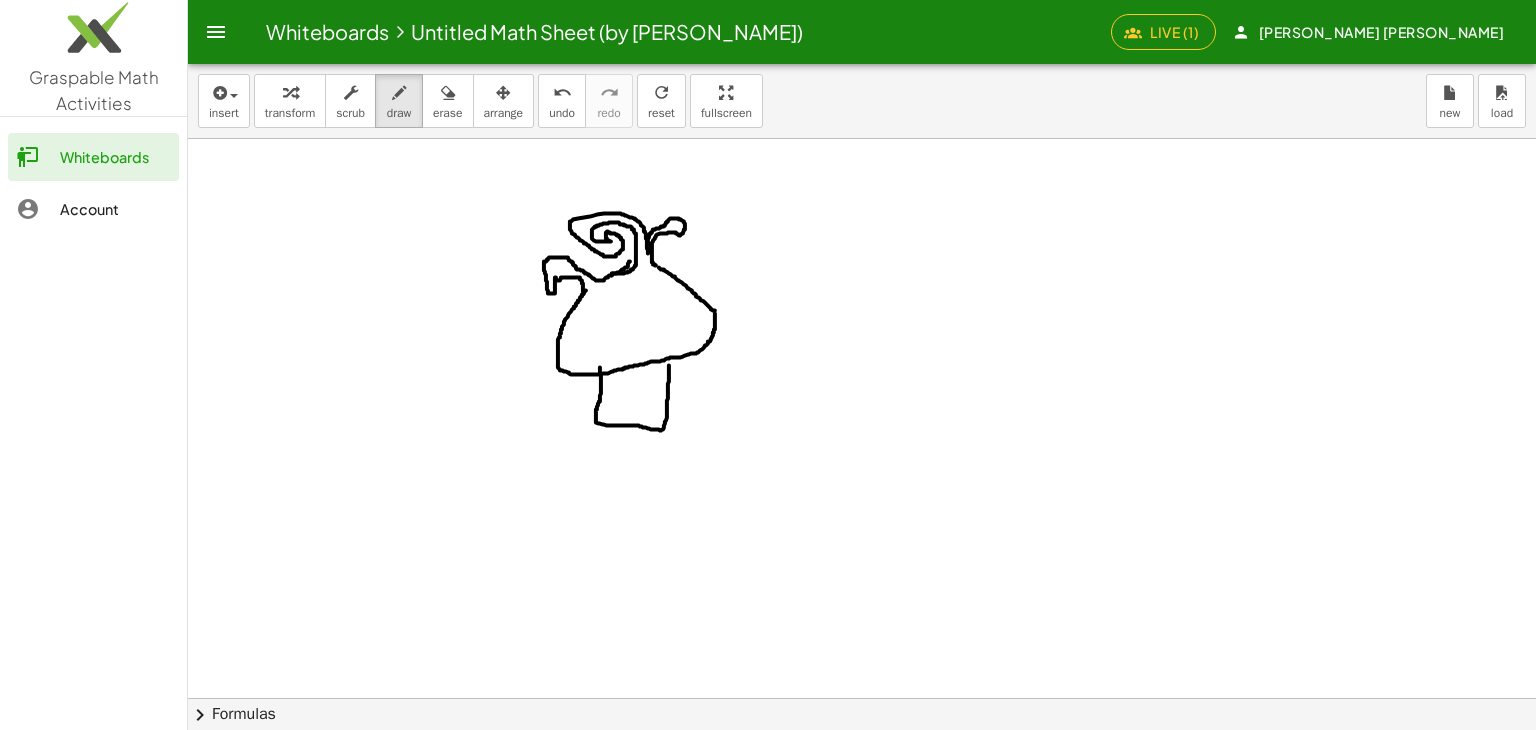 drag, startPoint x: 647, startPoint y: 248, endPoint x: 565, endPoint y: 322, distance: 110.45361 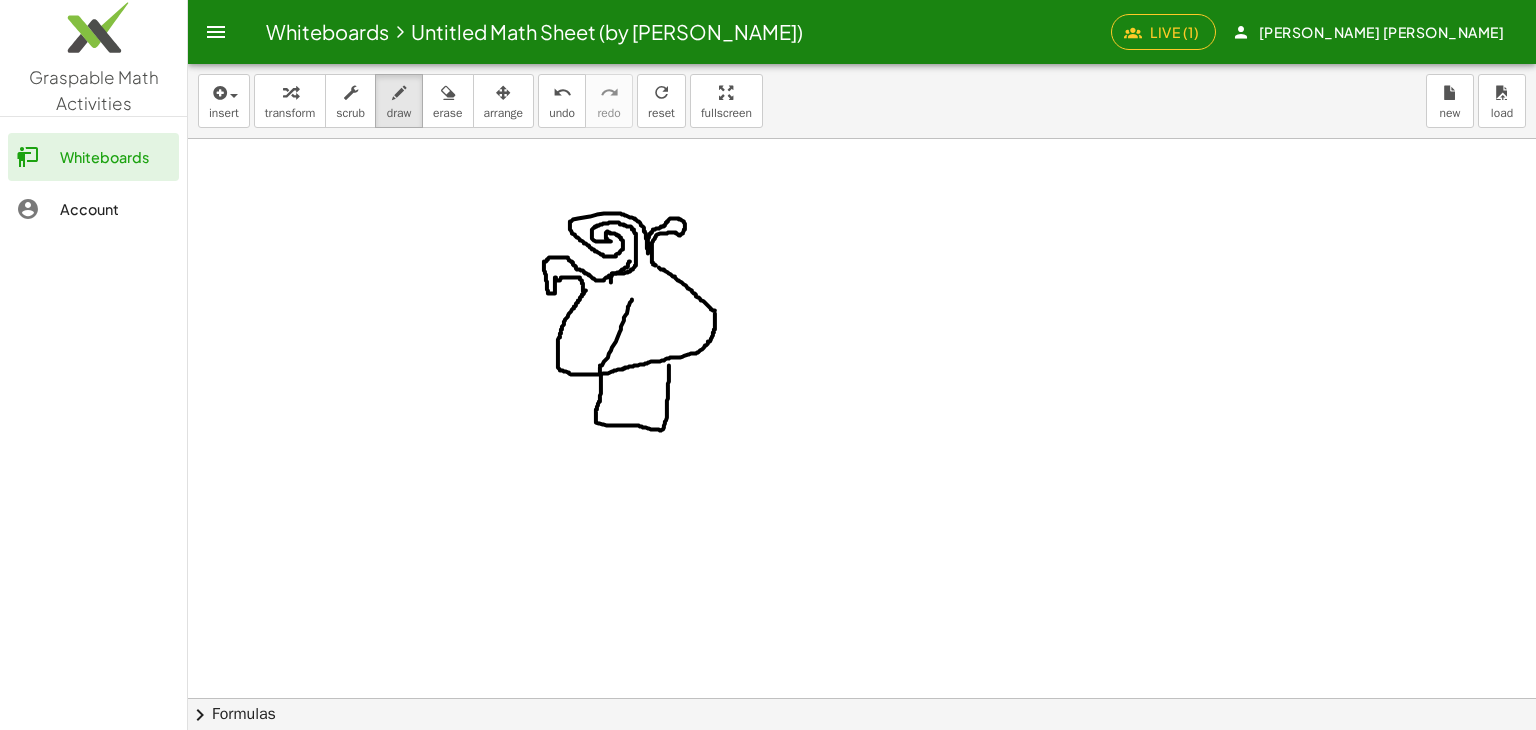 drag, startPoint x: 600, startPoint y: 365, endPoint x: 638, endPoint y: 293, distance: 81.41253 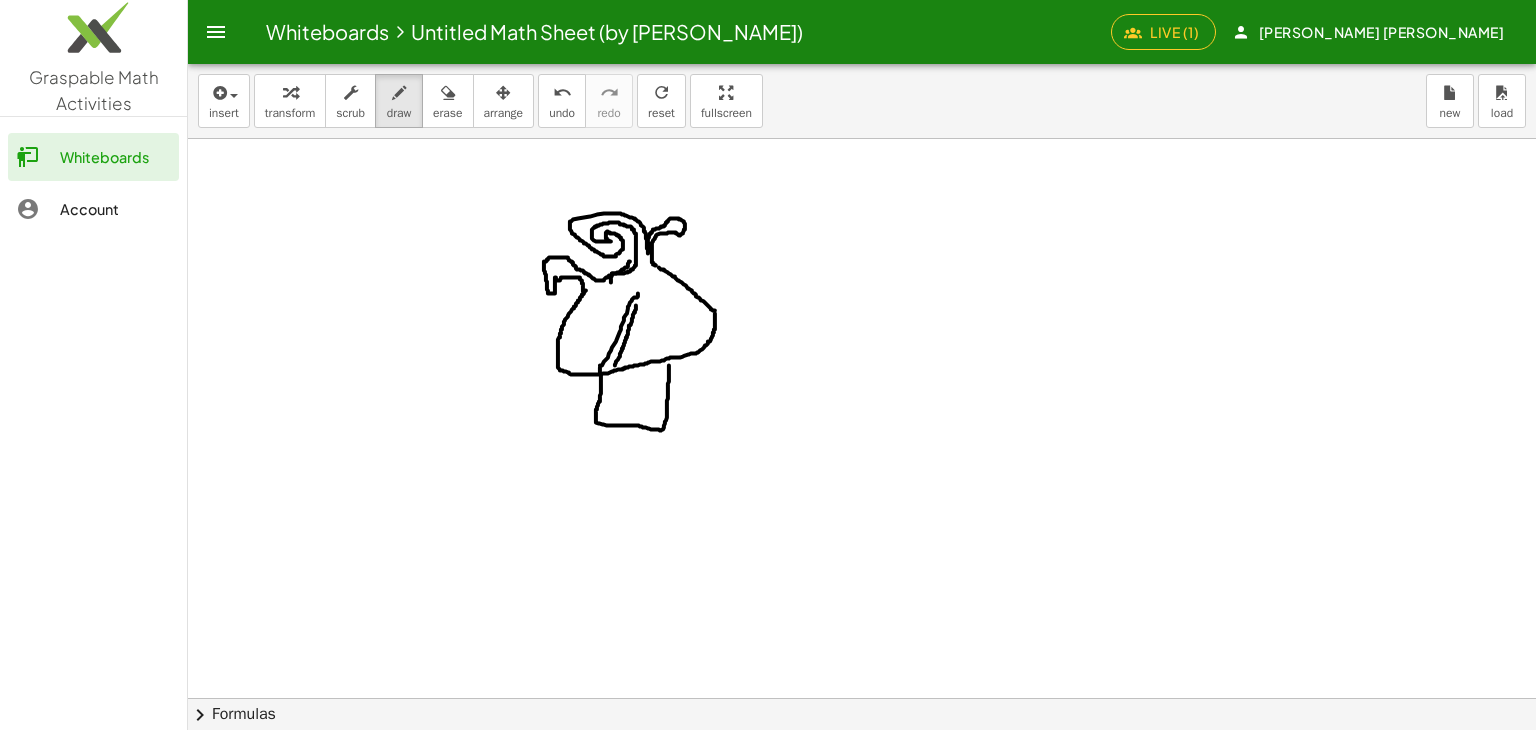 drag, startPoint x: 615, startPoint y: 365, endPoint x: 638, endPoint y: 296, distance: 72.73238 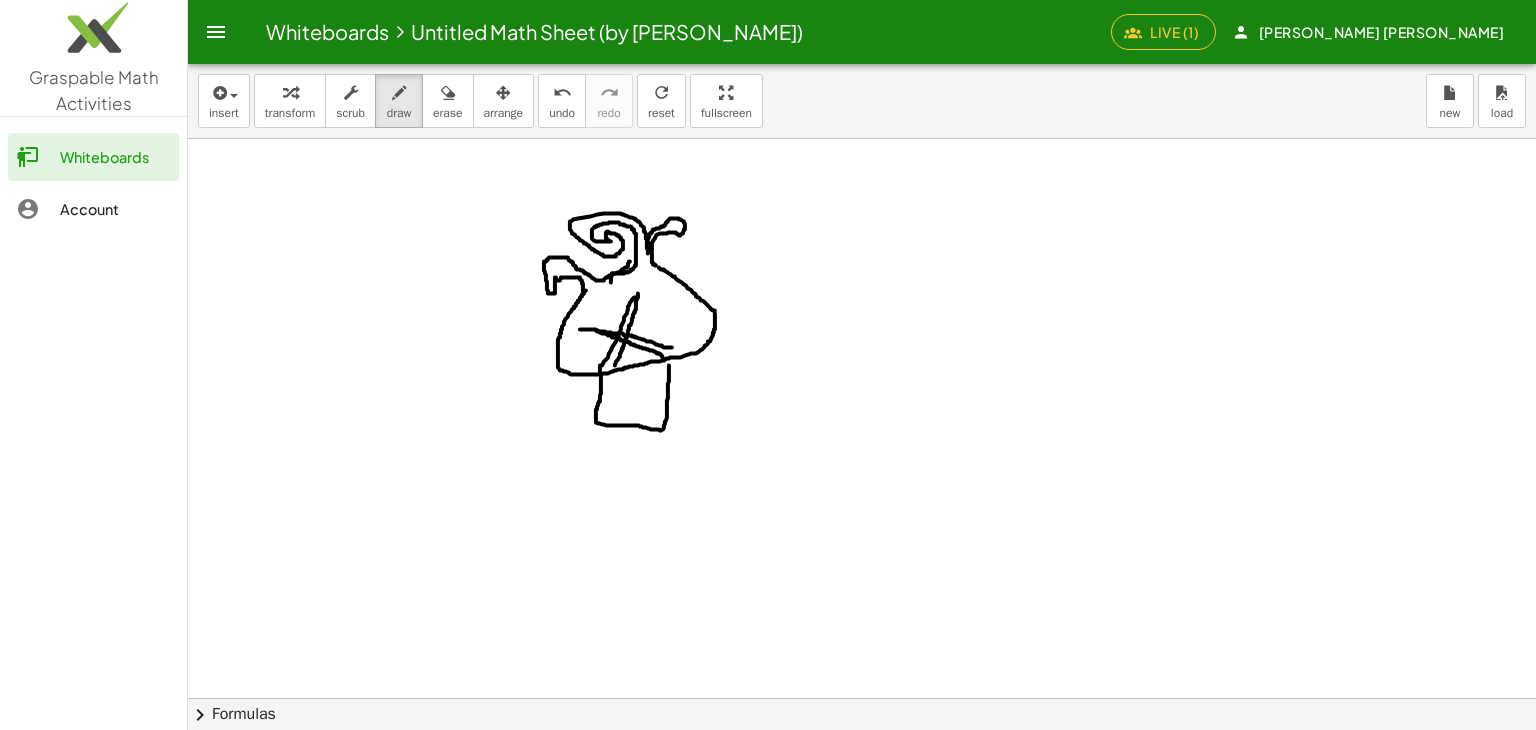 click at bounding box center (862, 698) 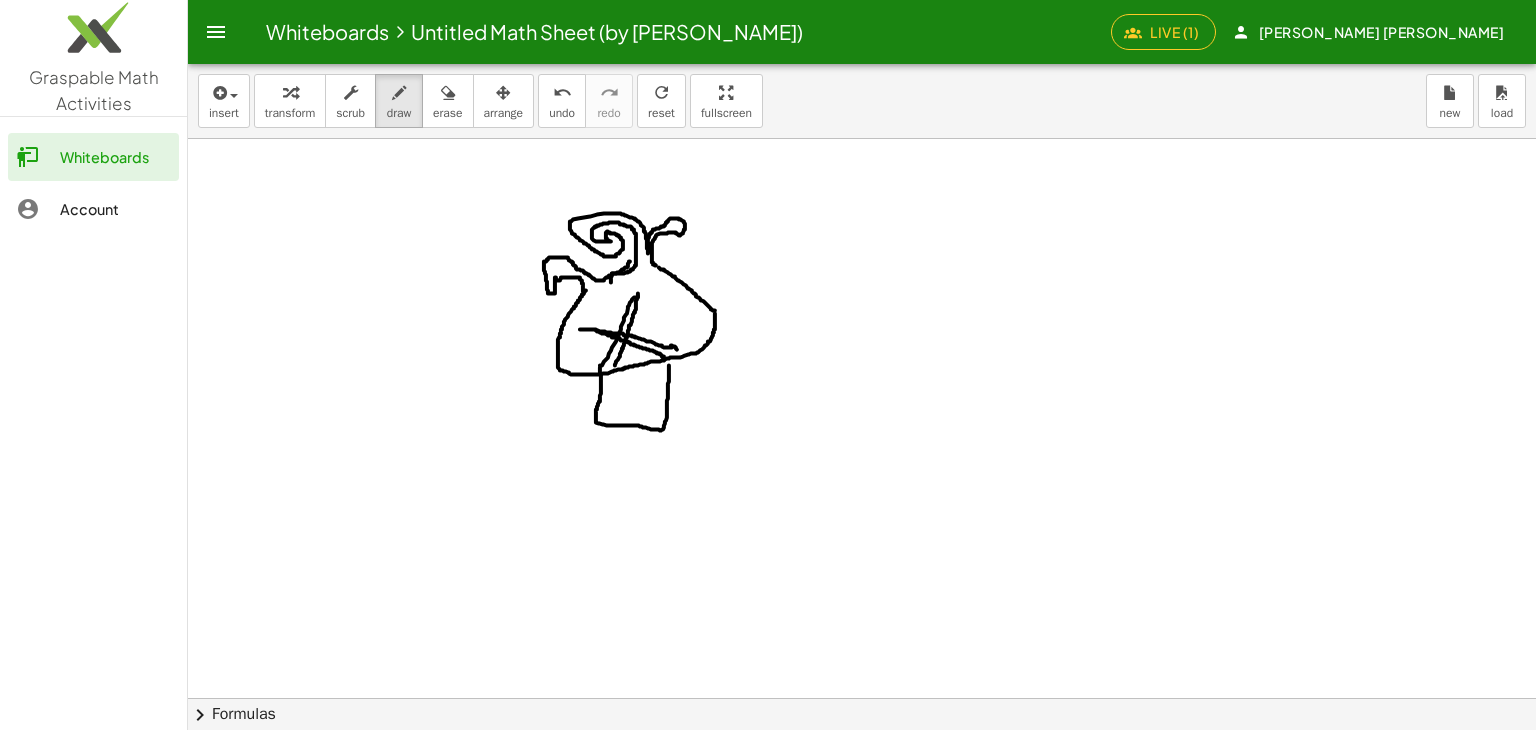 click at bounding box center [862, 698] 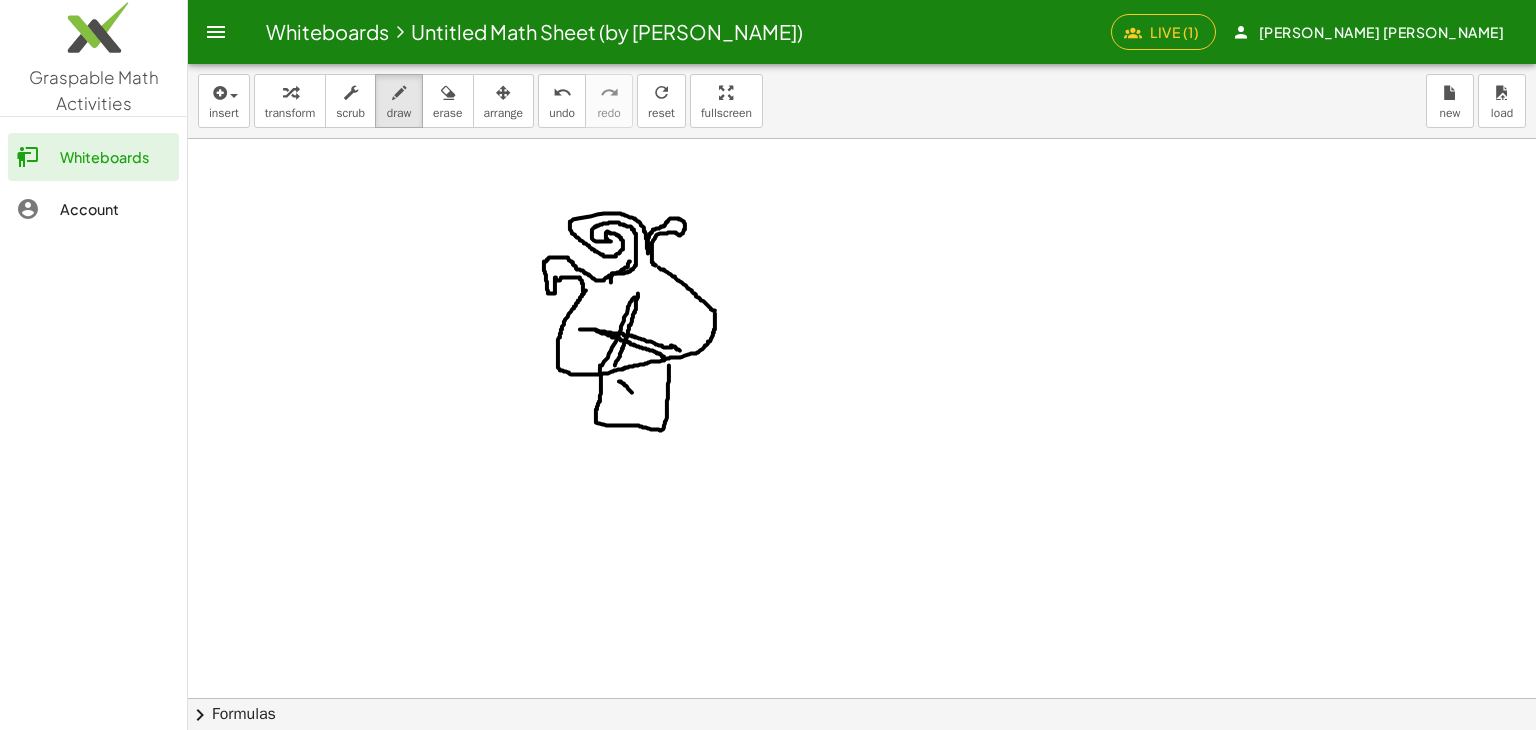 drag, startPoint x: 619, startPoint y: 381, endPoint x: 634, endPoint y: 393, distance: 19.209373 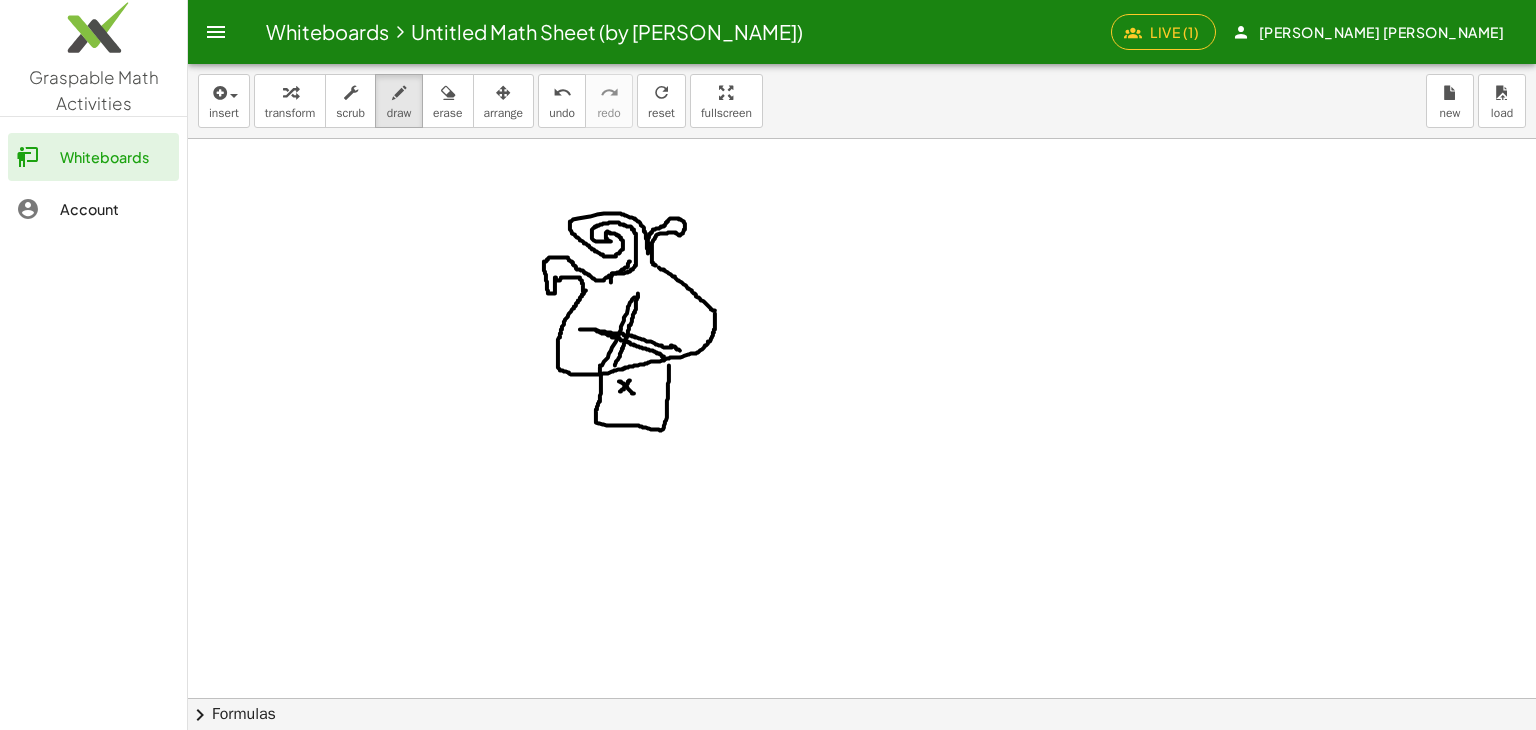 drag, startPoint x: 627, startPoint y: 384, endPoint x: 620, endPoint y: 392, distance: 10.630146 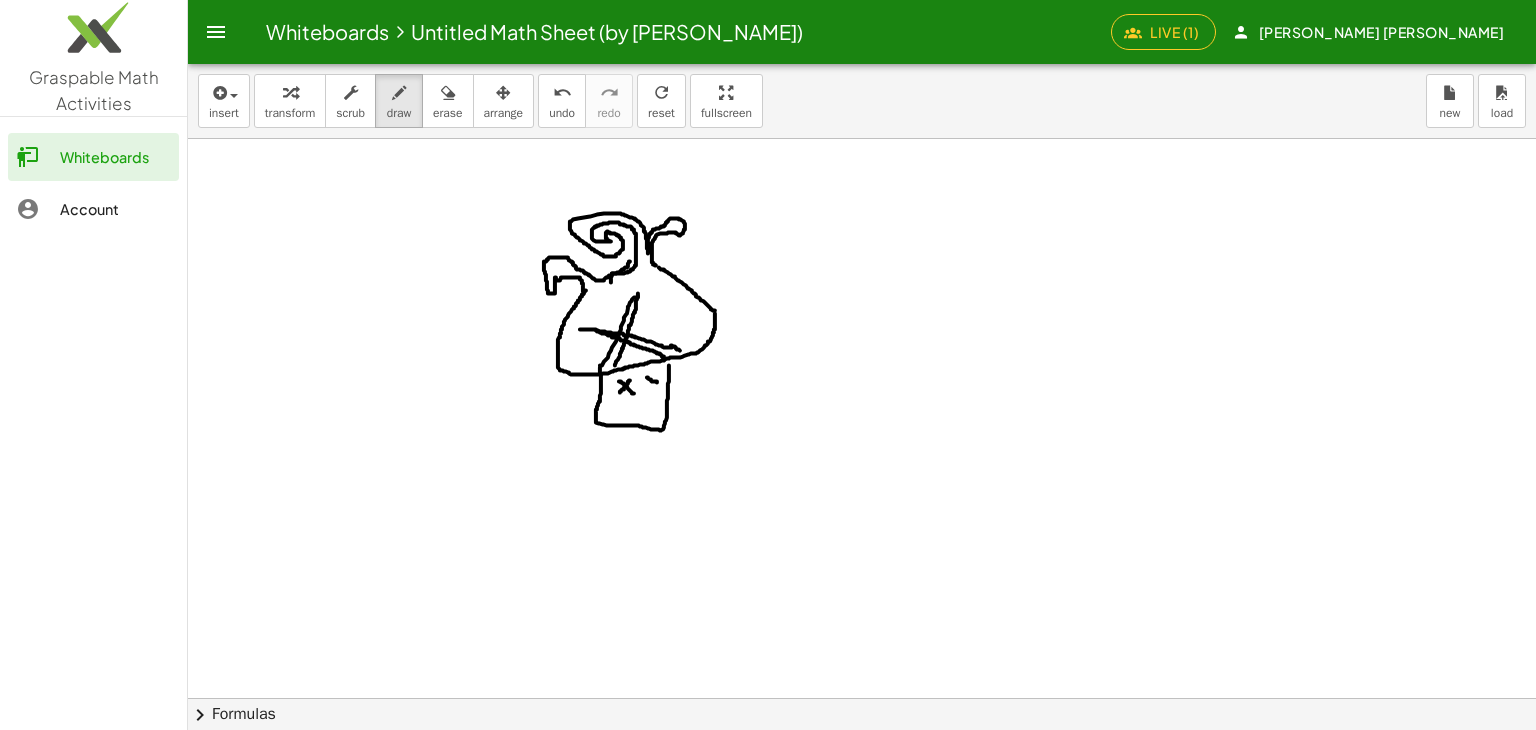 drag, startPoint x: 647, startPoint y: 377, endPoint x: 657, endPoint y: 383, distance: 11.661903 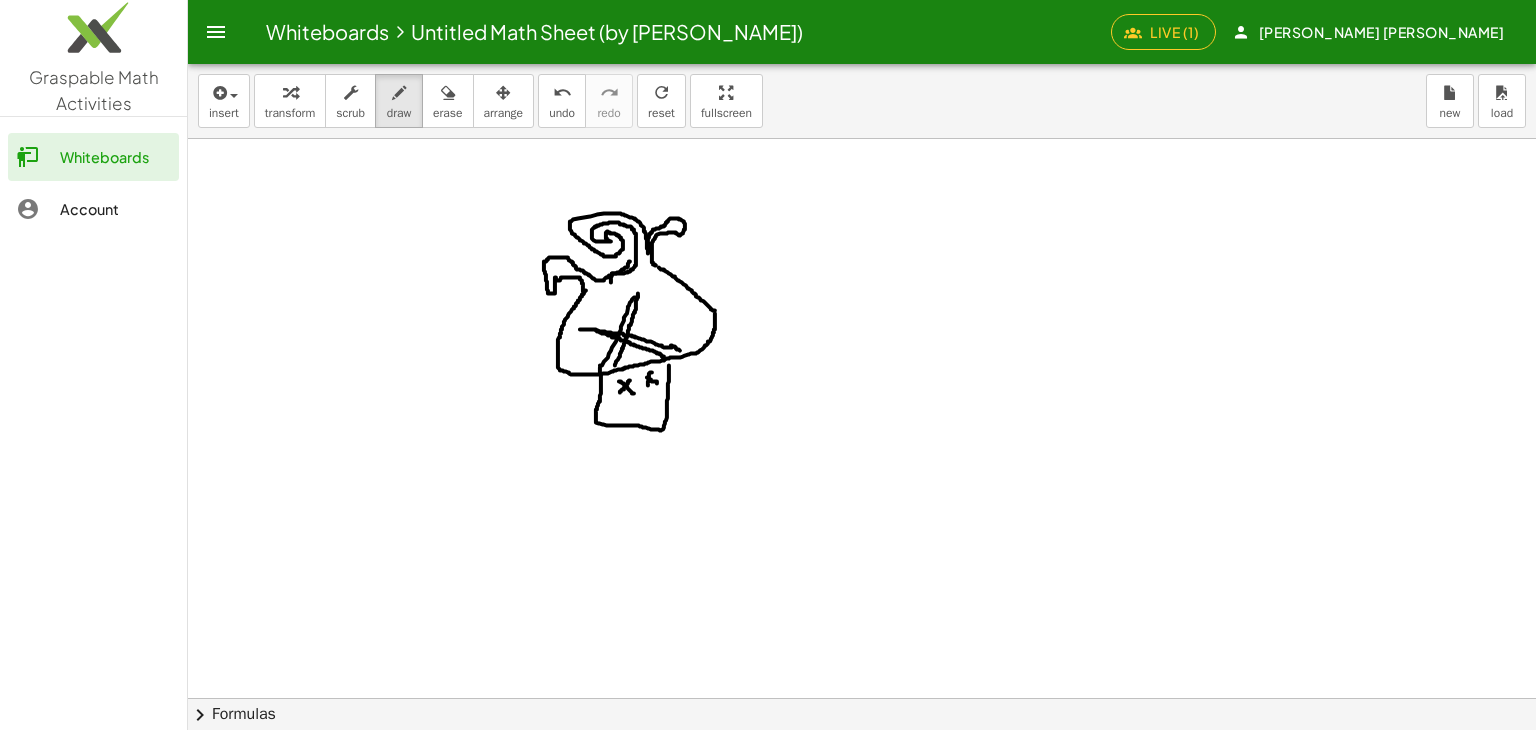 drag, startPoint x: 652, startPoint y: 372, endPoint x: 648, endPoint y: 385, distance: 13.601471 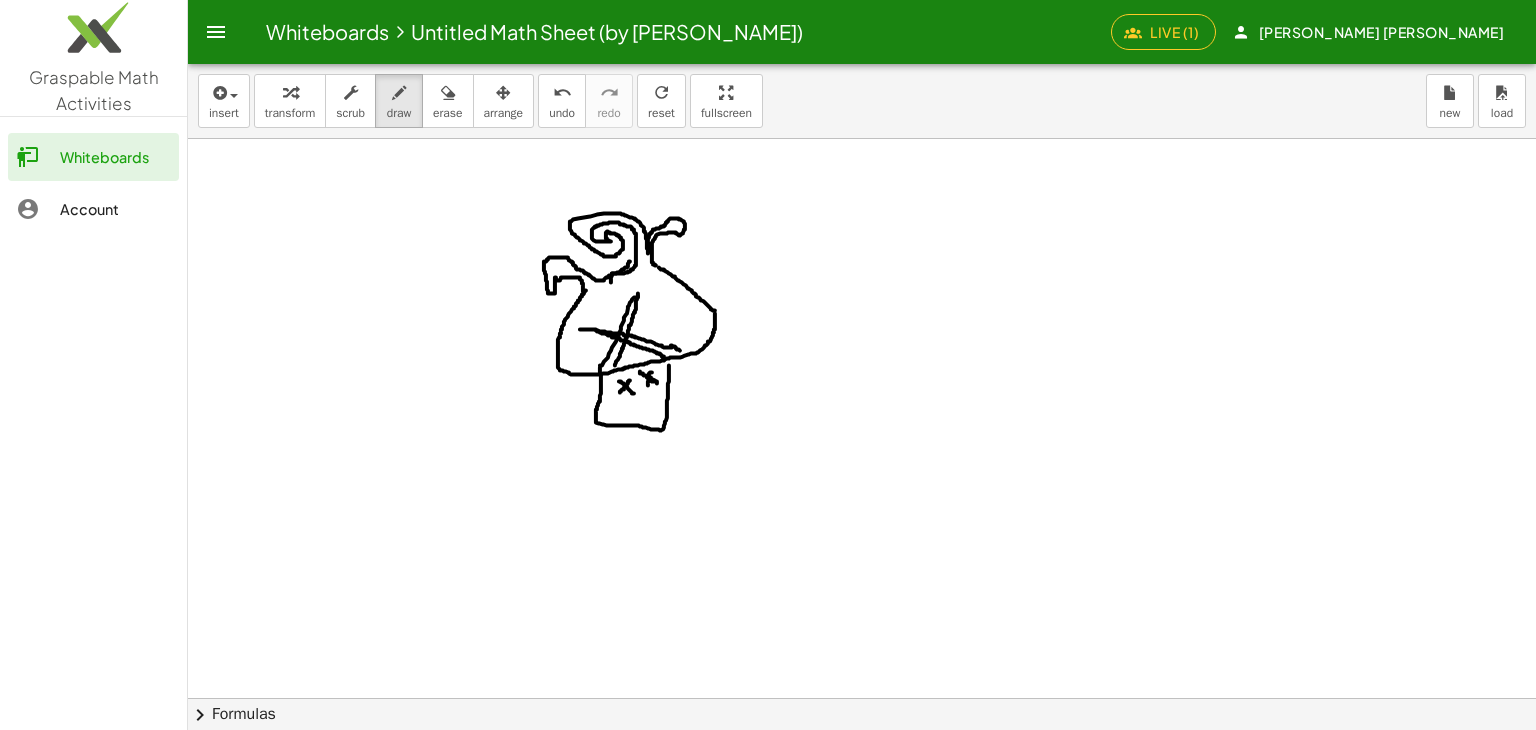 drag, startPoint x: 640, startPoint y: 371, endPoint x: 657, endPoint y: 381, distance: 19.723083 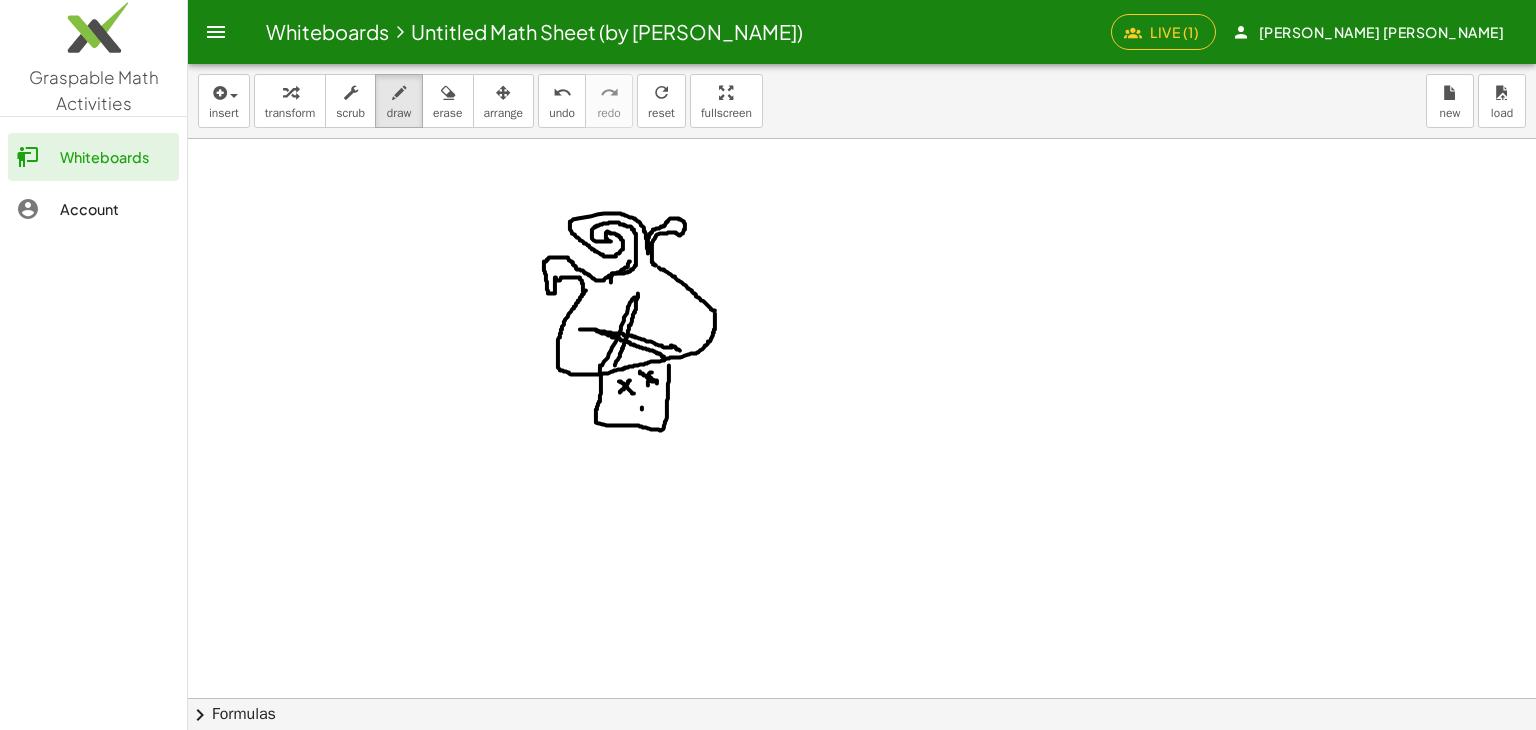 click at bounding box center [862, 698] 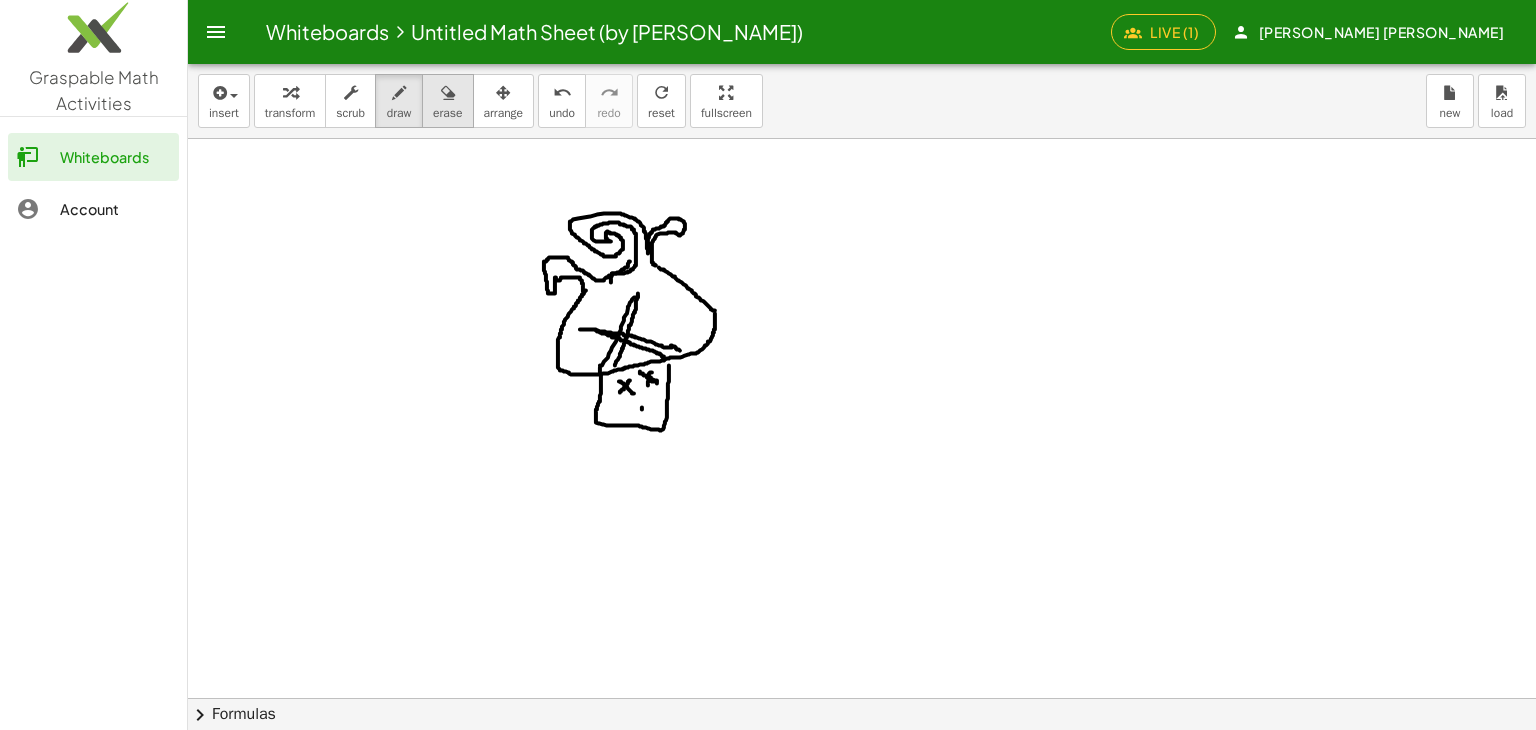 drag, startPoint x: 464, startPoint y: 103, endPoint x: 462, endPoint y: 119, distance: 16.124516 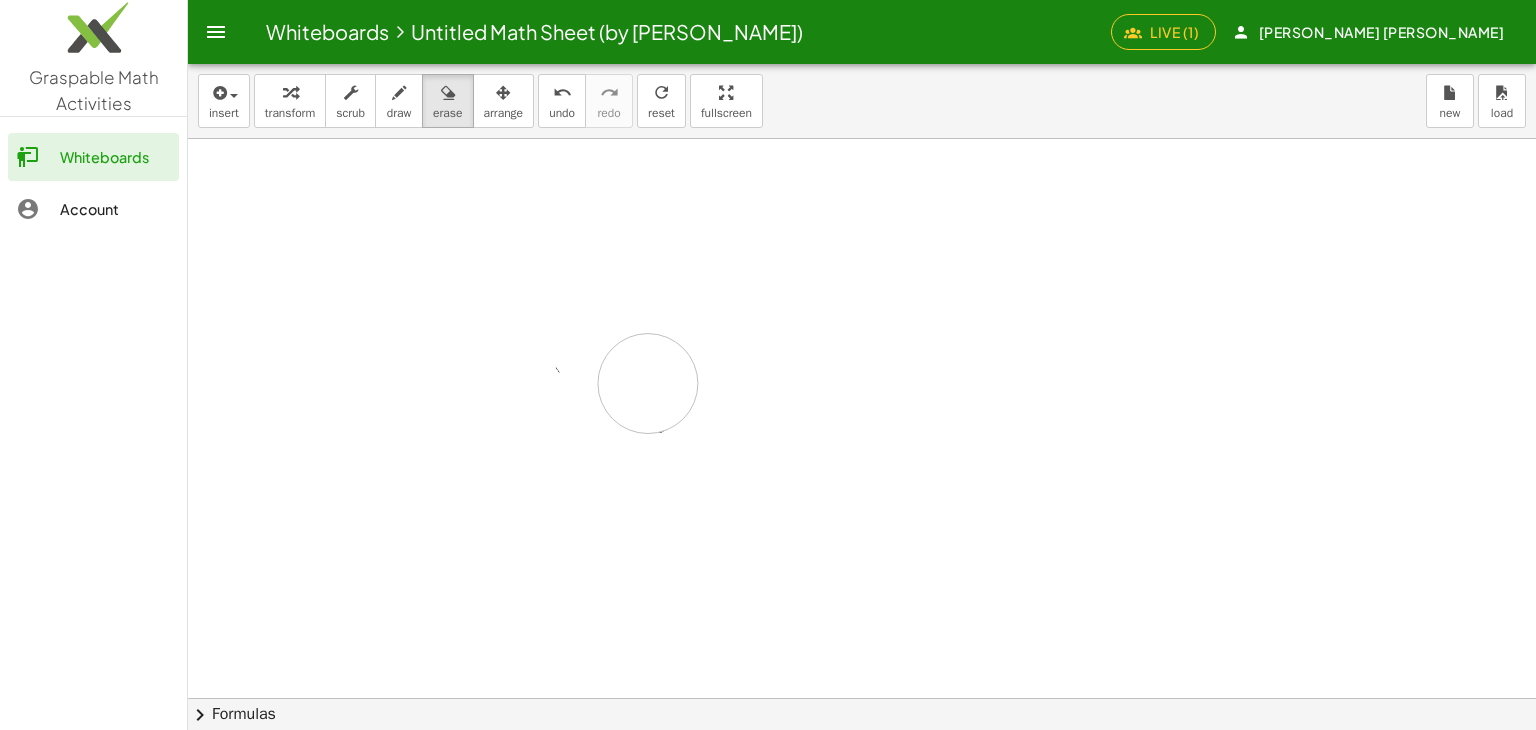 drag, startPoint x: 559, startPoint y: 255, endPoint x: 583, endPoint y: 227, distance: 36.878178 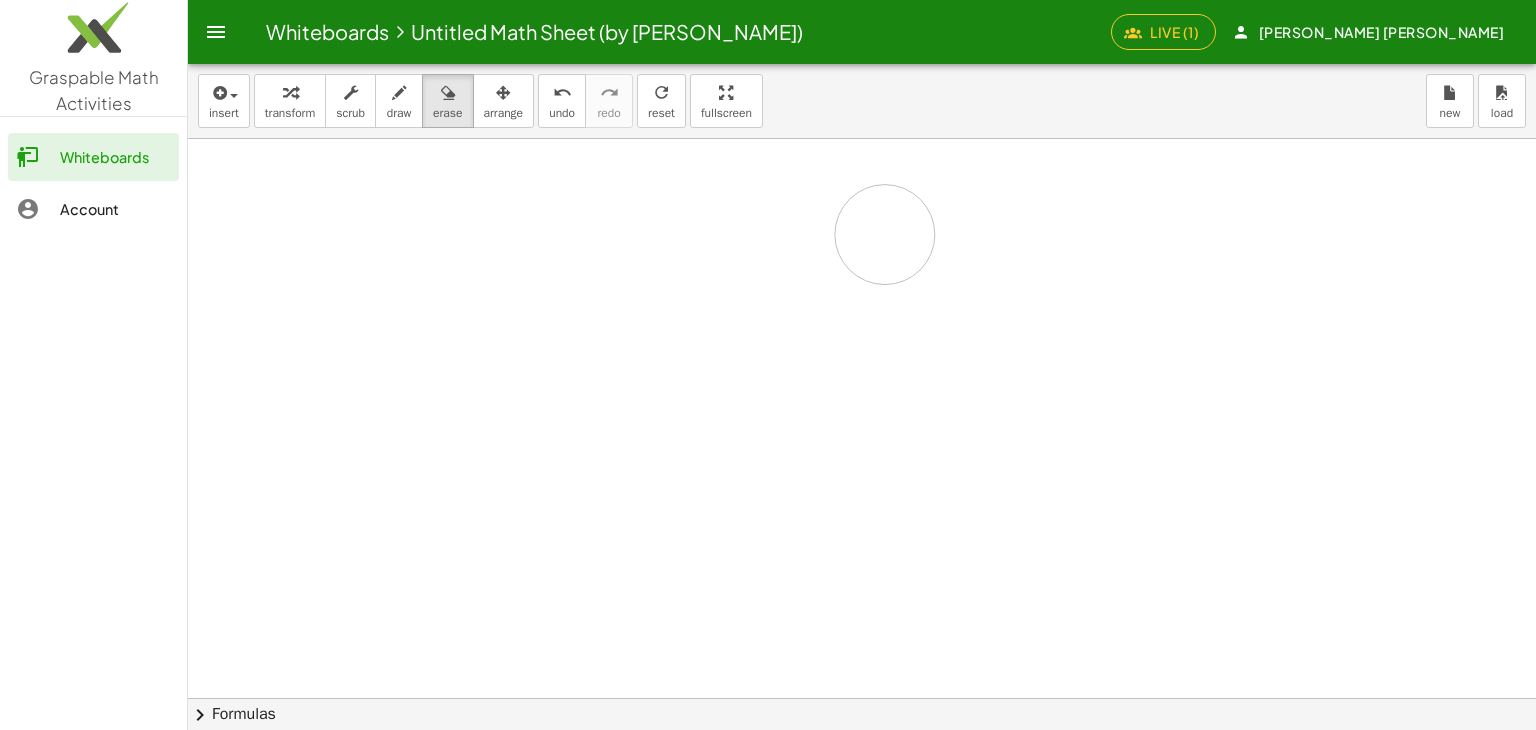 click at bounding box center (862, 698) 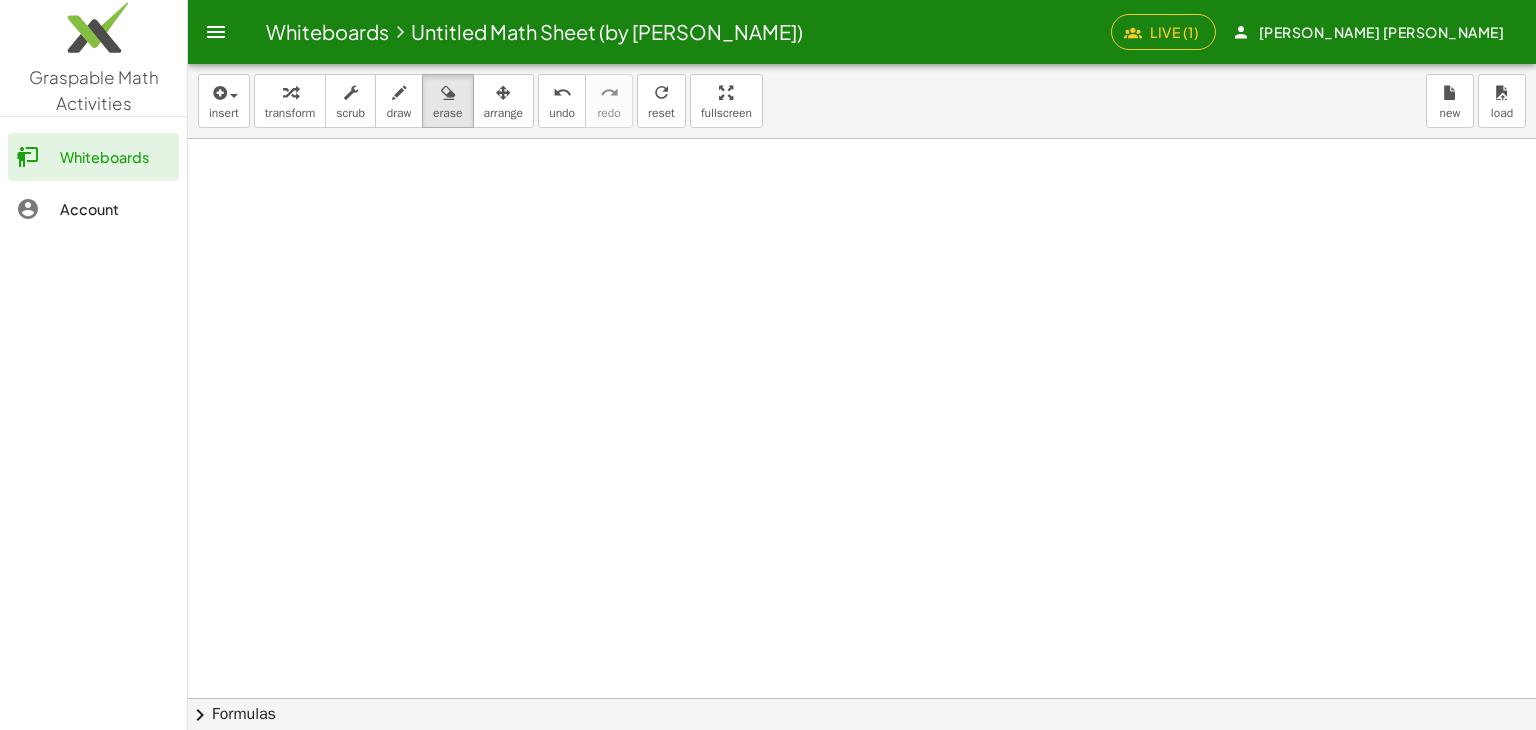 click at bounding box center [862, 698] 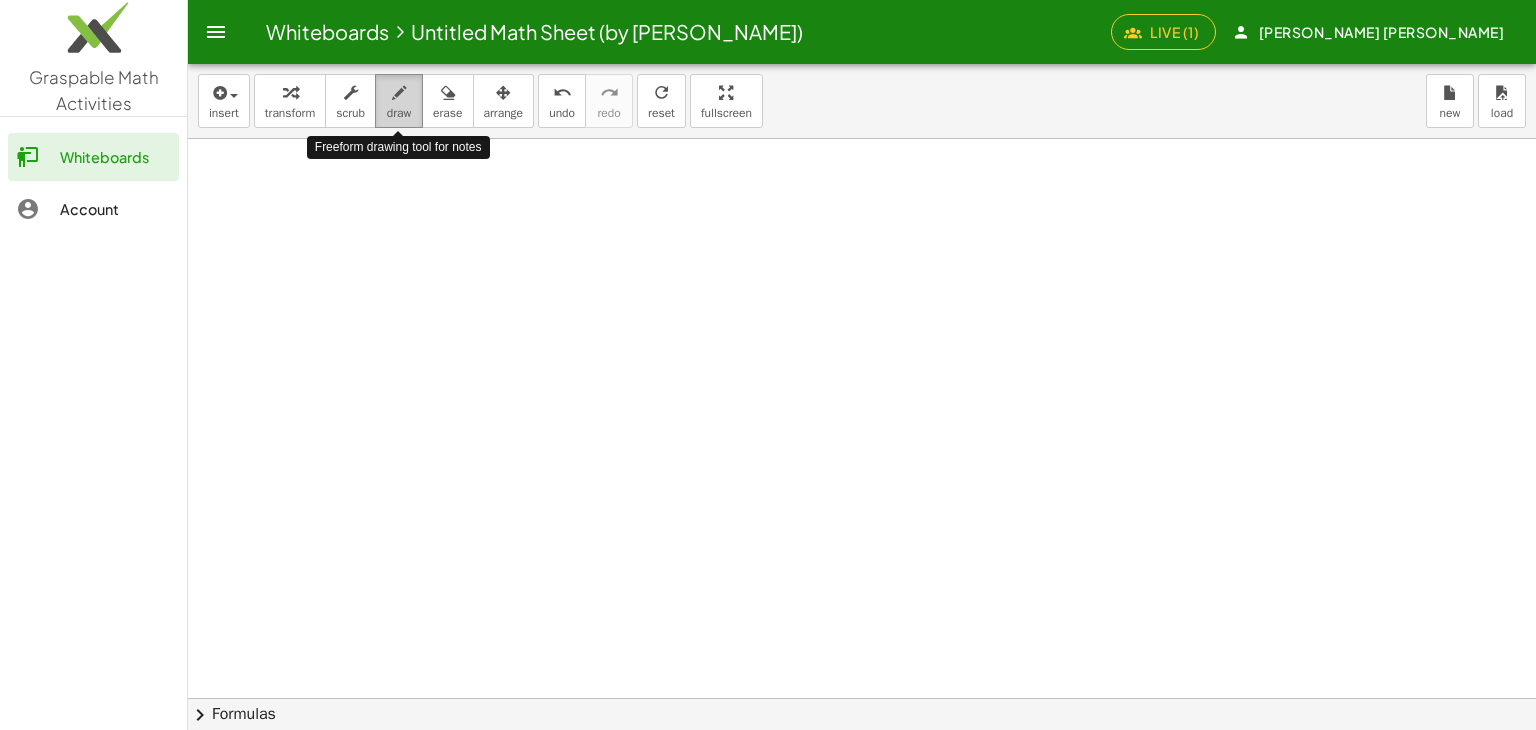 click on "draw" at bounding box center [399, 101] 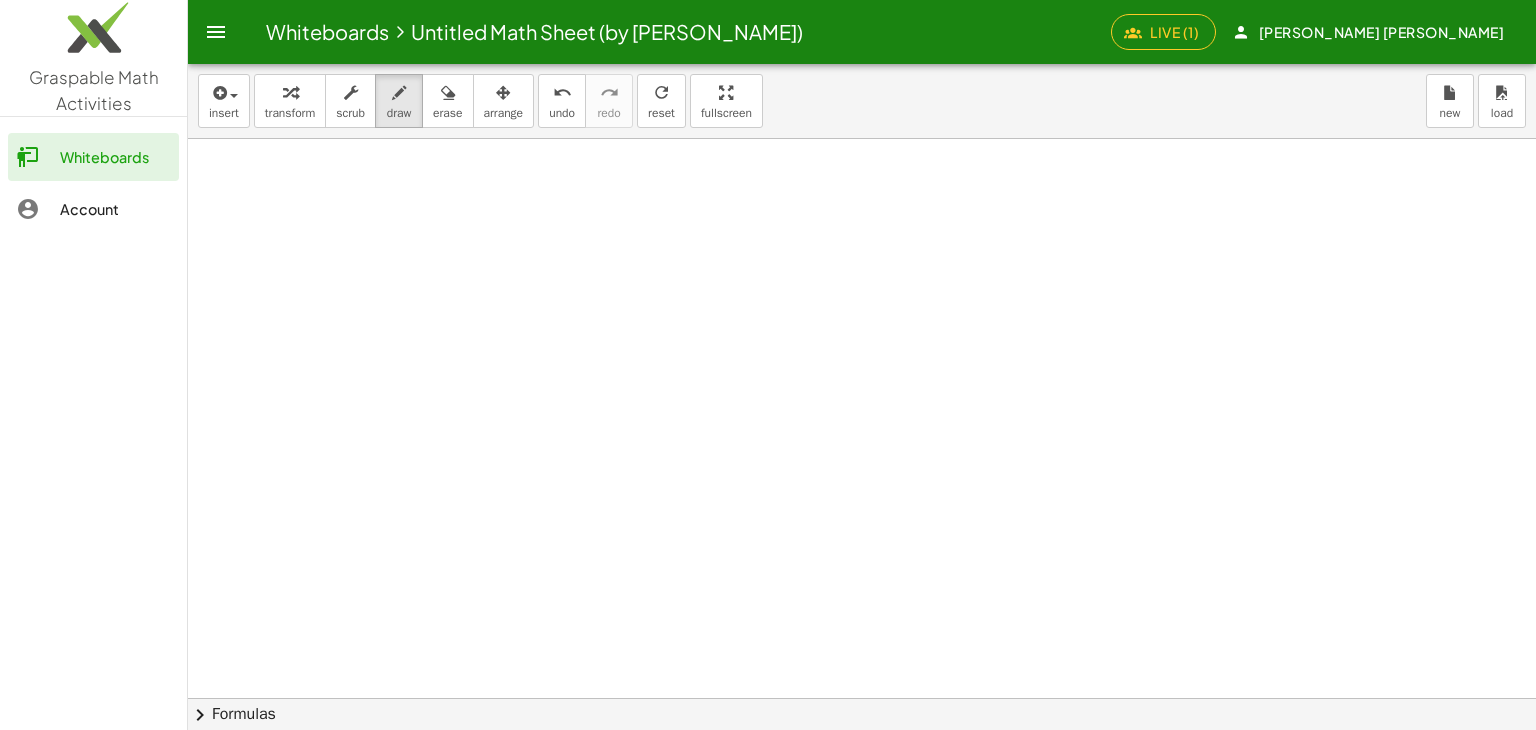 click on "Live (1)" 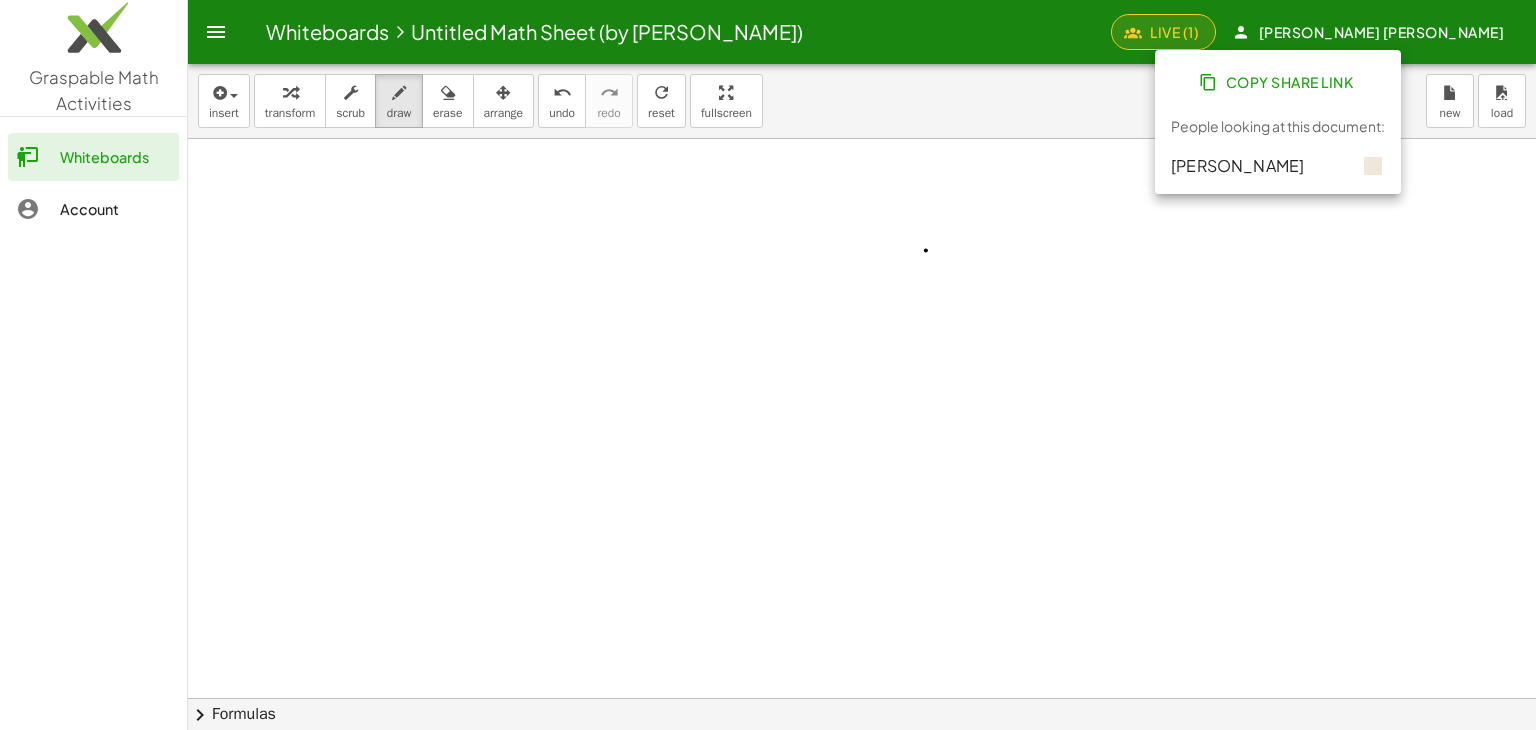 click at bounding box center [862, 698] 